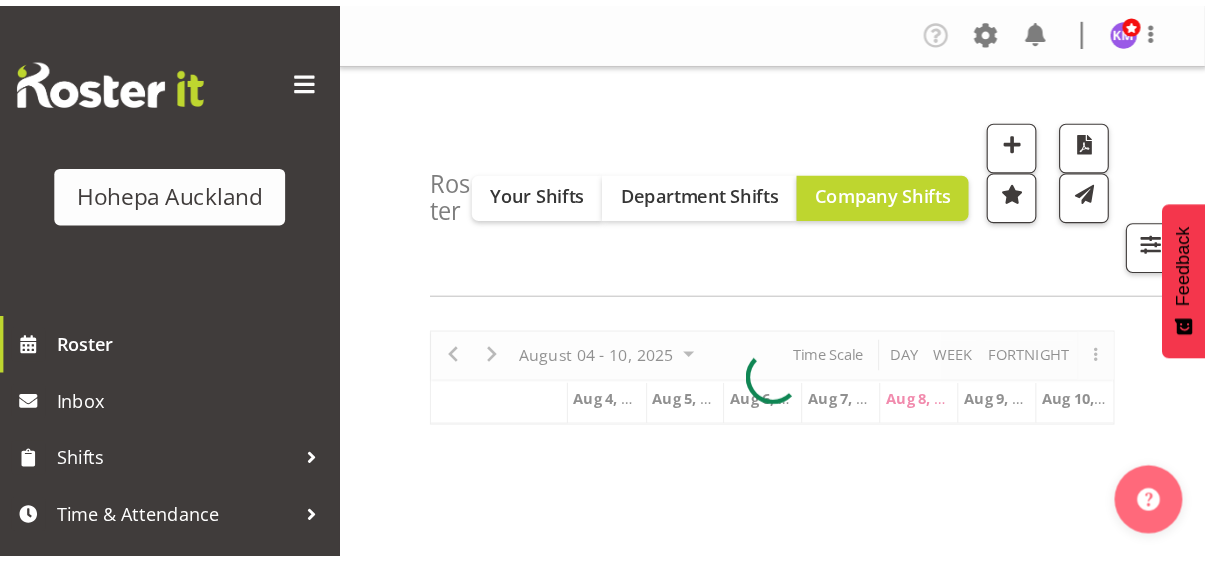 scroll, scrollTop: 0, scrollLeft: 0, axis: both 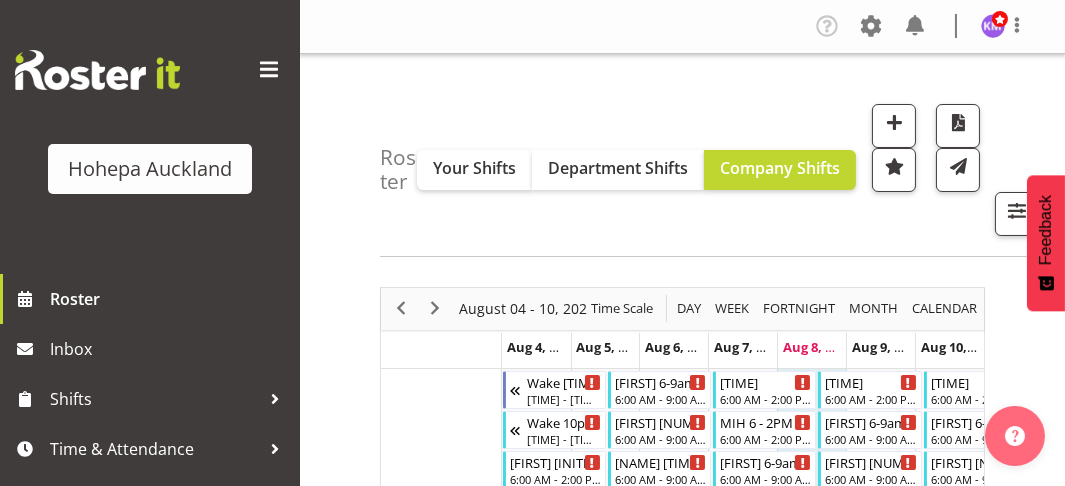 click at bounding box center [150, 70] 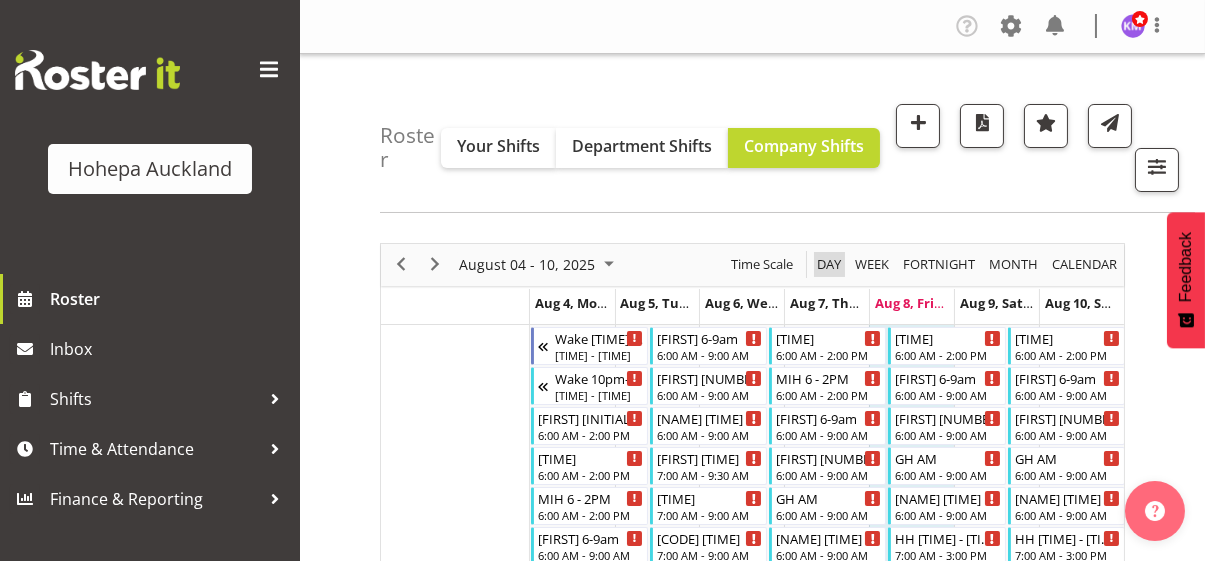click on "Day" at bounding box center (829, 264) 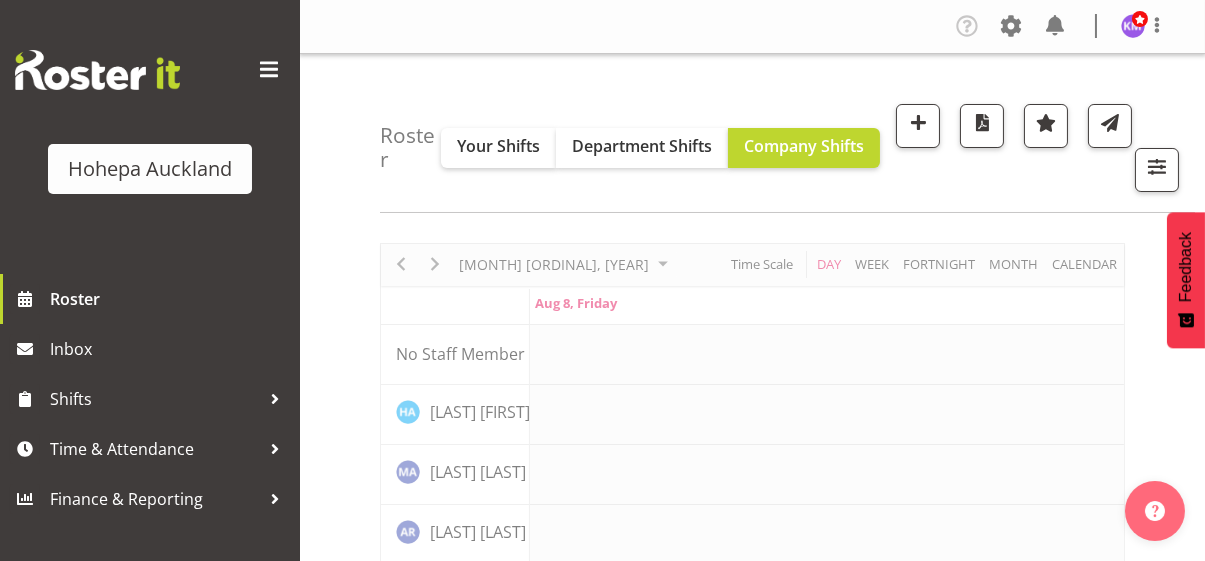click at bounding box center (269, 70) 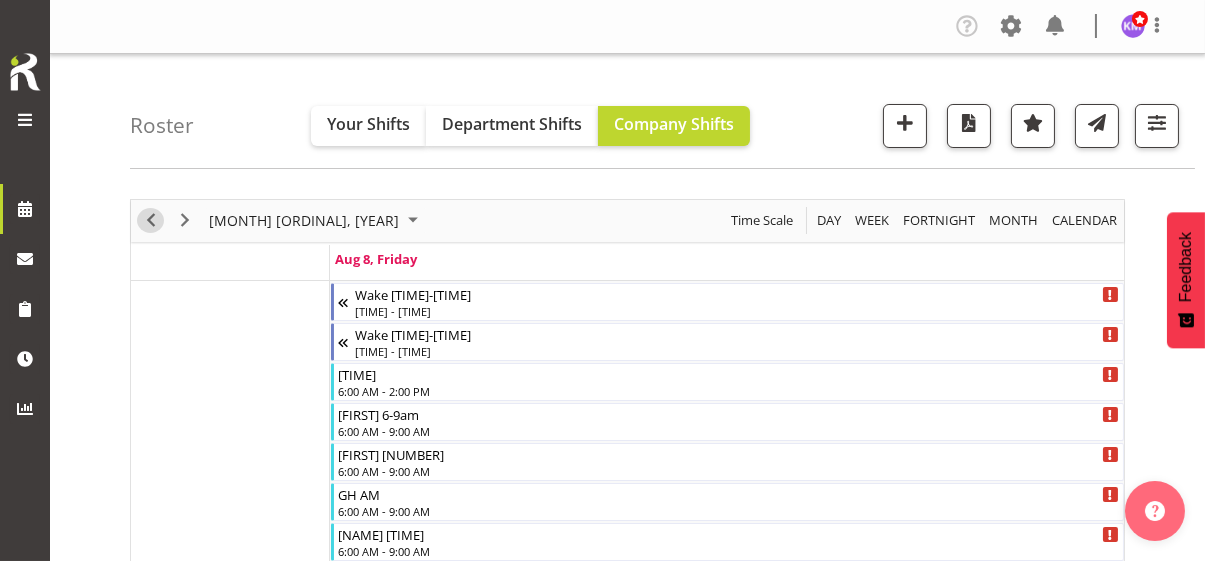 click at bounding box center [151, 220] 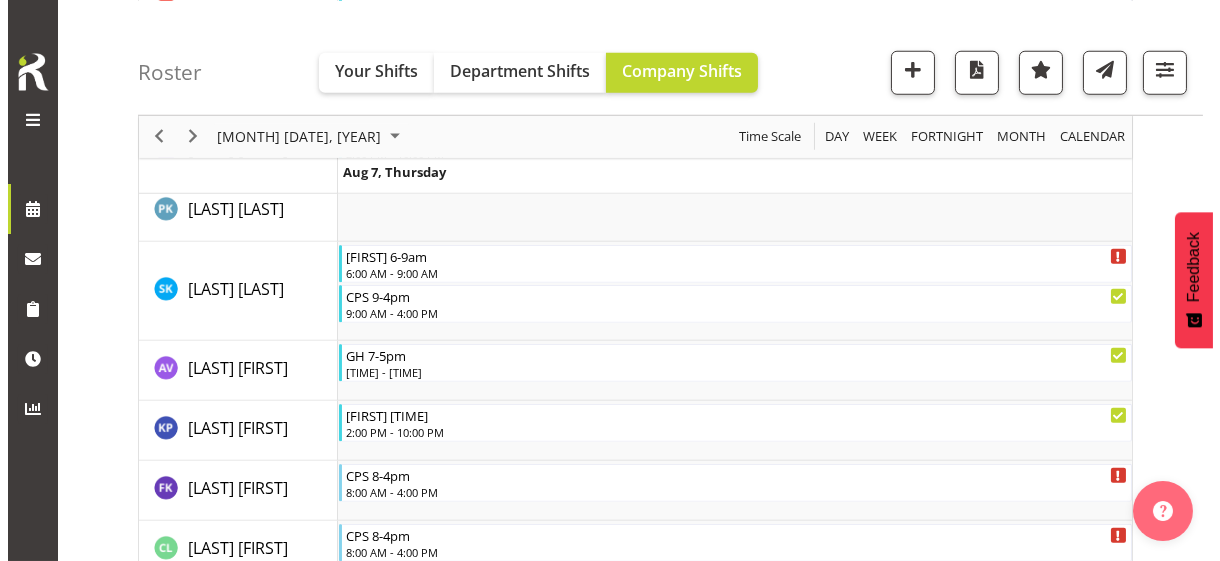 scroll, scrollTop: 3700, scrollLeft: 0, axis: vertical 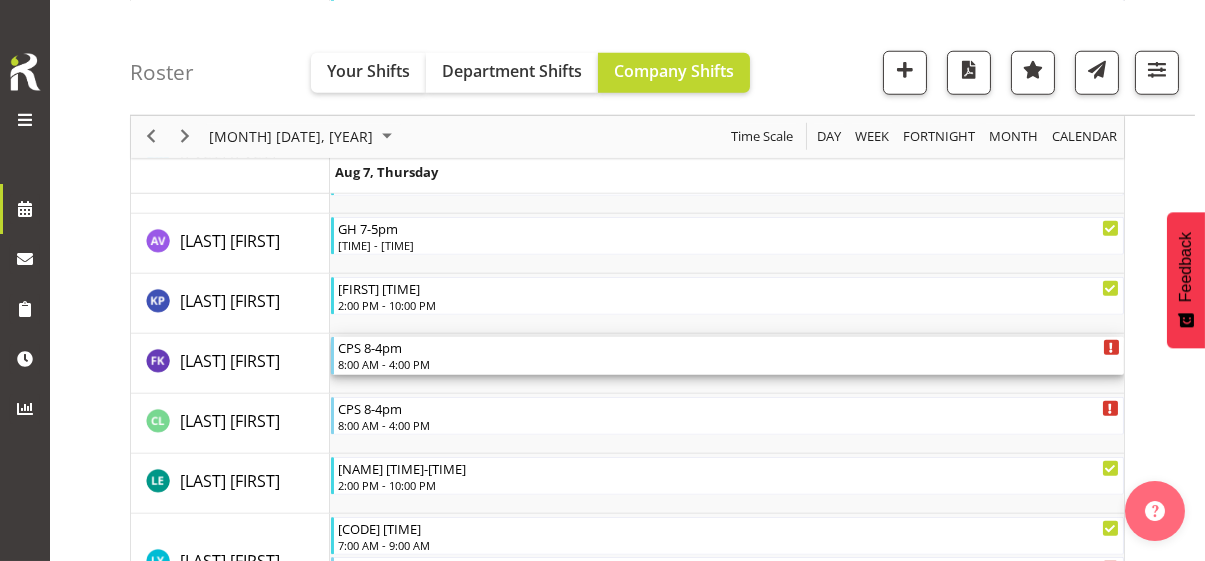 click on "8:00 AM - 4:00 PM" at bounding box center [729, 364] 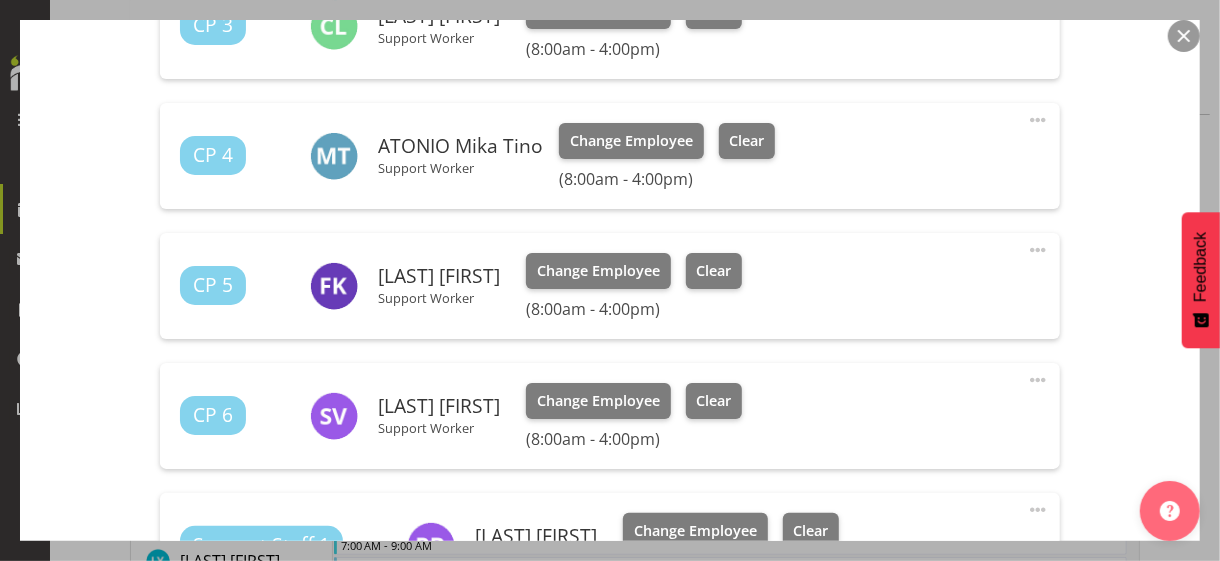 scroll, scrollTop: 900, scrollLeft: 0, axis: vertical 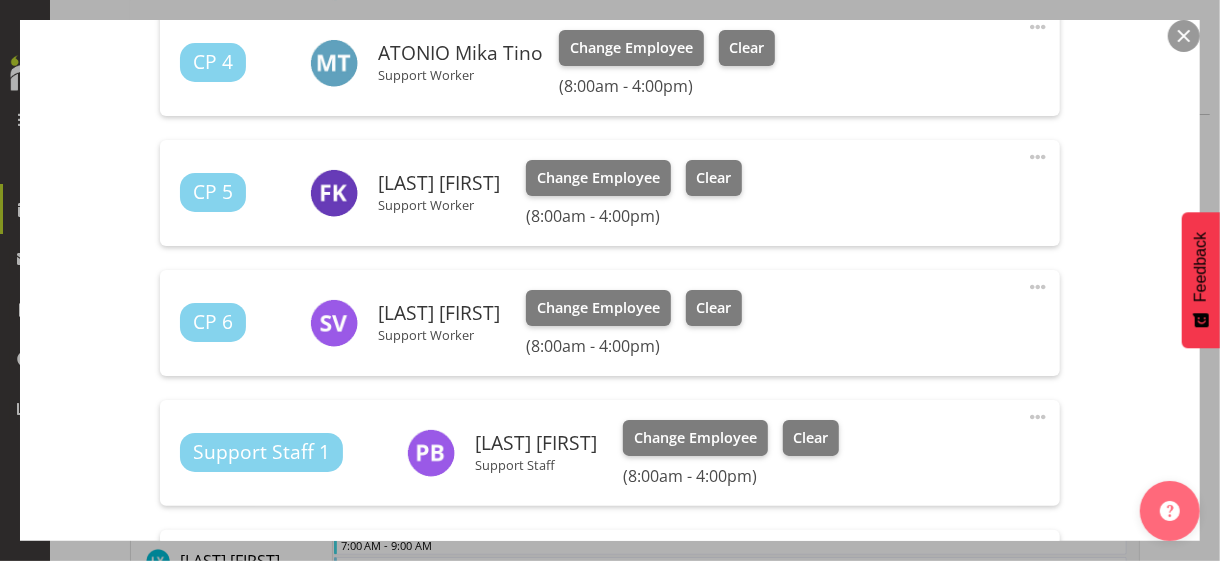 click at bounding box center [1038, 157] 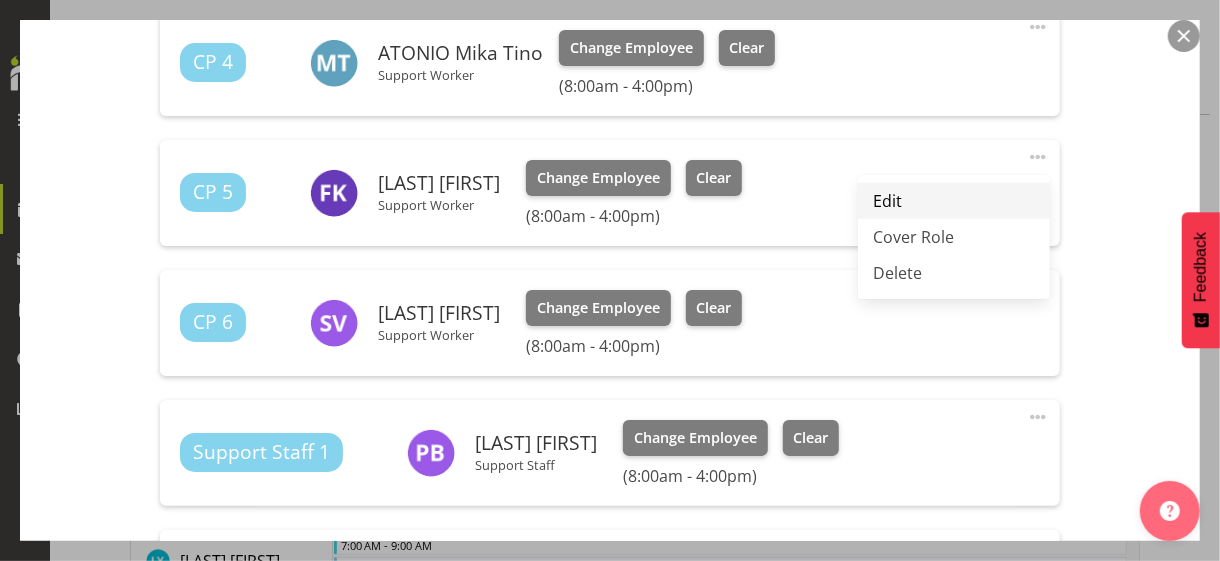 click on "Edit" at bounding box center [954, 201] 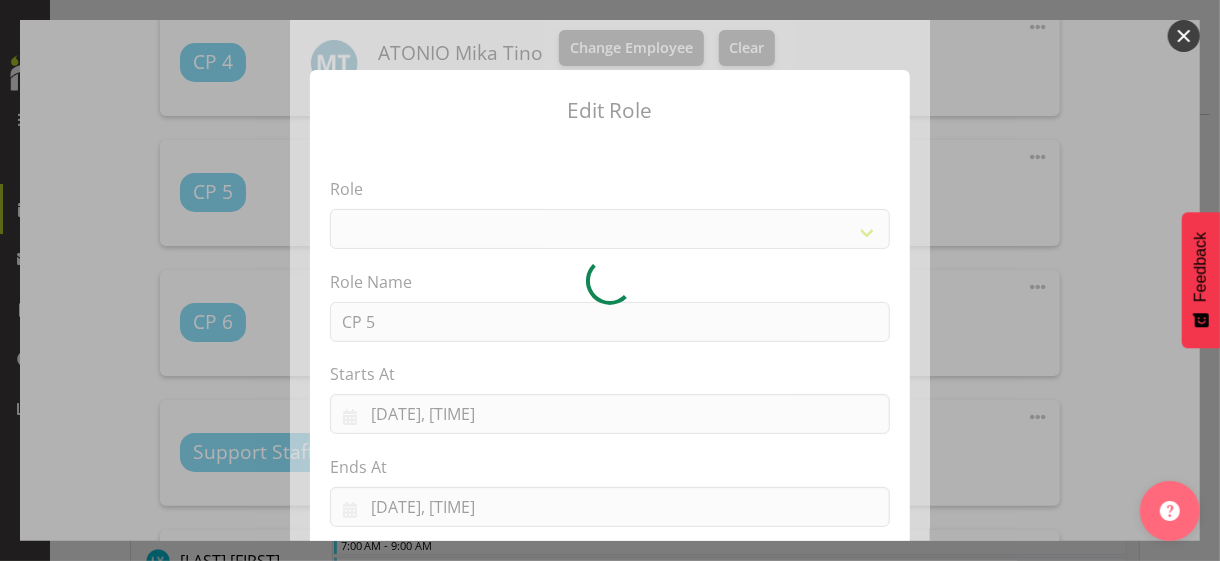 select 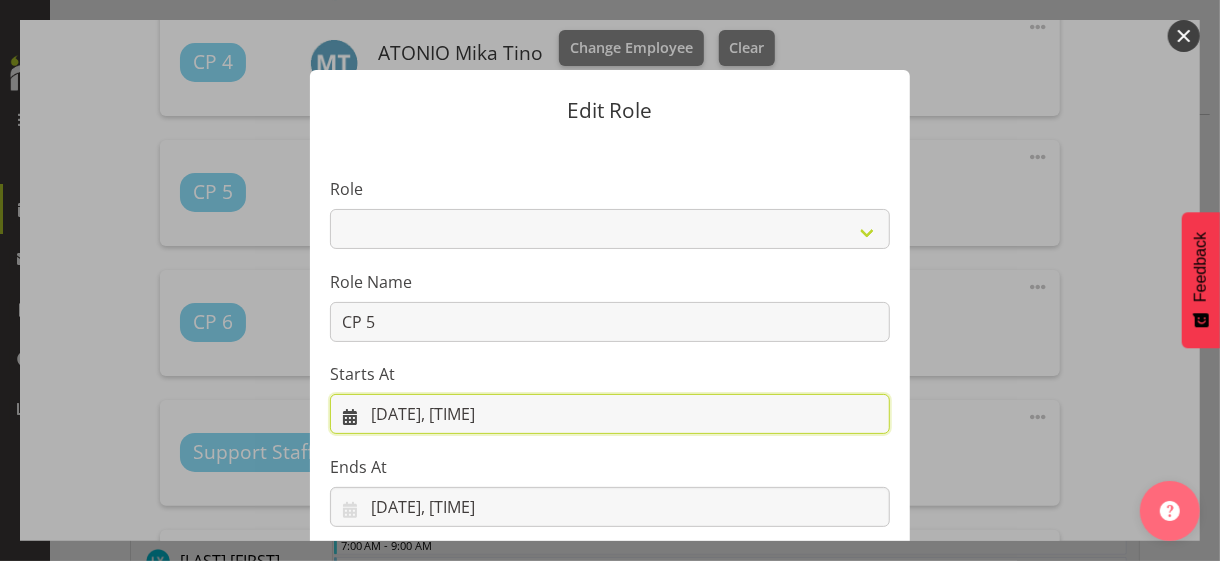 click on "[DATE], [TIME]" at bounding box center [610, 414] 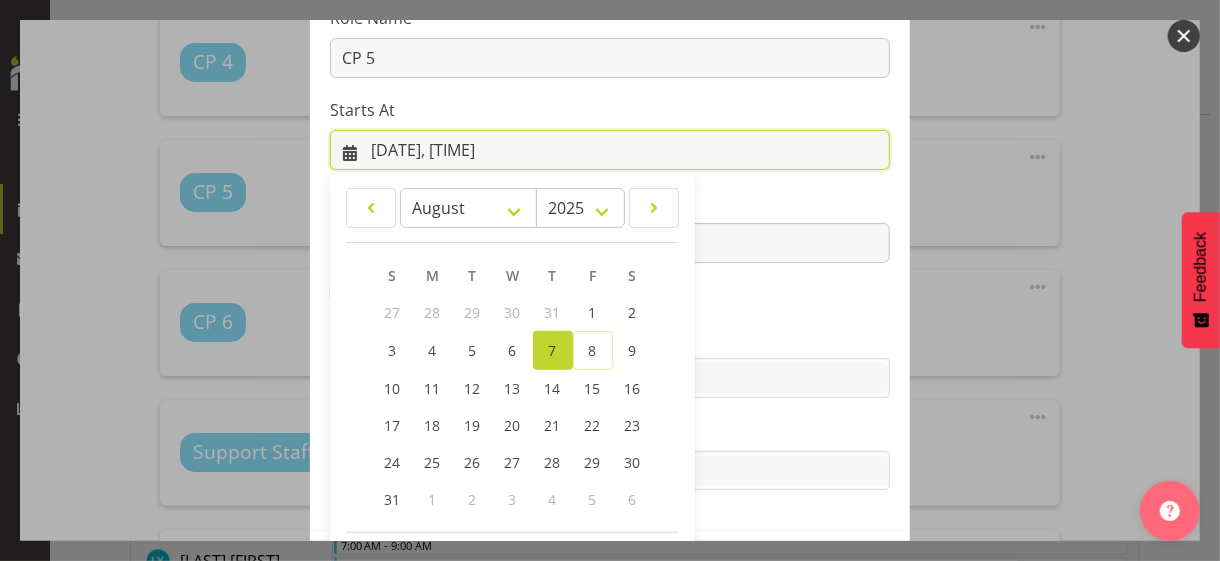 scroll, scrollTop: 347, scrollLeft: 0, axis: vertical 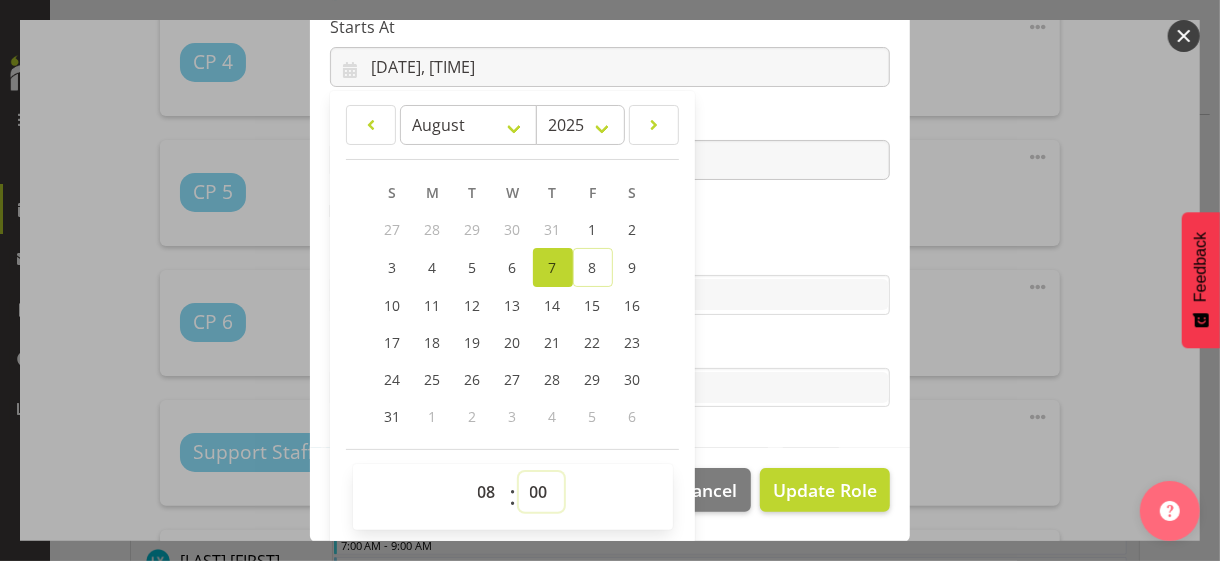 drag, startPoint x: 528, startPoint y: 489, endPoint x: 528, endPoint y: 476, distance: 13 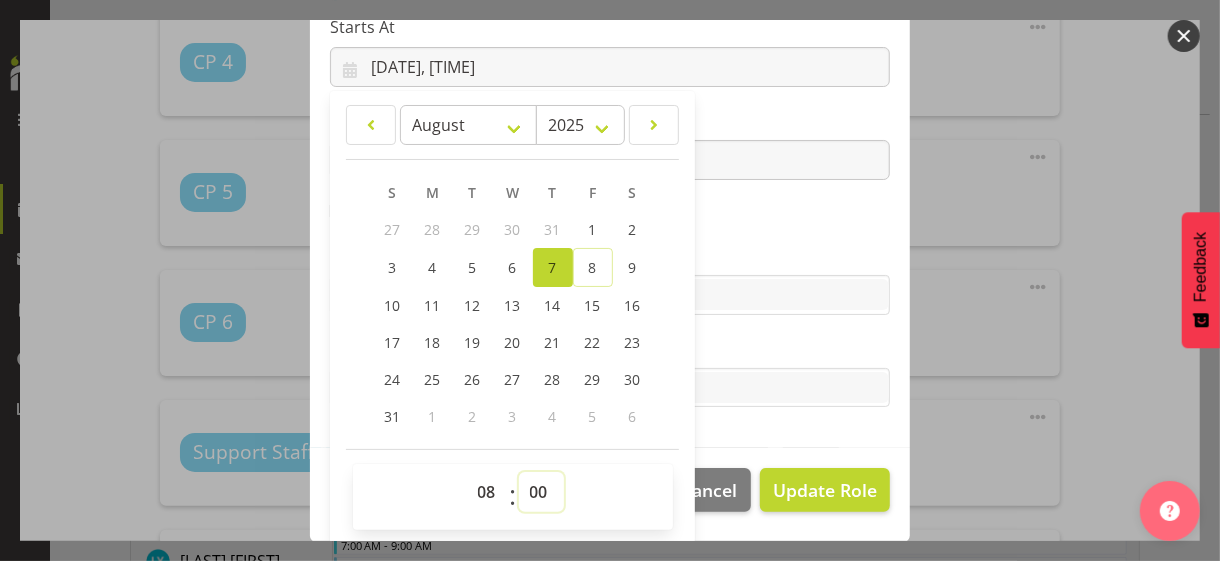 select on "30" 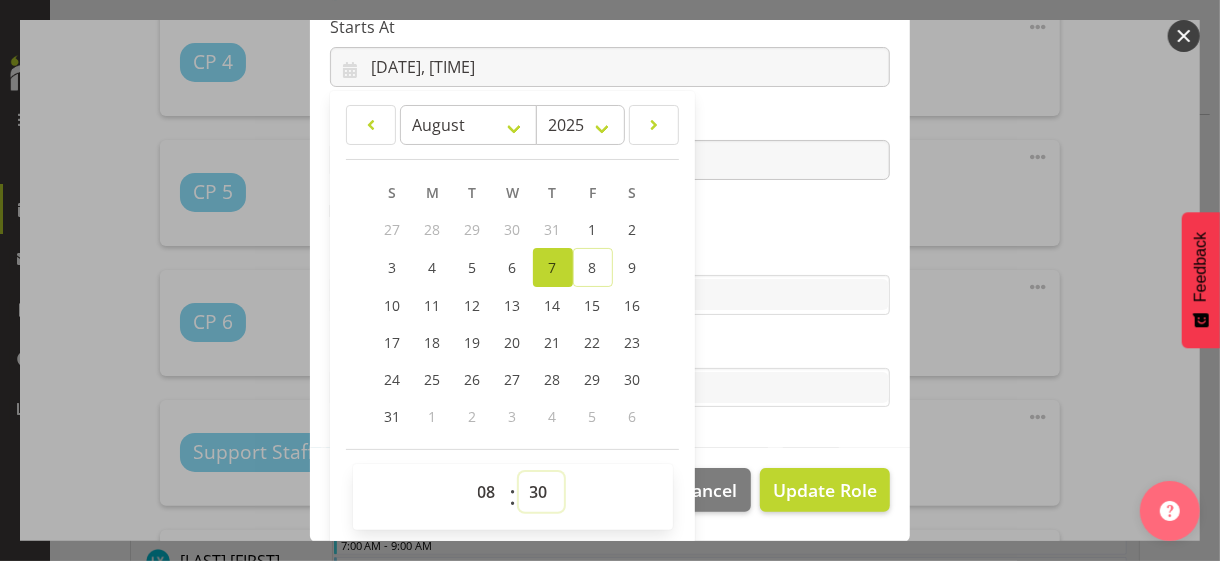 click on "00   01   02   03   04   05   06   07   08   09   10   11   12   13   14   15   16   17   18   19   20   21   22   23   24   25   26   27   28   29   30   31   32   33   34   35   36   37   38   39   40   41   42   43   44   45   46   47   48   49   50   51   52   53   54   55   56   57   58   59" at bounding box center (541, 492) 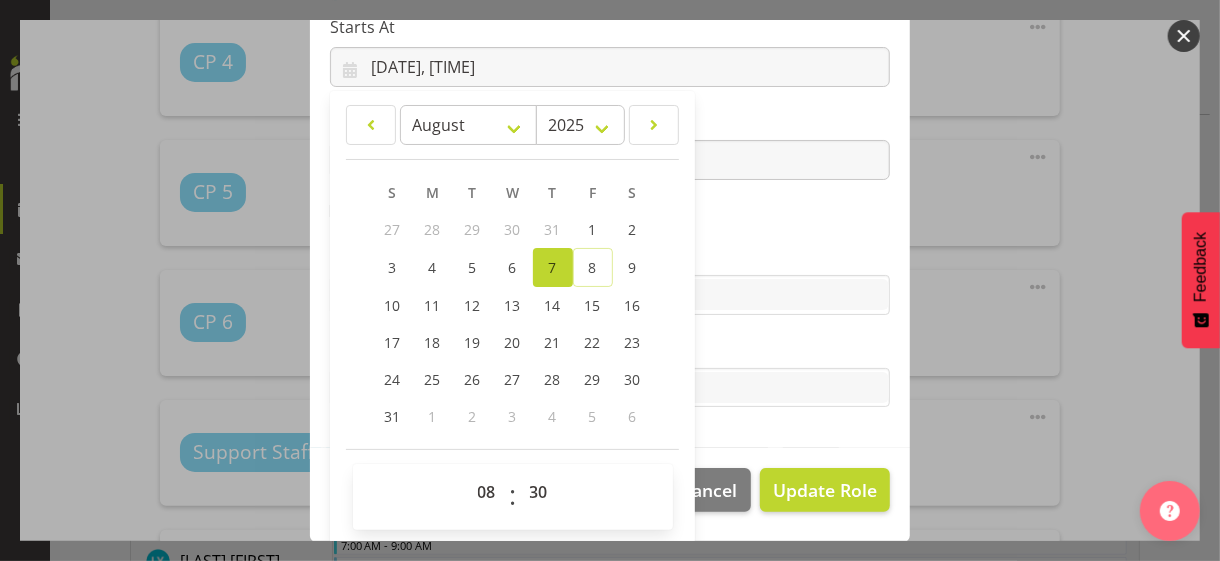 click on "Role [NAME] [ROLE] [ROLE] [ROLE] [ROLE]
Starts At
[DATE], [TIME]  January   February   March   April   May   June   July   August   September   October   November   December   2035   2034   2033   2032   2031   2030   2029   2028   2027   2026   2025   2024   2023   2022   2021   2020   2019   2018   2017   2016   2015   2014   2013   2012   2011   2010   2009   2008   2007   2006   2005   2004   2003   2002   2001   2000   1999   1998   1997   1996   1995   1994   1993   1992   1991   1990   1989   1988   1987   1986   1985   1984   1983   1982   1981   1980   1979   1978   1977   1976   1975   1974   1973   1972   1971   1970   1969   1968   1967   1966   1965   1964   1963   1962   1961   1960   1959   1958   1957   1956   1955   1954   1953   1952   1951   1950   1949   1948   1947   1946   1945   1944   1943   1942   1941   1940   1939   1938   1937   1936   1935   1934   1933   1932   1931  S M" at bounding box center [610, 121] 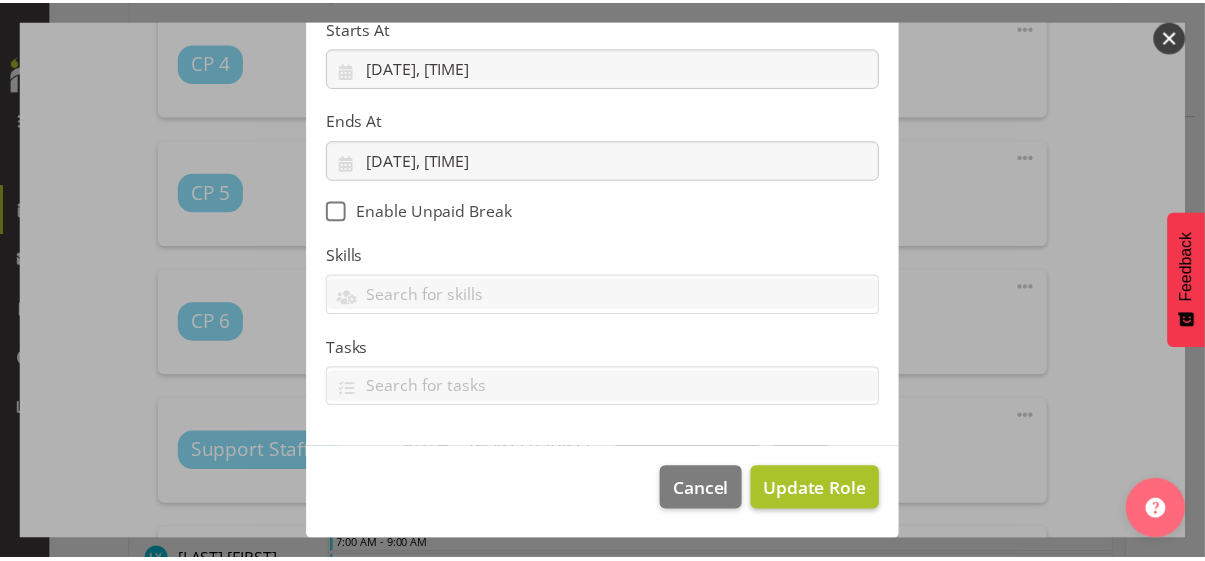 scroll, scrollTop: 346, scrollLeft: 0, axis: vertical 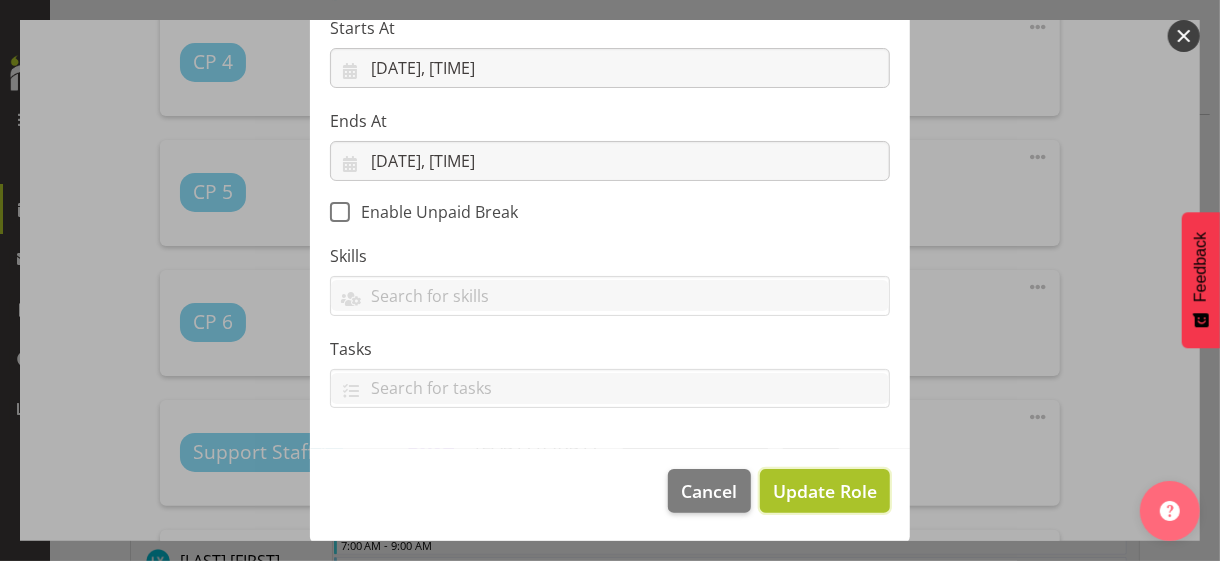 click on "Update Role" at bounding box center [825, 491] 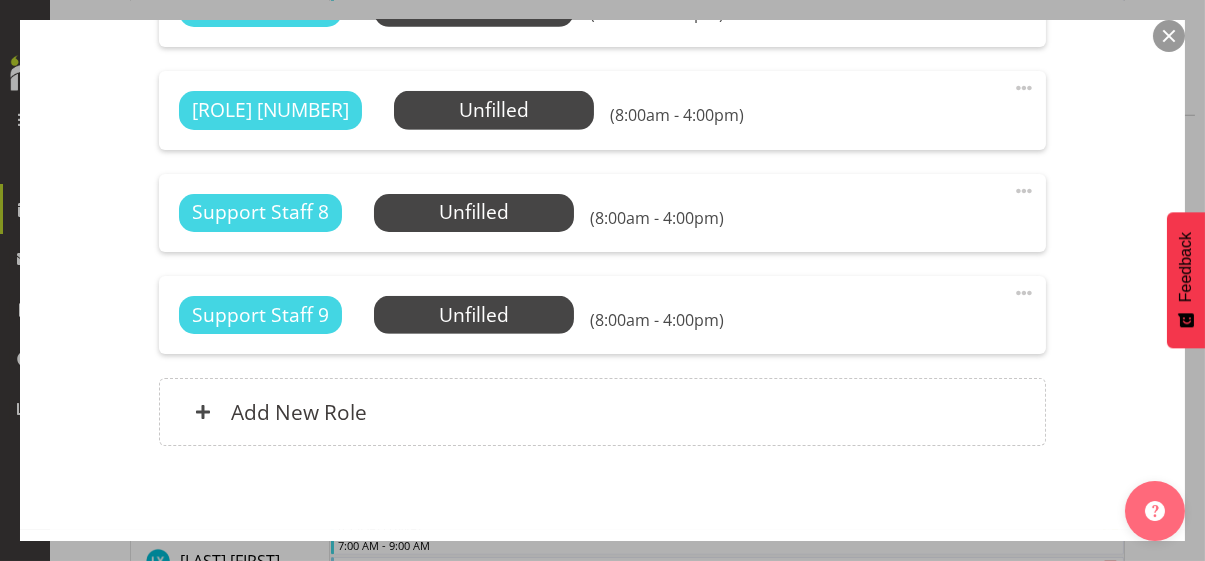 scroll, scrollTop: 2108, scrollLeft: 0, axis: vertical 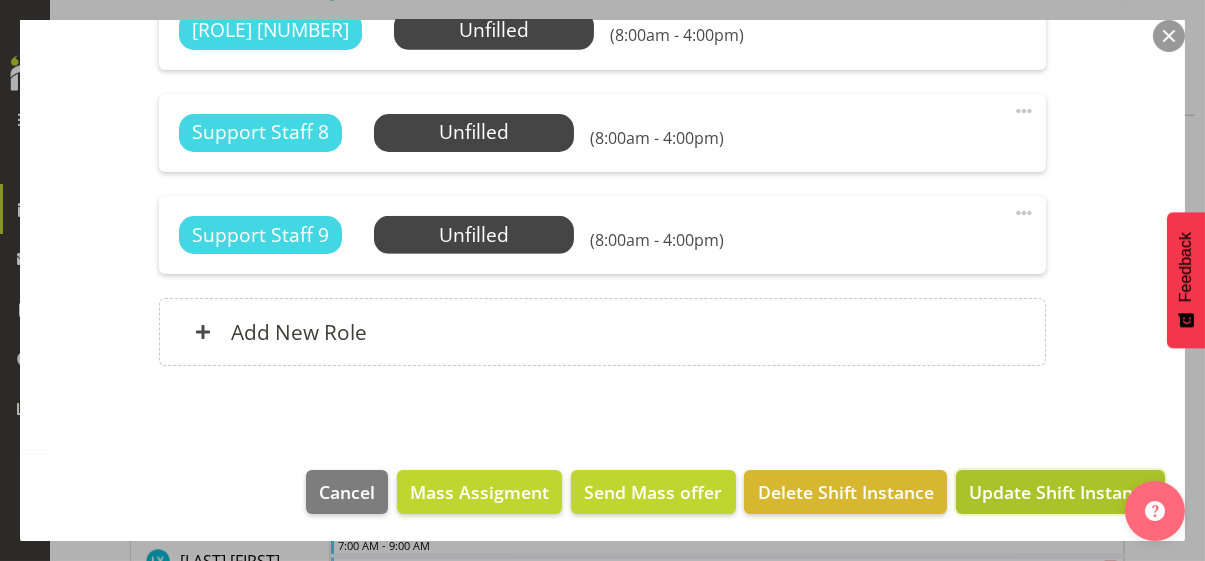 click on "Update Shift Instance" at bounding box center (1060, 492) 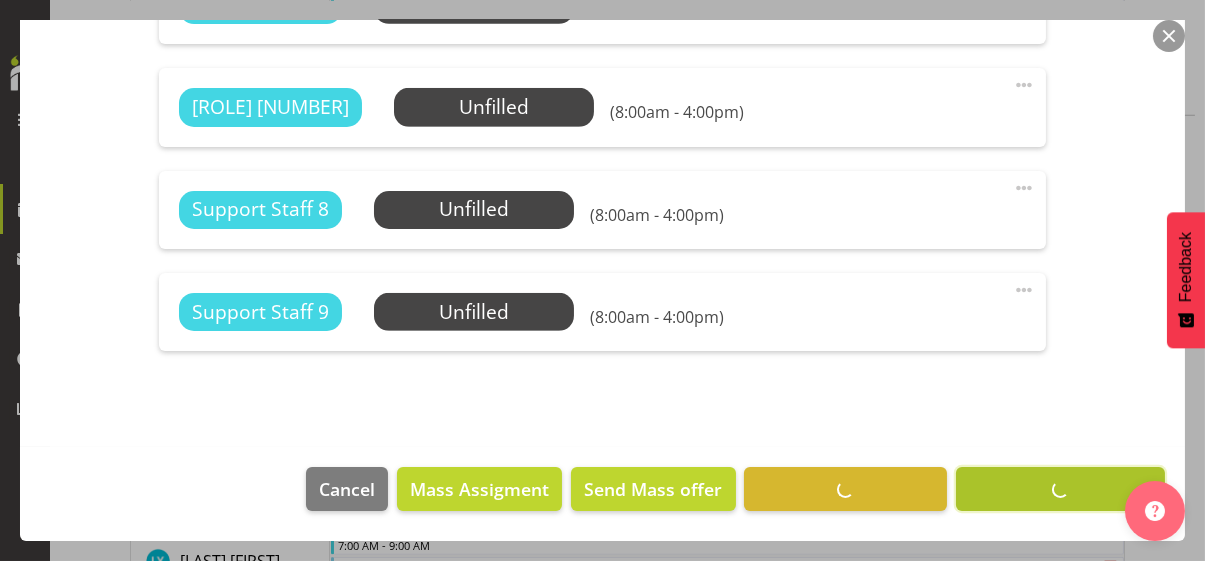 scroll, scrollTop: 2029, scrollLeft: 0, axis: vertical 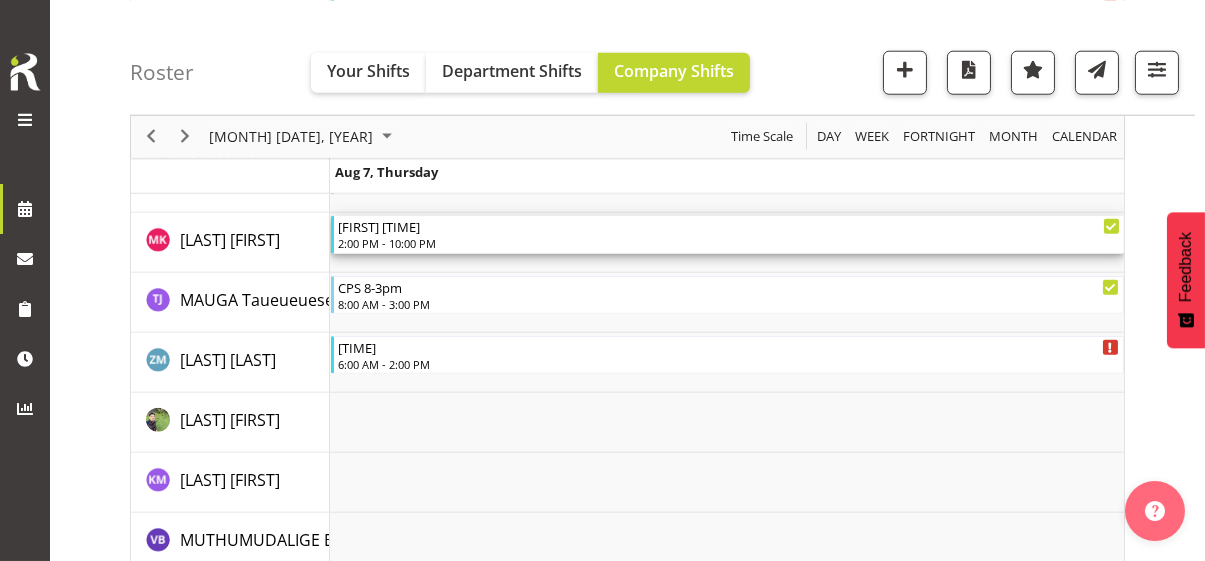 click on "2:00 PM - 10:00 PM" at bounding box center (729, 243) 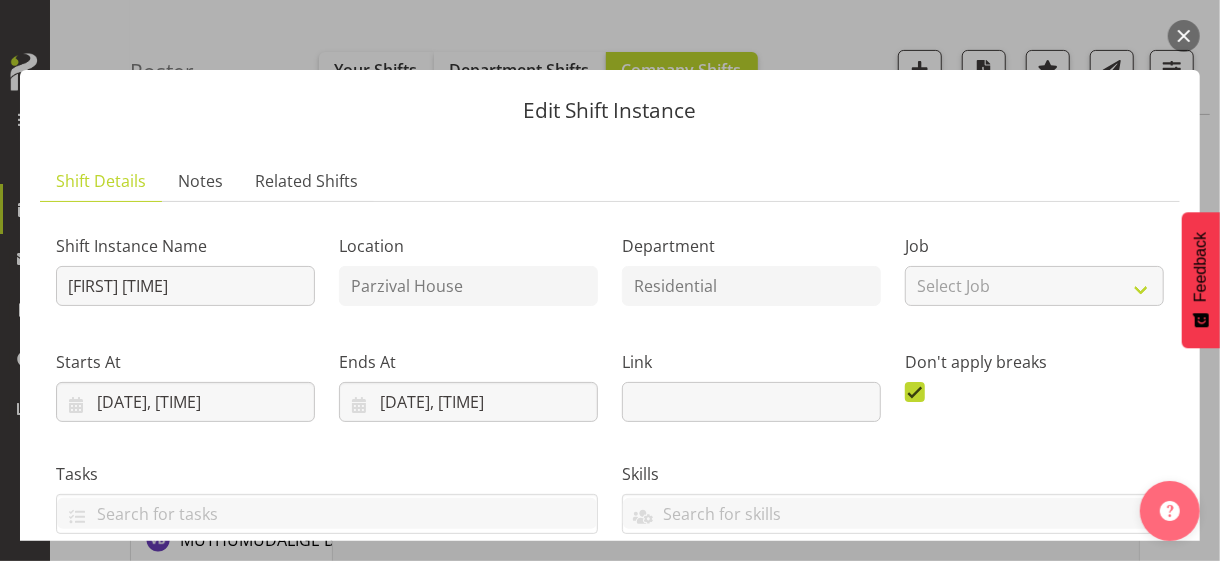 scroll, scrollTop: 500, scrollLeft: 0, axis: vertical 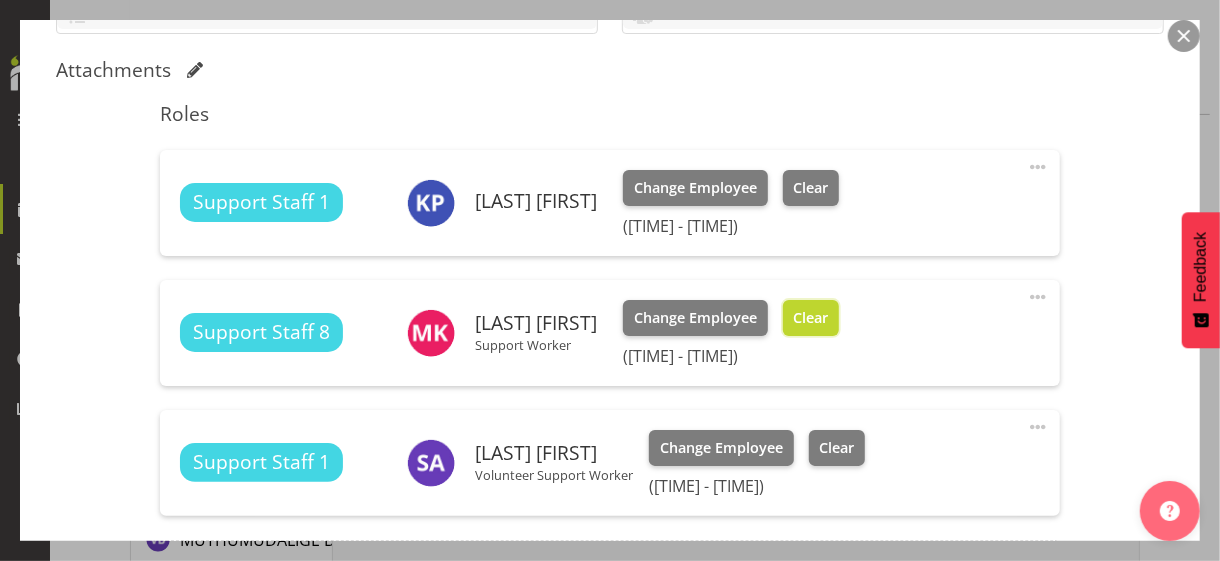 click on "Clear" at bounding box center (810, 318) 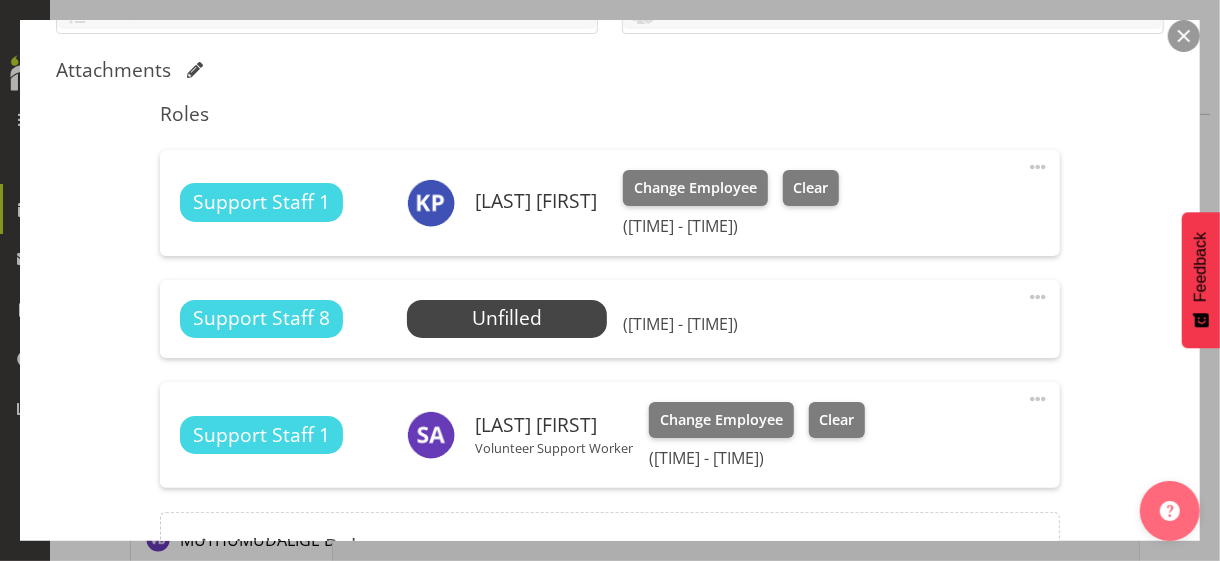 click at bounding box center (1038, 297) 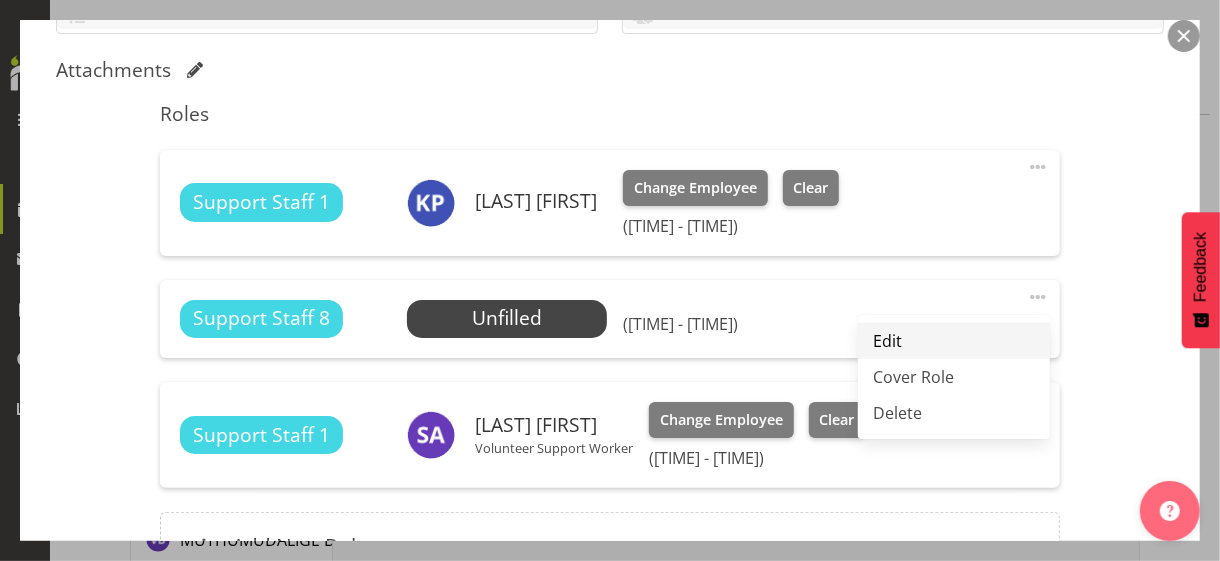 click on "Edit" at bounding box center (954, 341) 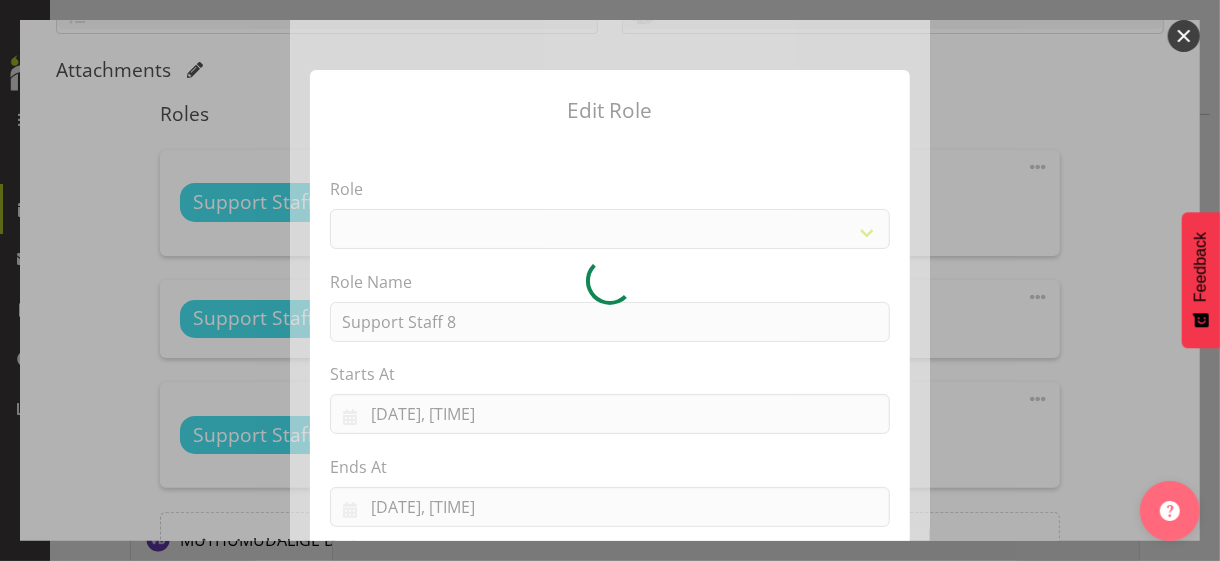 select on "1091" 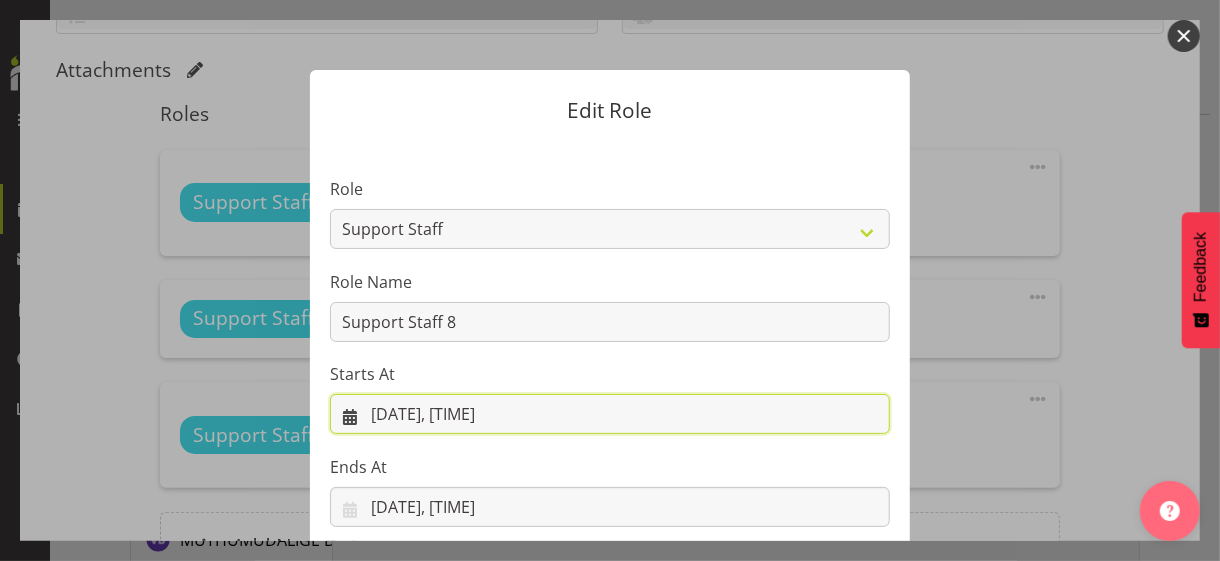 click on "[DATE], [TIME]" at bounding box center (610, 414) 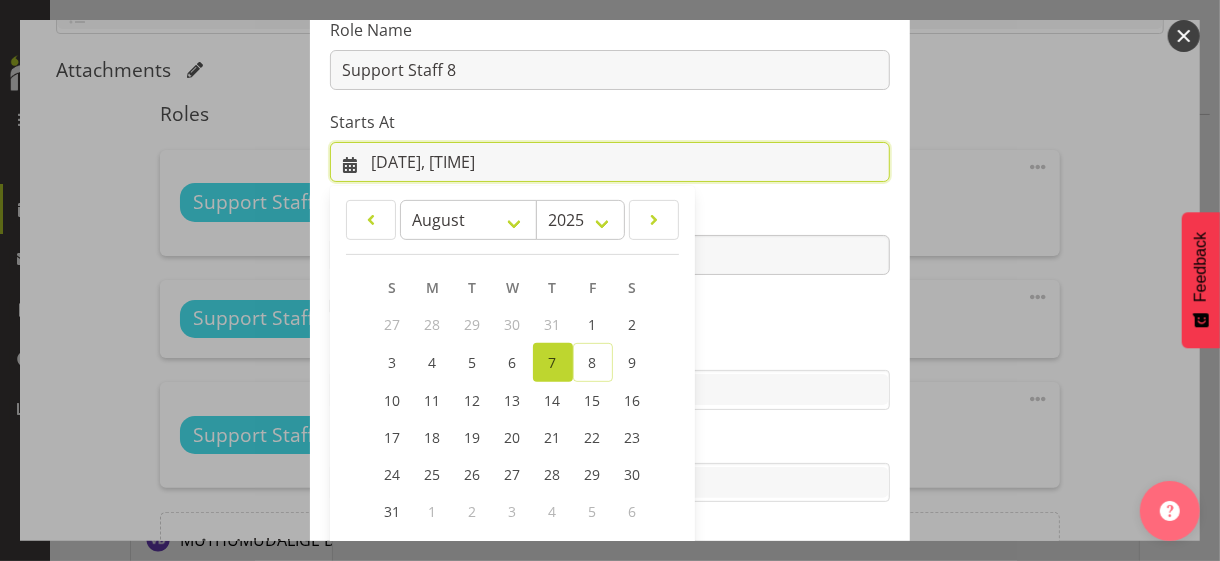 scroll, scrollTop: 347, scrollLeft: 0, axis: vertical 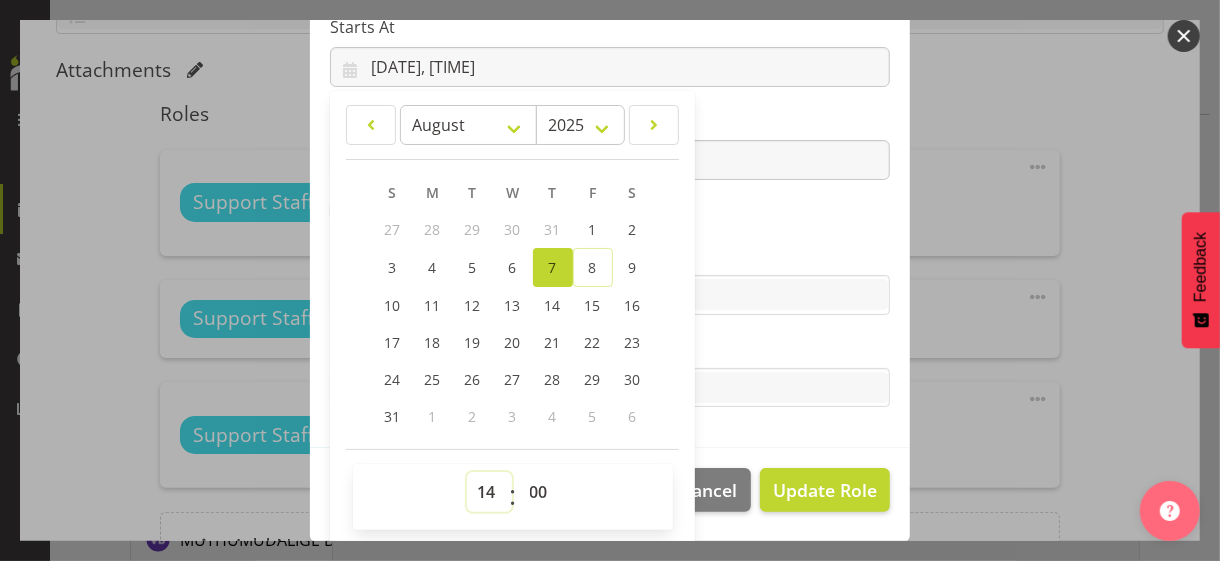 click on "00   01   02   03   04   05   06   07   08   09   10   11   12   13   14   15   16   17   18   19   20   21   22   23" at bounding box center (489, 492) 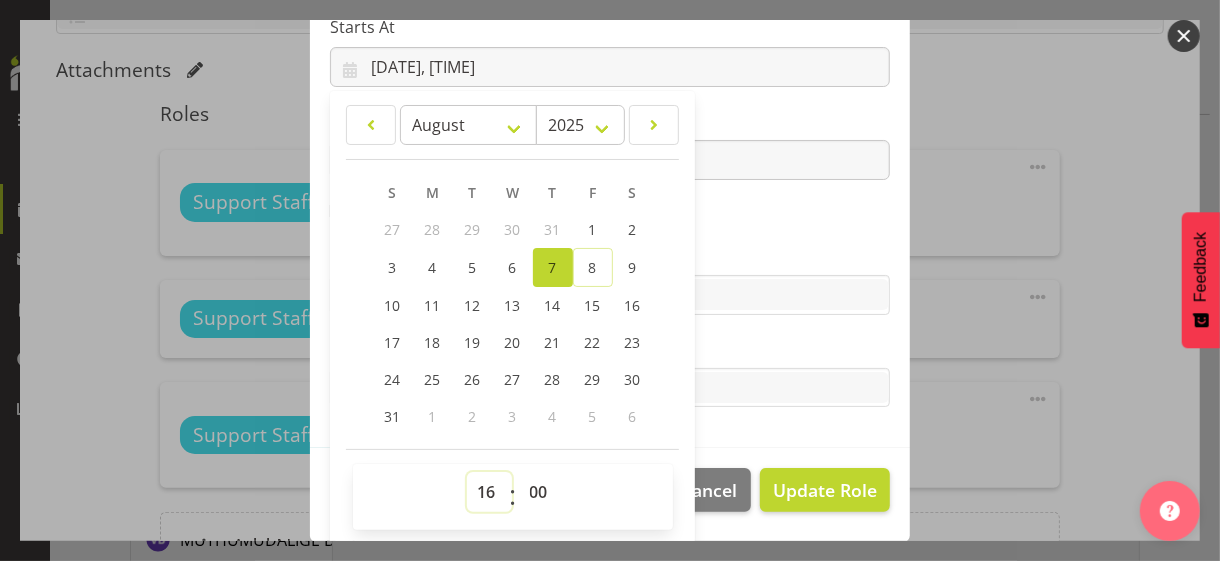 click on "00   01   02   03   04   05   06   07   08   09   10   11   12   13   14   15   16   17   18   19   20   21   22   23" at bounding box center (489, 492) 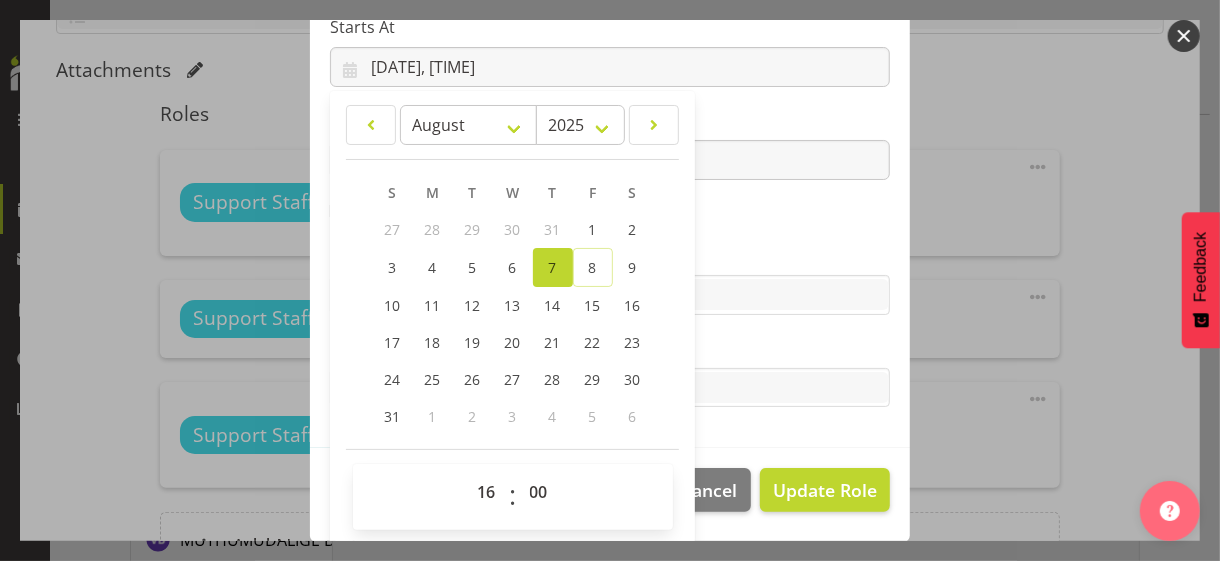 click on "Skills" at bounding box center [610, 255] 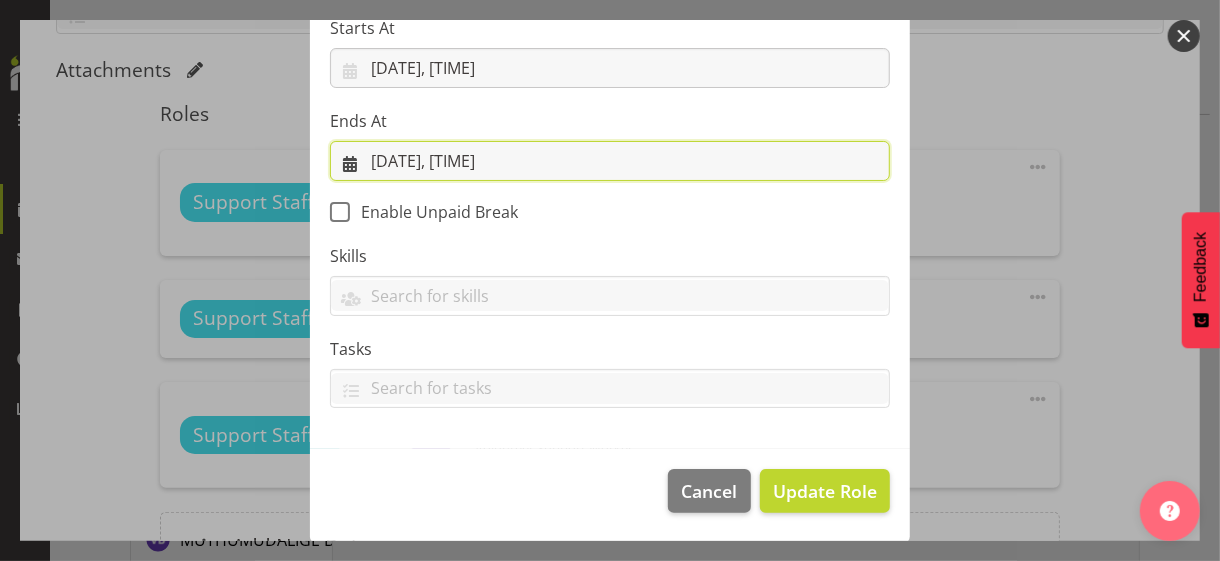 click on "[DATE], [TIME]" at bounding box center [610, 161] 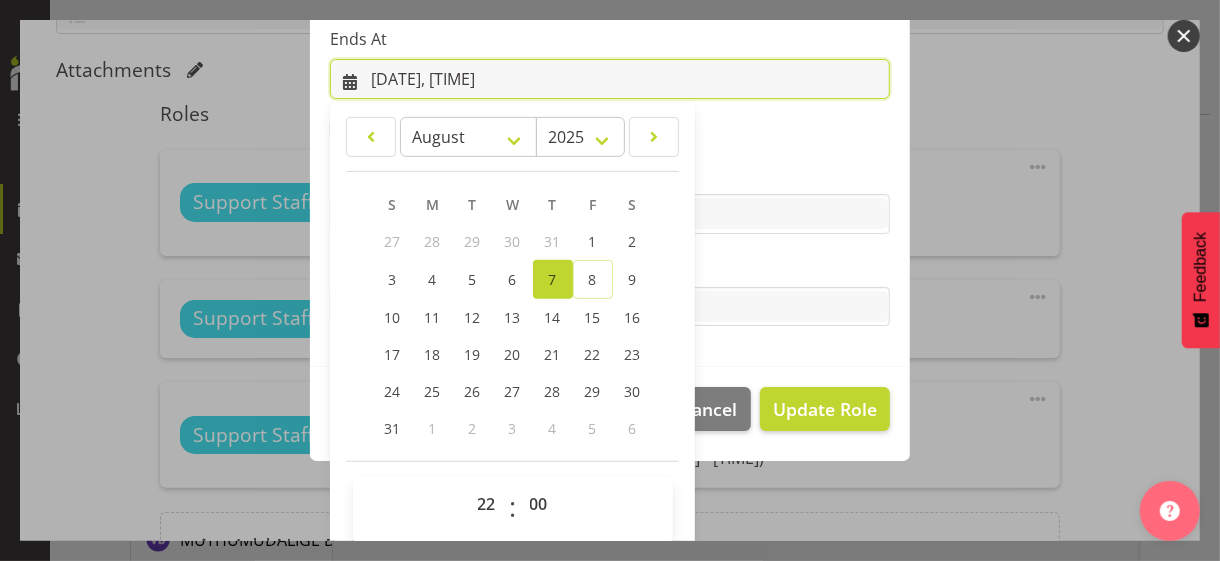 scroll, scrollTop: 441, scrollLeft: 0, axis: vertical 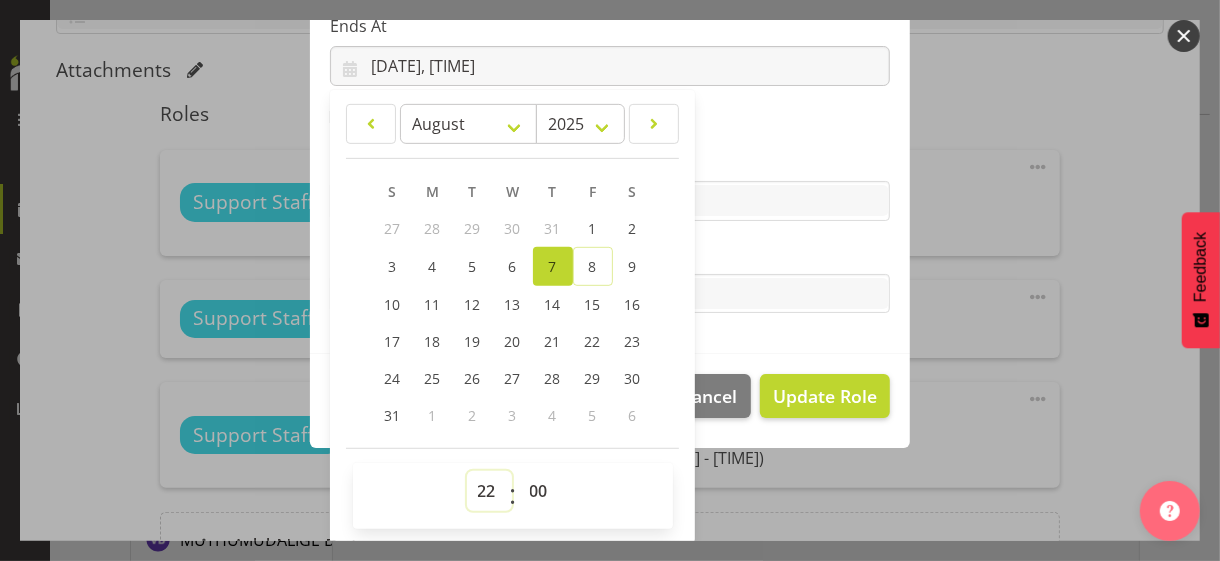 click on "00   01   02   03   04   05   06   07   08   09   10   11   12   13   14   15   16   17   18   19   20   21   22   23" at bounding box center [489, 491] 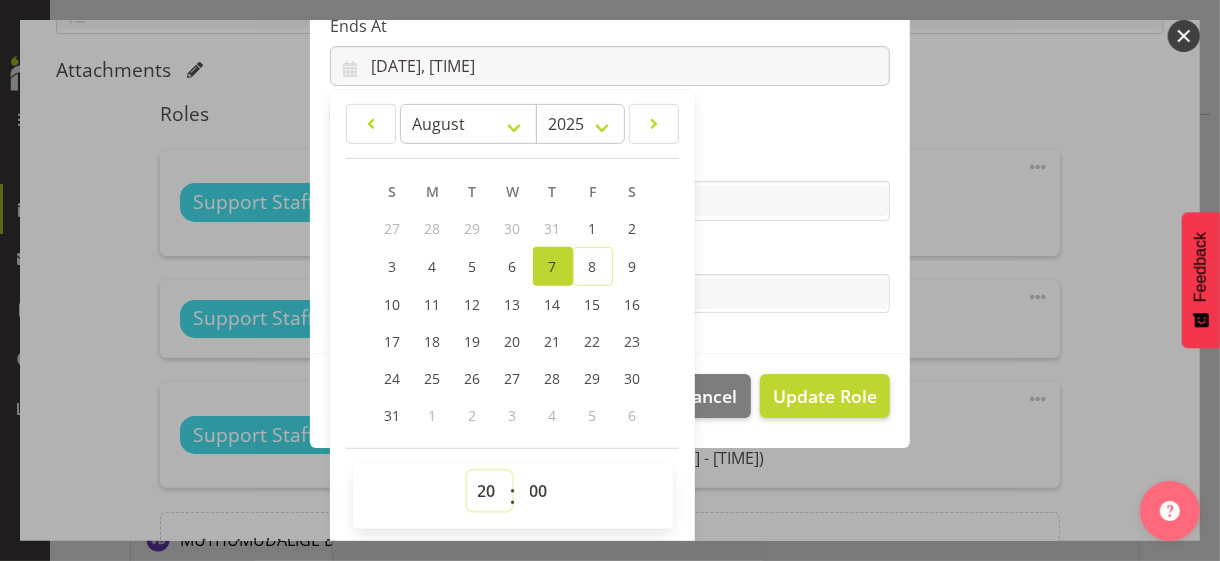 click on "00   01   02   03   04   05   06   07   08   09   10   11   12   13   14   15   16   17   18   19   20   21   22   23" at bounding box center (489, 491) 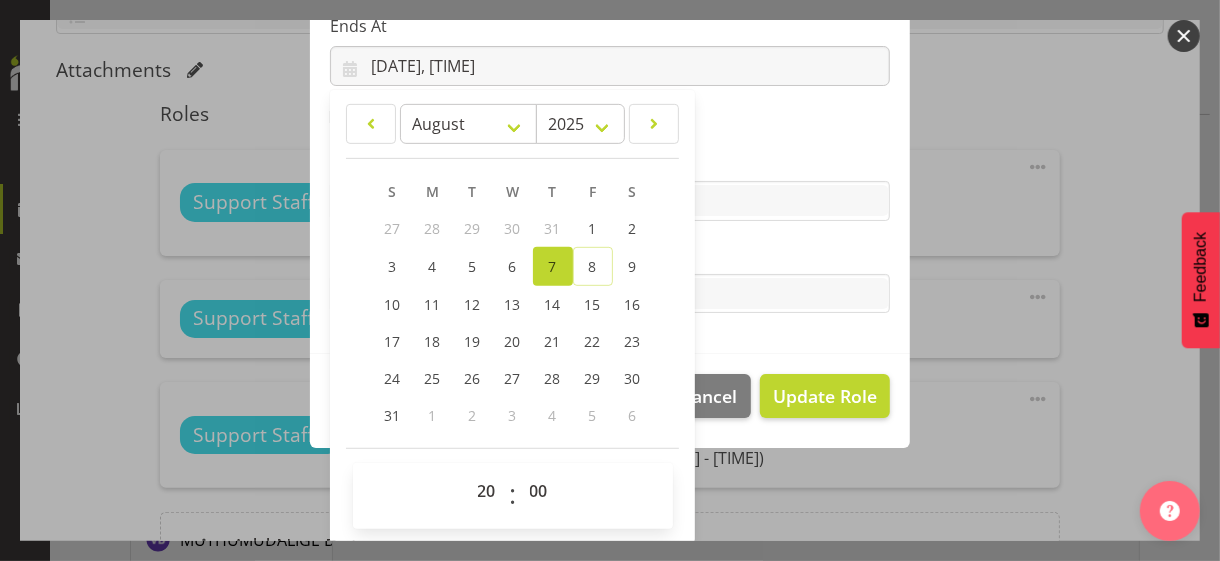 click on "Skills" at bounding box center (610, 161) 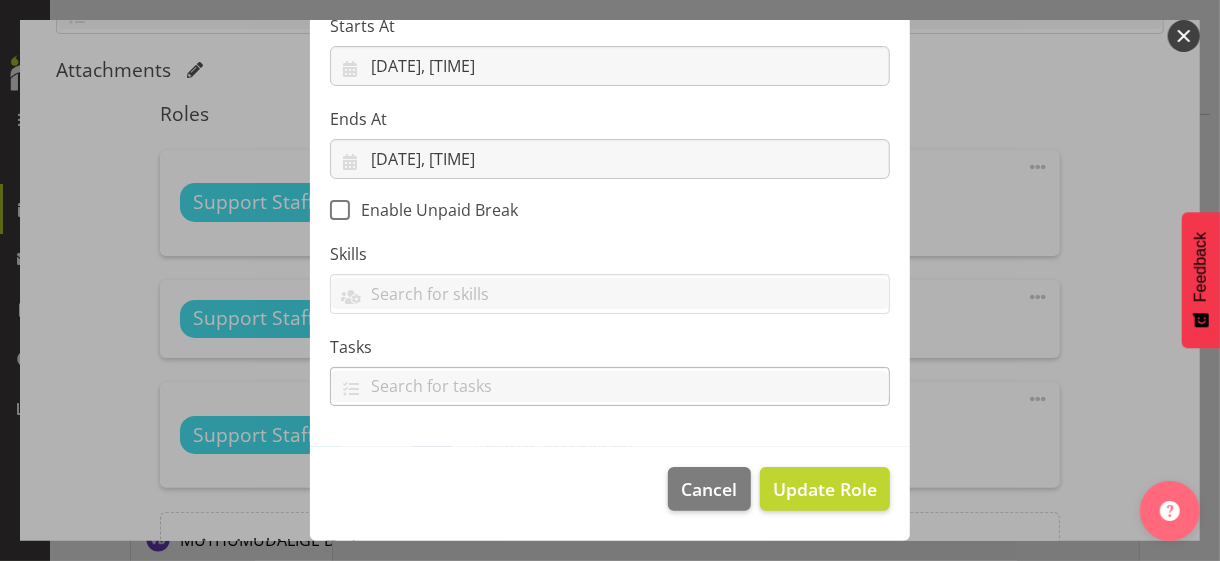 scroll, scrollTop: 346, scrollLeft: 0, axis: vertical 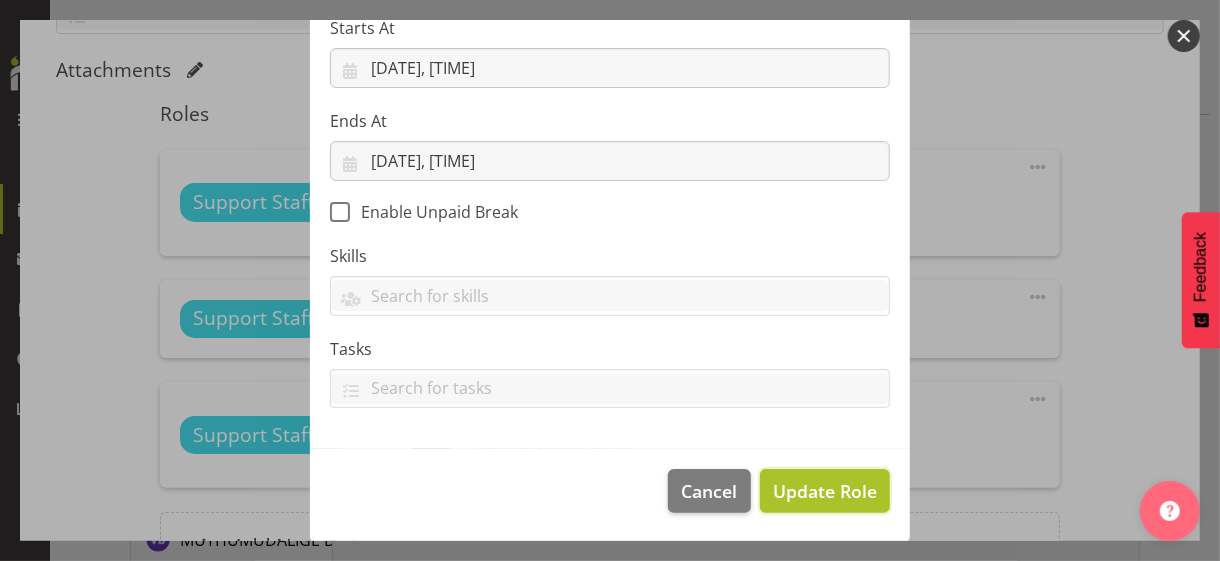 click on "Update Role" at bounding box center [825, 491] 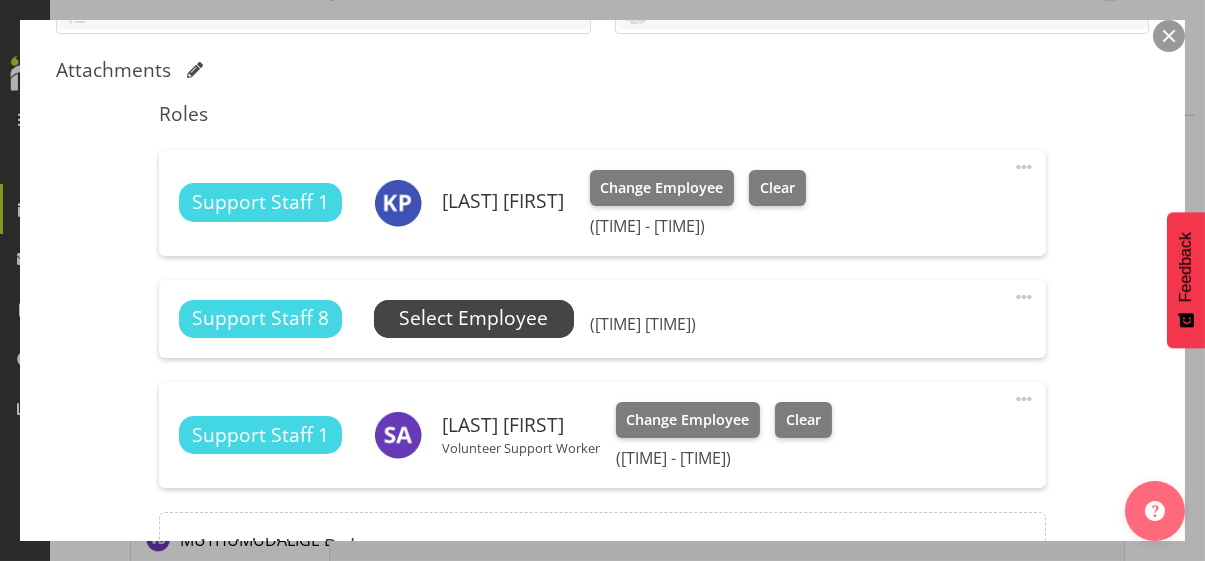 click on "Select Employee" at bounding box center (473, 318) 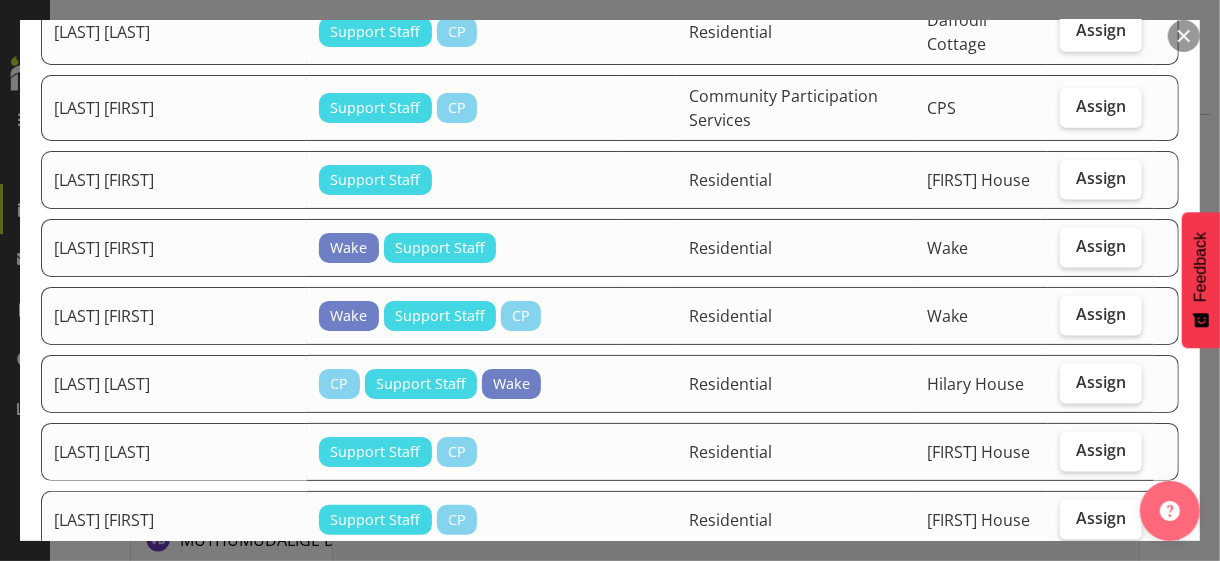 scroll, scrollTop: 1300, scrollLeft: 0, axis: vertical 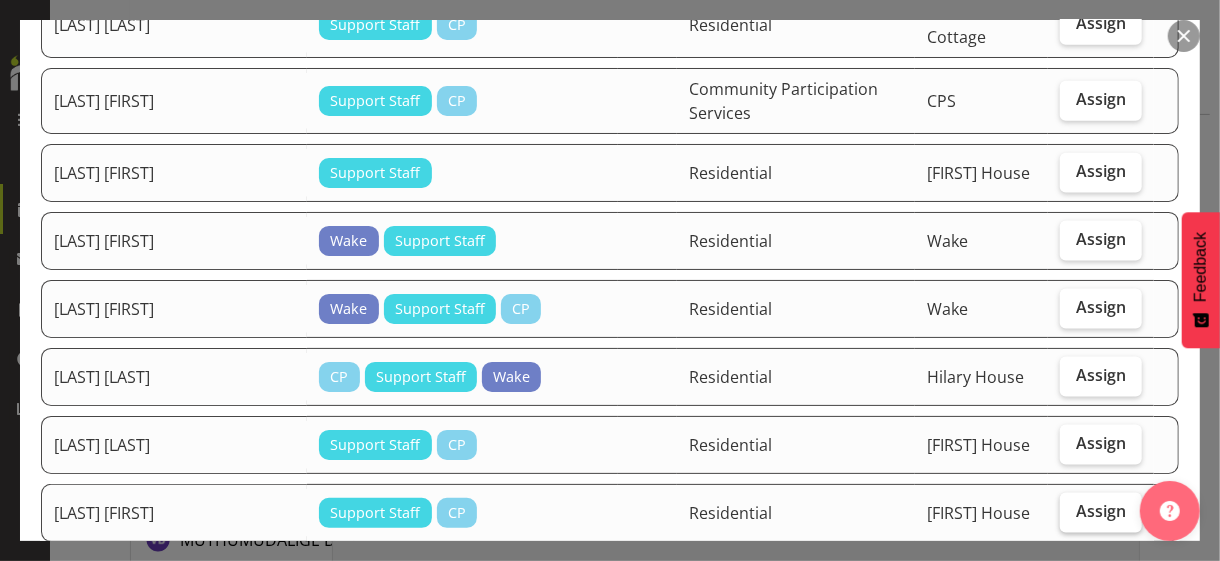 click on "Assign" at bounding box center [1101, 511] 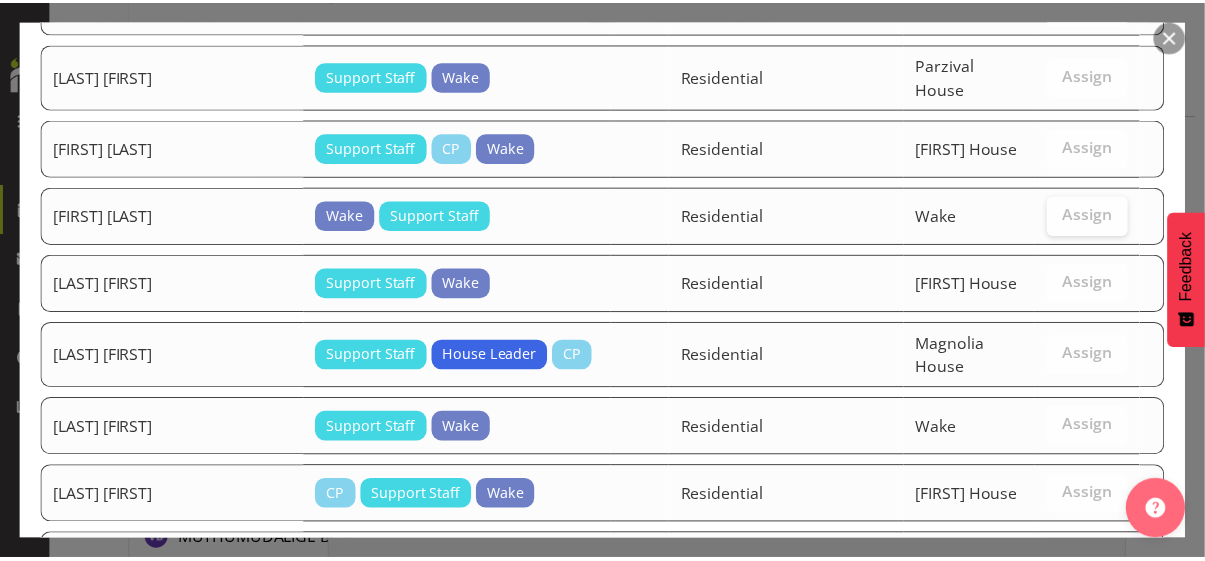 scroll, scrollTop: 3580, scrollLeft: 0, axis: vertical 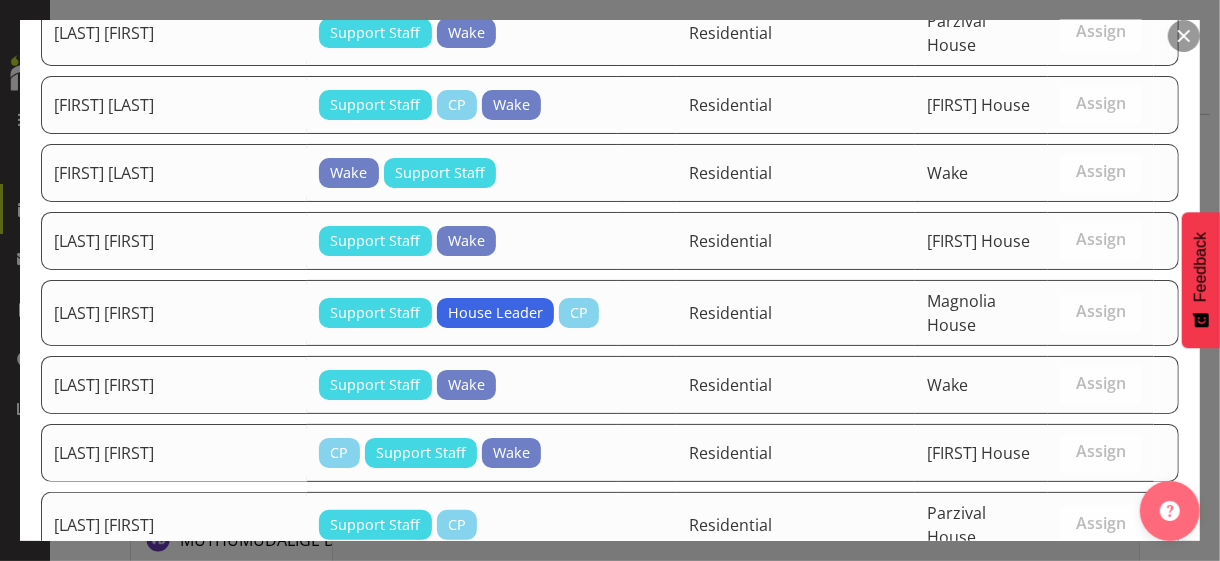 click on "Assign [LAST] [FIRST]" at bounding box center (1078, 631) 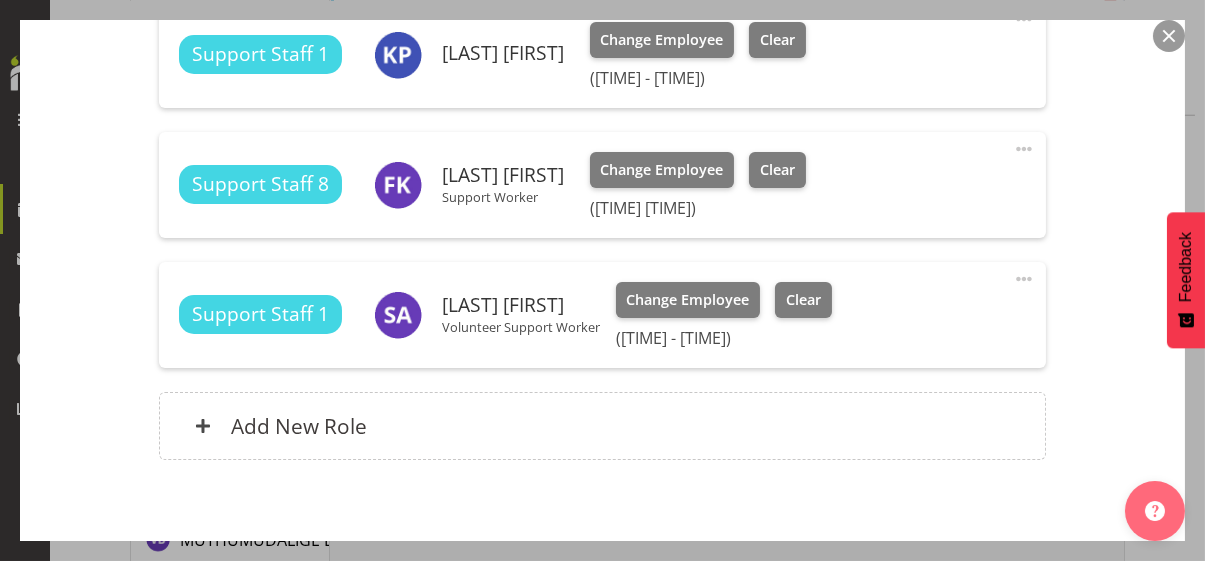 scroll, scrollTop: 541, scrollLeft: 0, axis: vertical 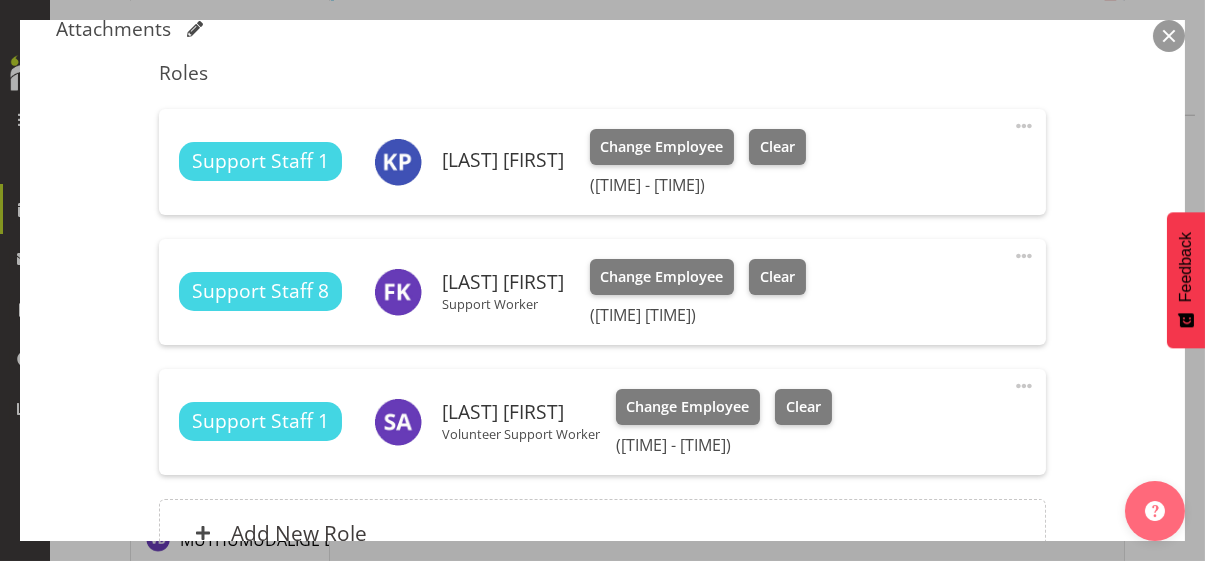 click on "Shift Instance Name [FIRST] [TIME]   Location [FIRST] [ROLE]   Department Residential   Job  Select Job  Create new job
Starts At
[DATE], [TIME]  January   February   March   April   May   June   July   August   September   October   November   December   2035   2034   2033   2032   2031   2030   2029   2028   2027   2026   2025   2024   2023   2022   2021   2020   2019   2018   2017   2016   2015   2014   2013   2012   2011   2010   2009   2008   2007   2006   2005   2004   2003   2002   2001   2000   1999   1998   1997   1996   1995   1994   1993   1992   1991   1990   1989   1988   1987   1986   1985   1984   1983   1982   1981   1980   1979   1978   1977   1976   1975   1974   1973   1972   1971   1970   1969   1968   1967   1966   1965   1964   1963   1962   1961   1960   1959   1958   1957   1956   1955   1954   1953   1952   1951   1950   1949   1948   1947   1946   1945   1944   1943   1942   1941   1940   1939   1938   1937   1936   1935   1934   1933   1932   1931  S M" at bounding box center (602, 134) 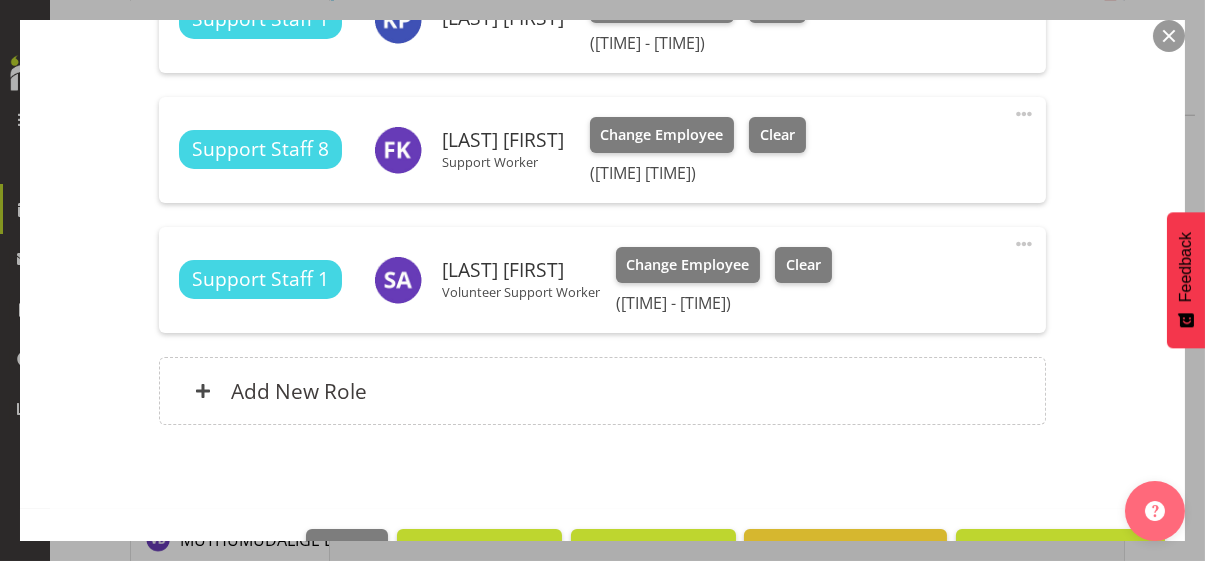 scroll, scrollTop: 741, scrollLeft: 0, axis: vertical 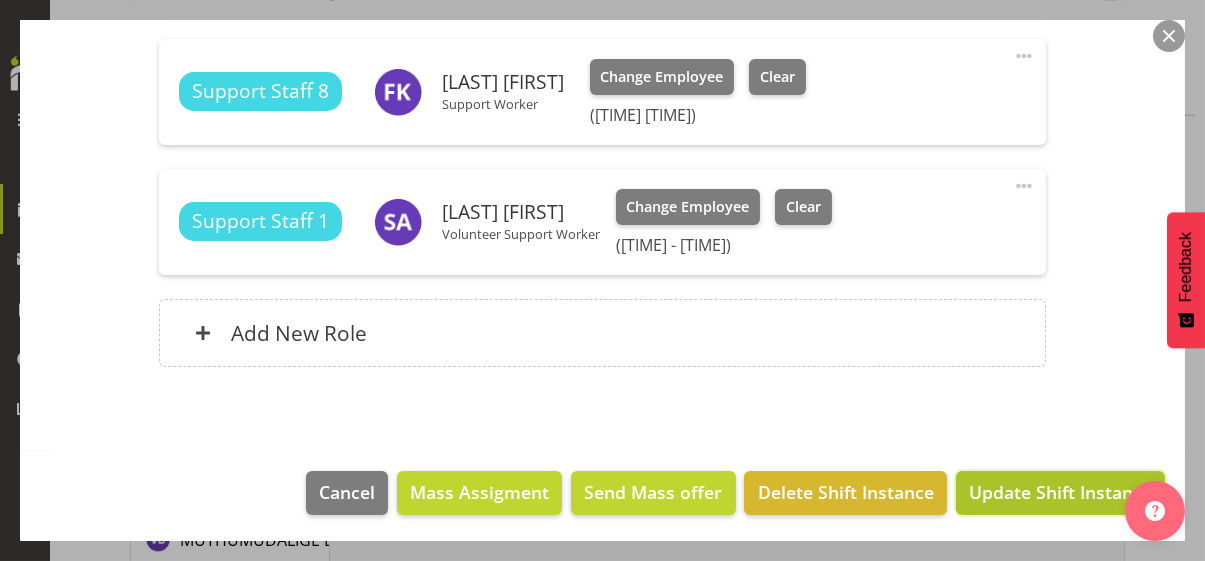 click on "Update Shift Instance" at bounding box center [1060, 492] 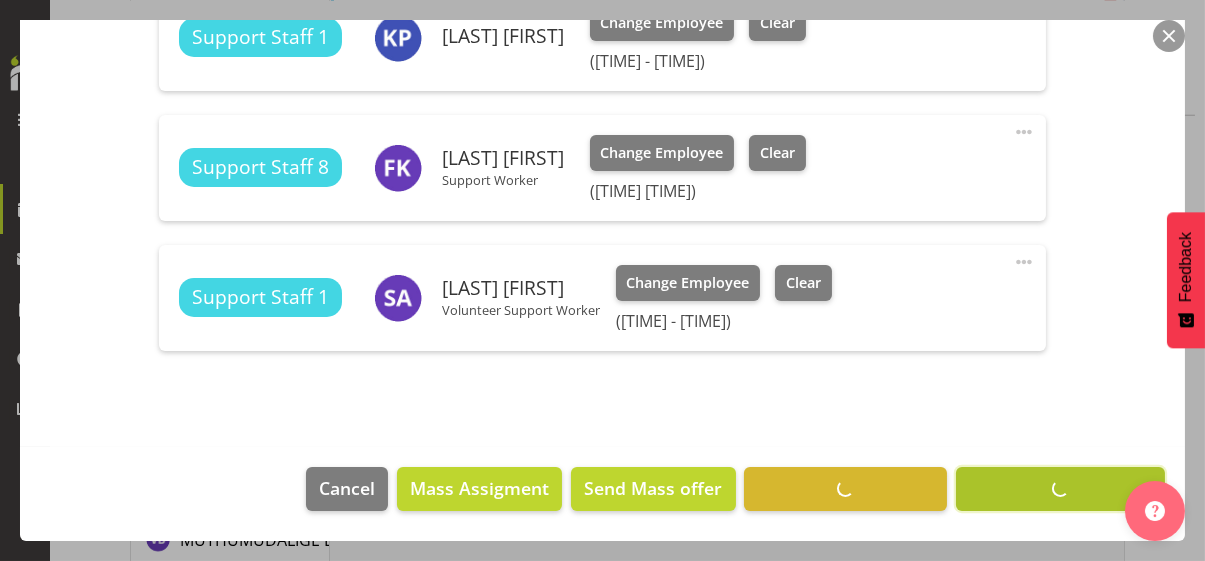 scroll, scrollTop: 662, scrollLeft: 0, axis: vertical 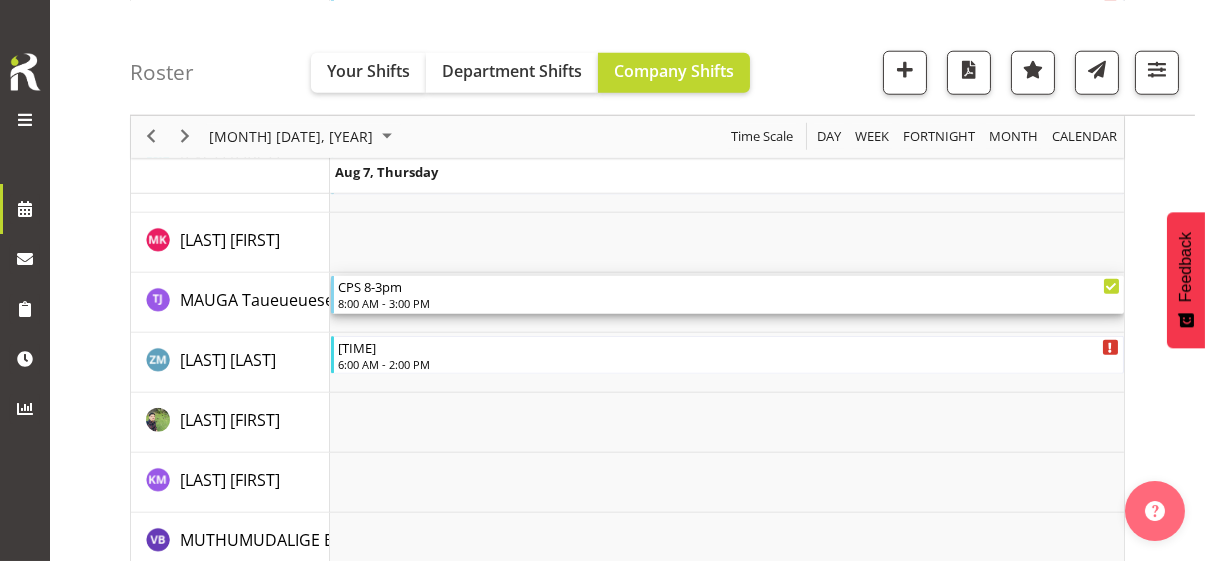 click on "8:00 AM - 3:00 PM" at bounding box center [729, 303] 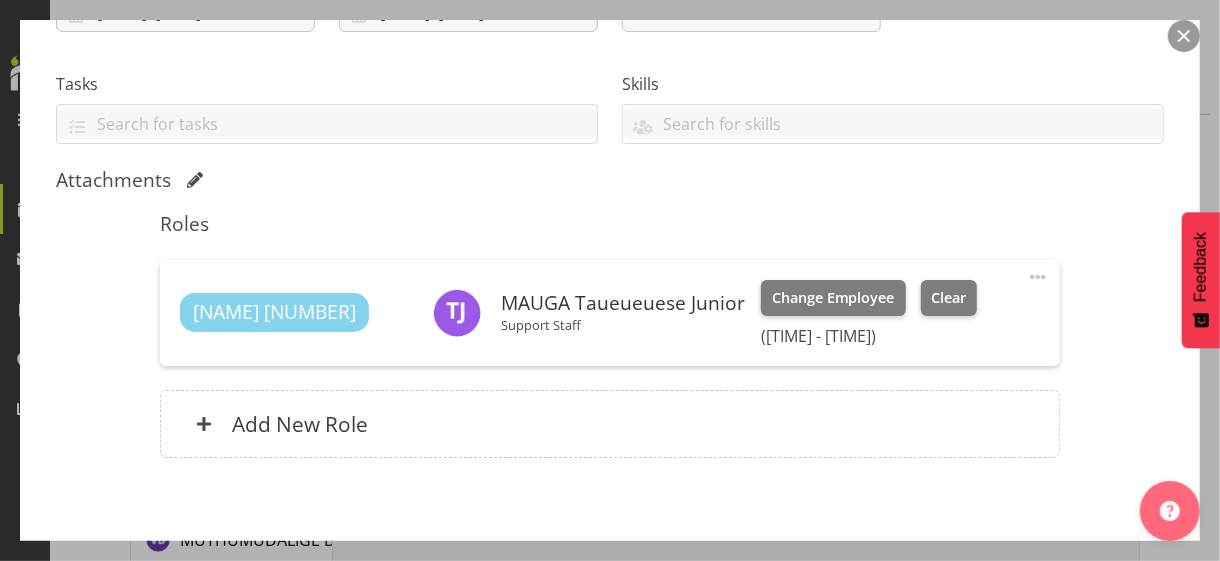 scroll, scrollTop: 400, scrollLeft: 0, axis: vertical 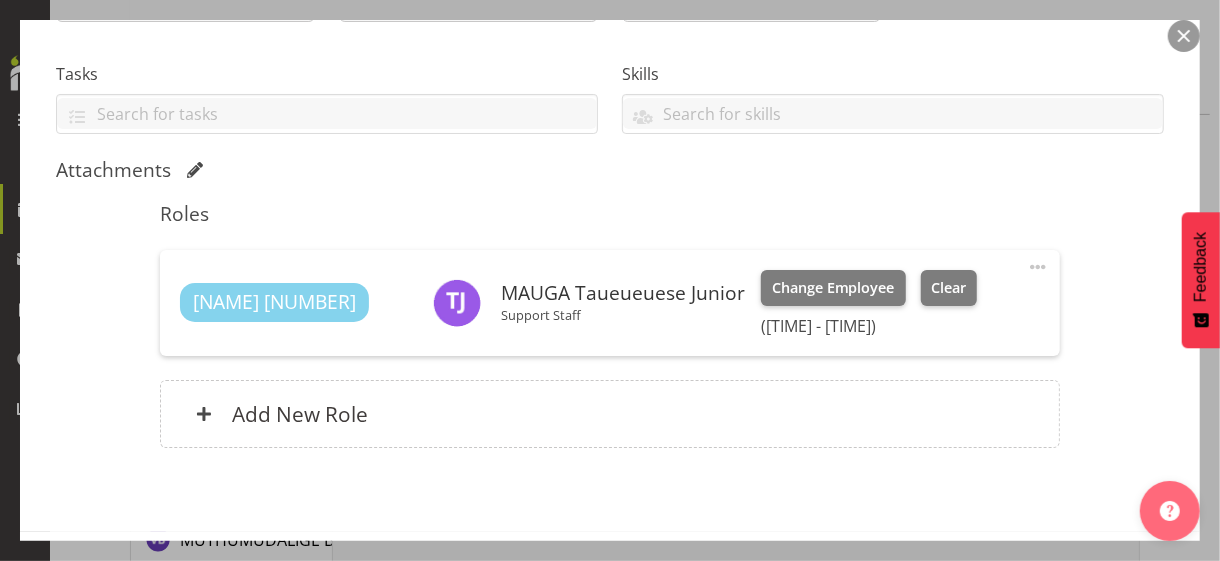 click at bounding box center [1038, 267] 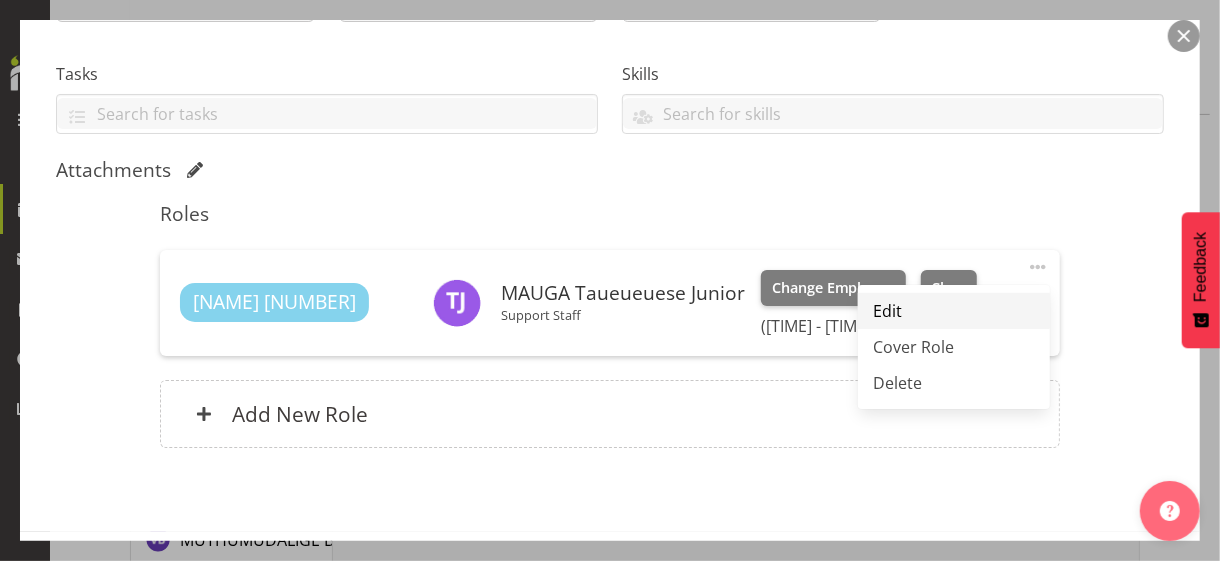 click on "Edit" at bounding box center (954, 311) 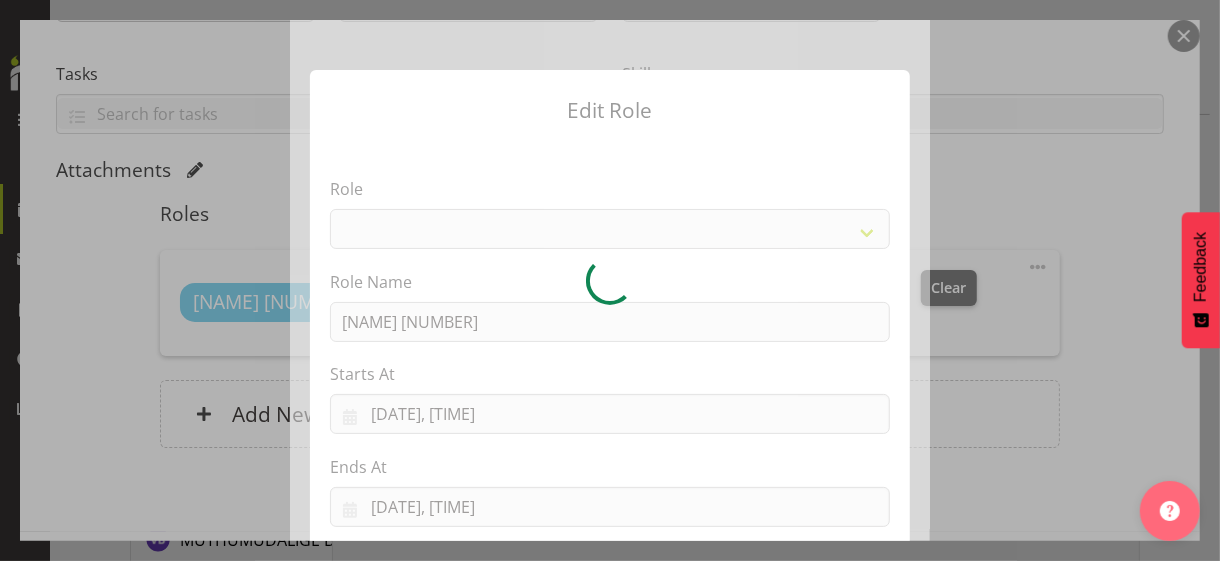select 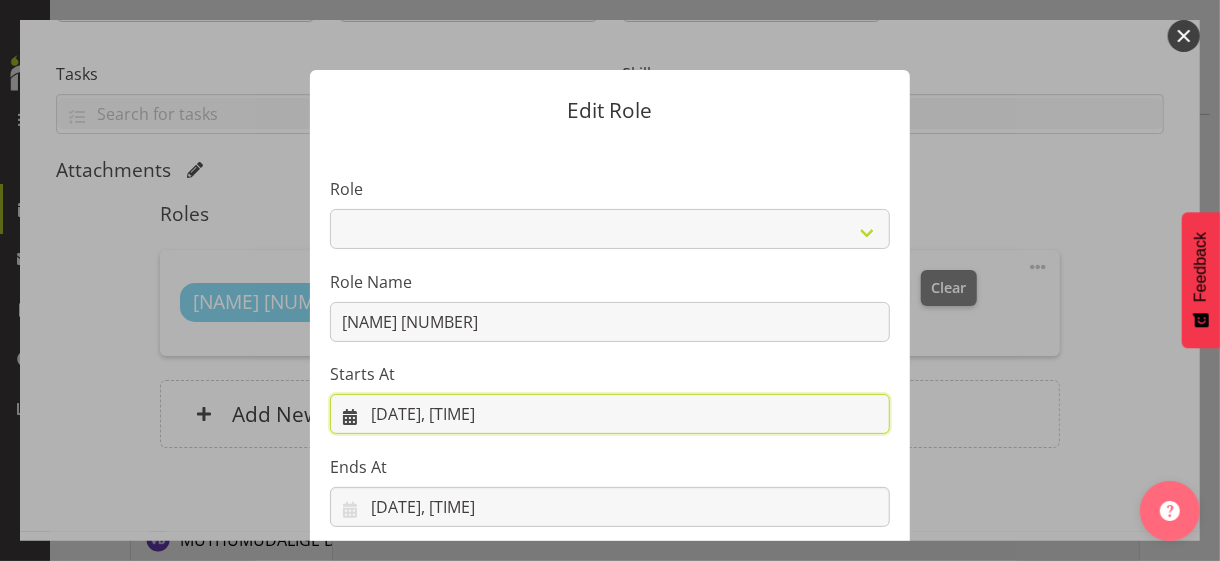 click on "[DATE], [TIME]" at bounding box center (610, 414) 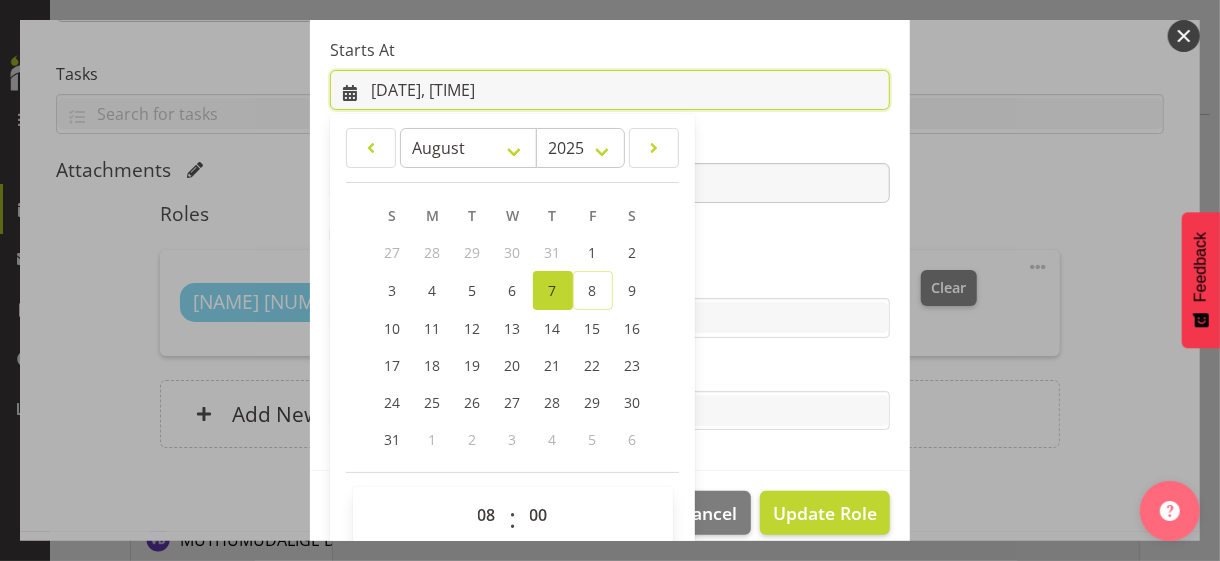 scroll, scrollTop: 347, scrollLeft: 0, axis: vertical 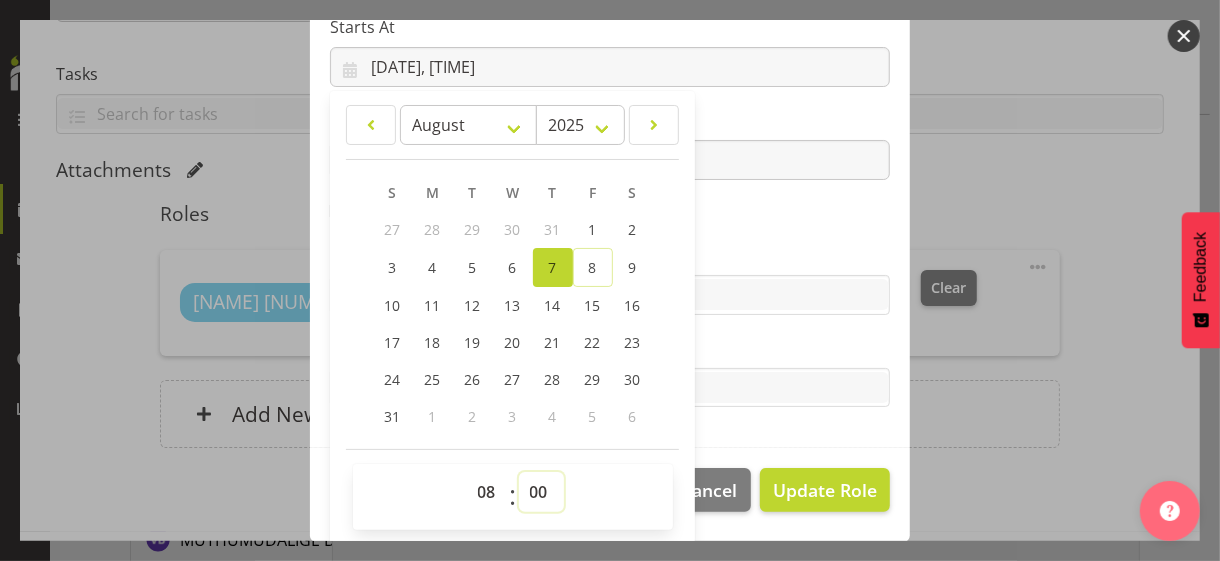 click on "00   01   02   03   04   05   06   07   08   09   10   11   12   13   14   15   16   17   18   19   20   21   22   23   24   25   26   27   28   29   30   31   32   33   34   35   36   37   38   39   40   41   42   43   44   45   46   47   48   49   50   51   52   53   54   55   56   57   58   59" at bounding box center (541, 492) 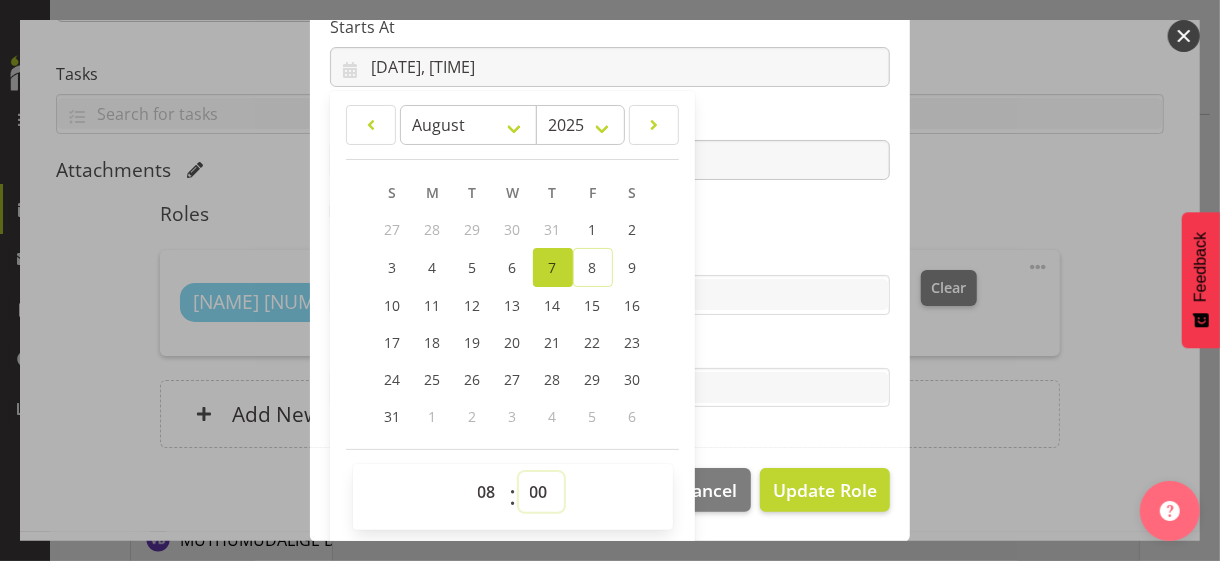 select on "30" 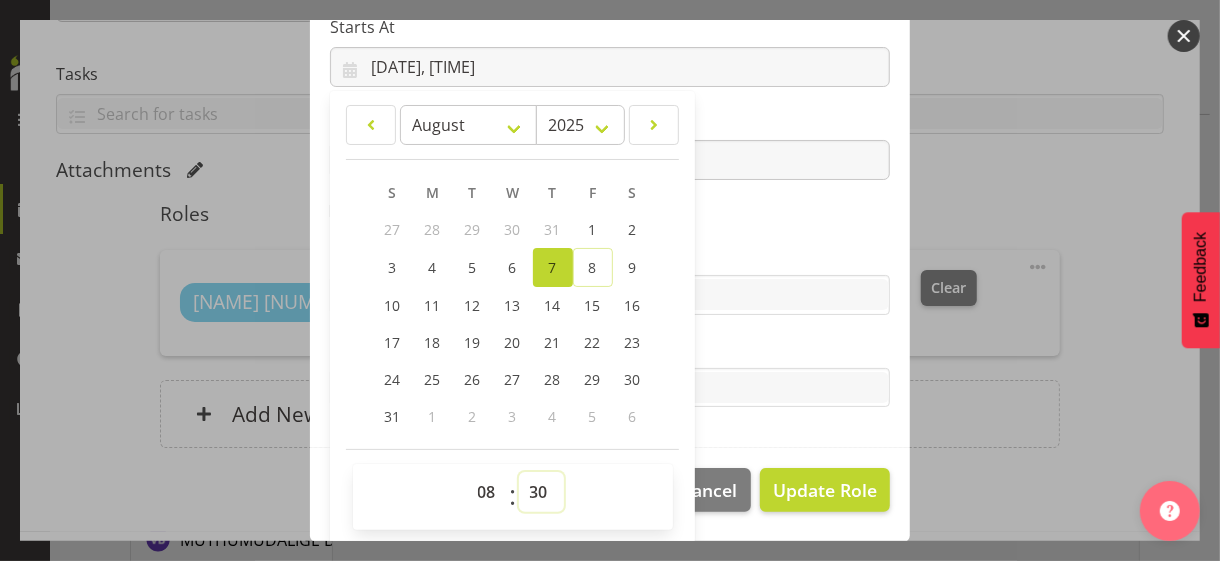click on "00   01   02   03   04   05   06   07   08   09   10   11   12   13   14   15   16   17   18   19   20   21   22   23   24   25   26   27   28   29   30   31   32   33   34   35   36   37   38   39   40   41   42   43   44   45   46   47   48   49   50   51   52   53   54   55   56   57   58   59" at bounding box center (541, 492) 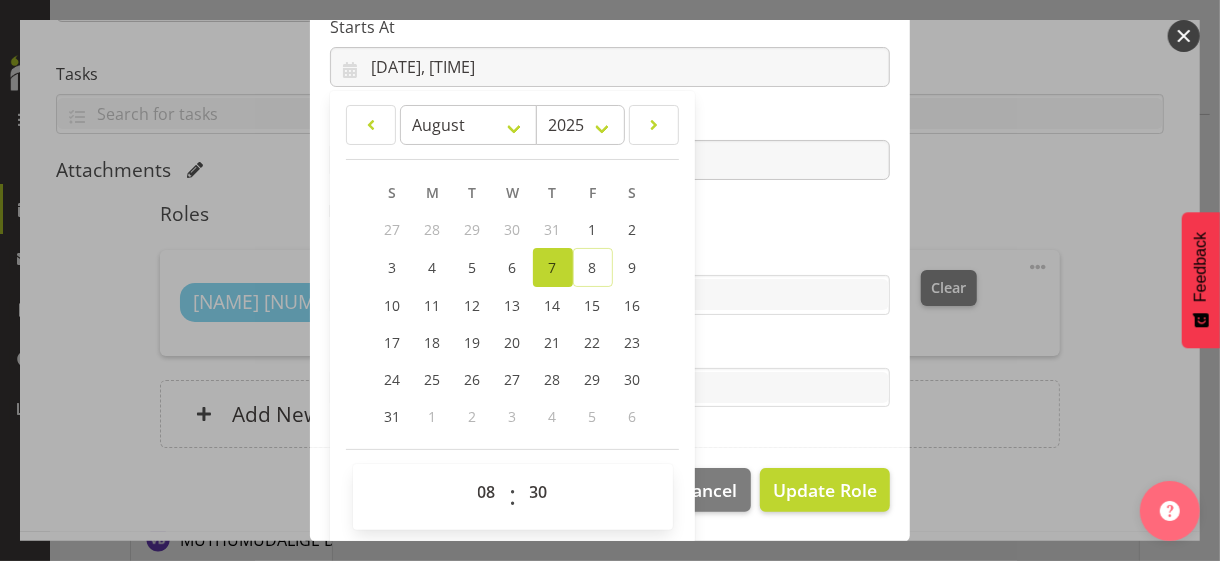 click on "Skills" at bounding box center [610, 255] 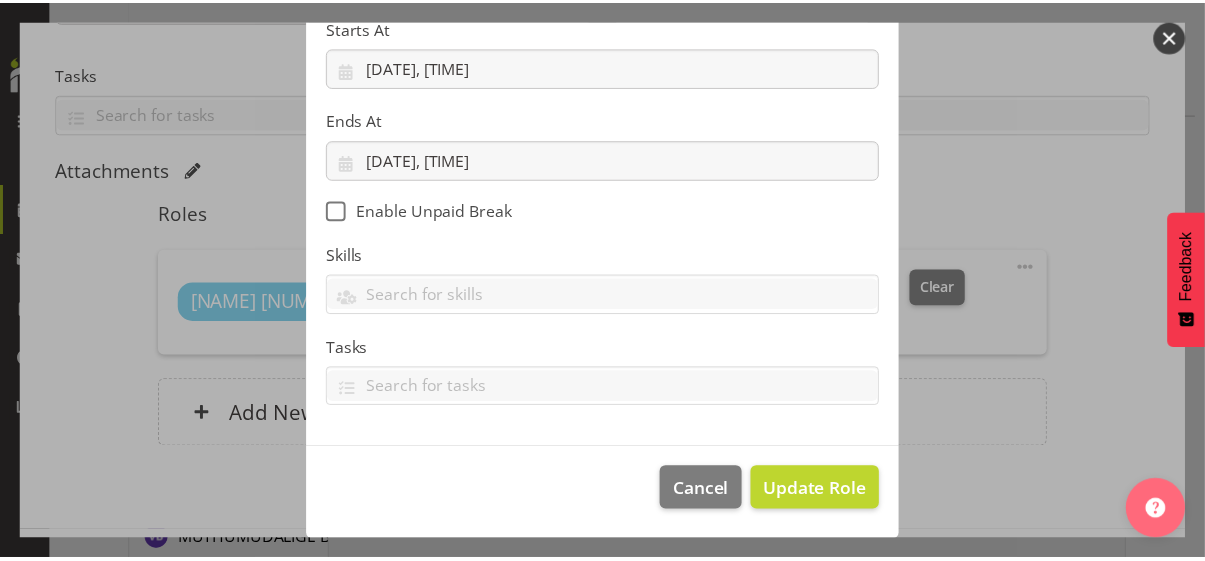 scroll, scrollTop: 346, scrollLeft: 0, axis: vertical 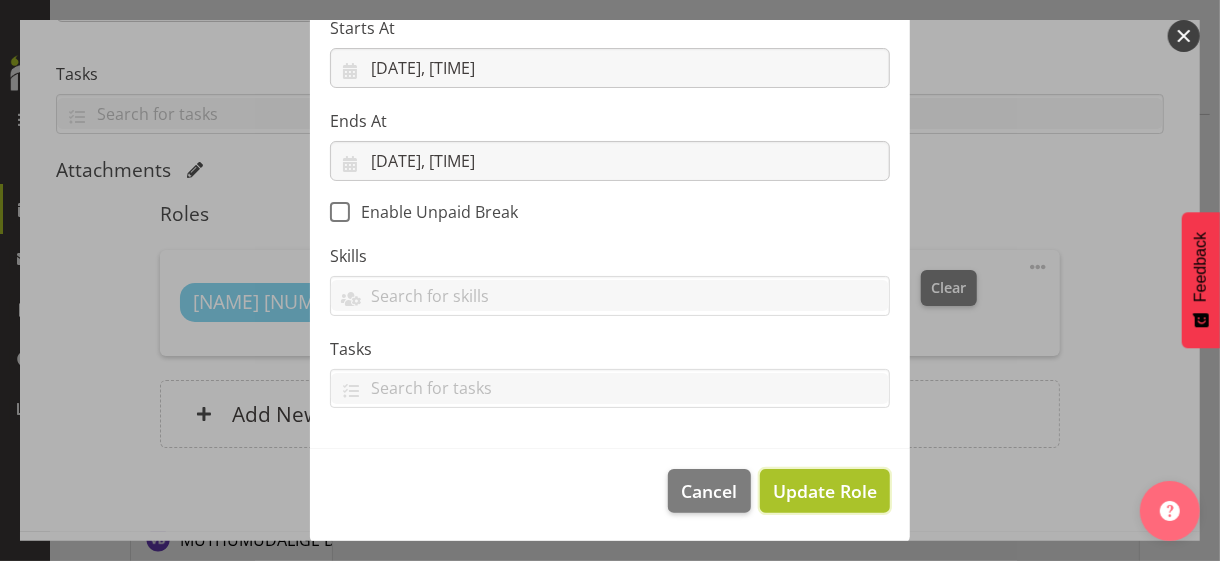 click on "Update Role" at bounding box center [825, 491] 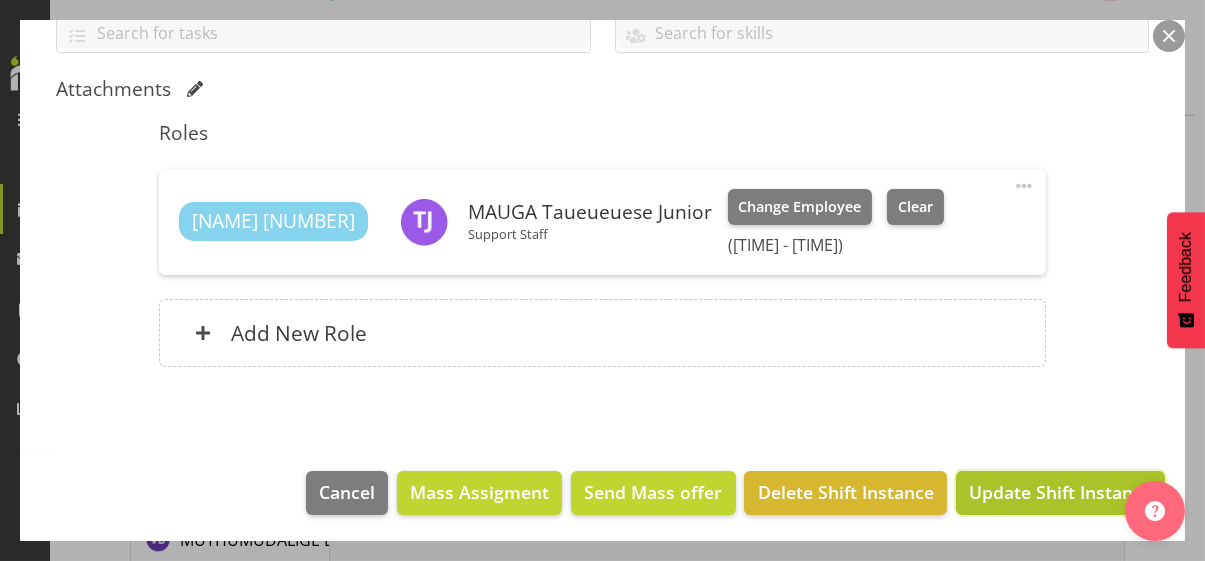 click on "Update Shift Instance" at bounding box center (1060, 492) 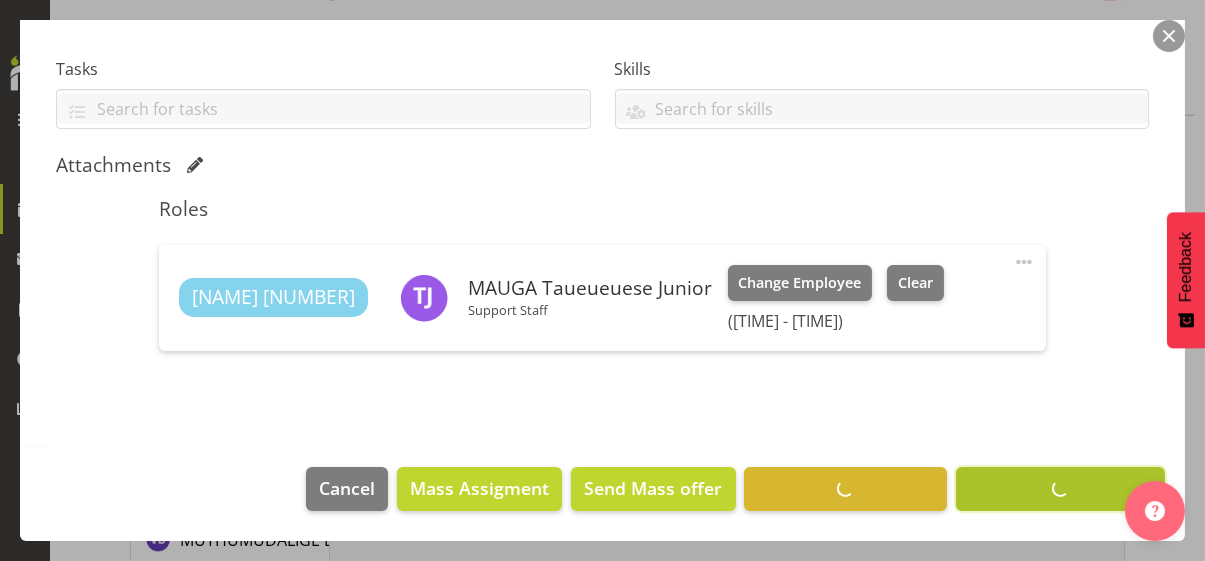scroll, scrollTop: 402, scrollLeft: 0, axis: vertical 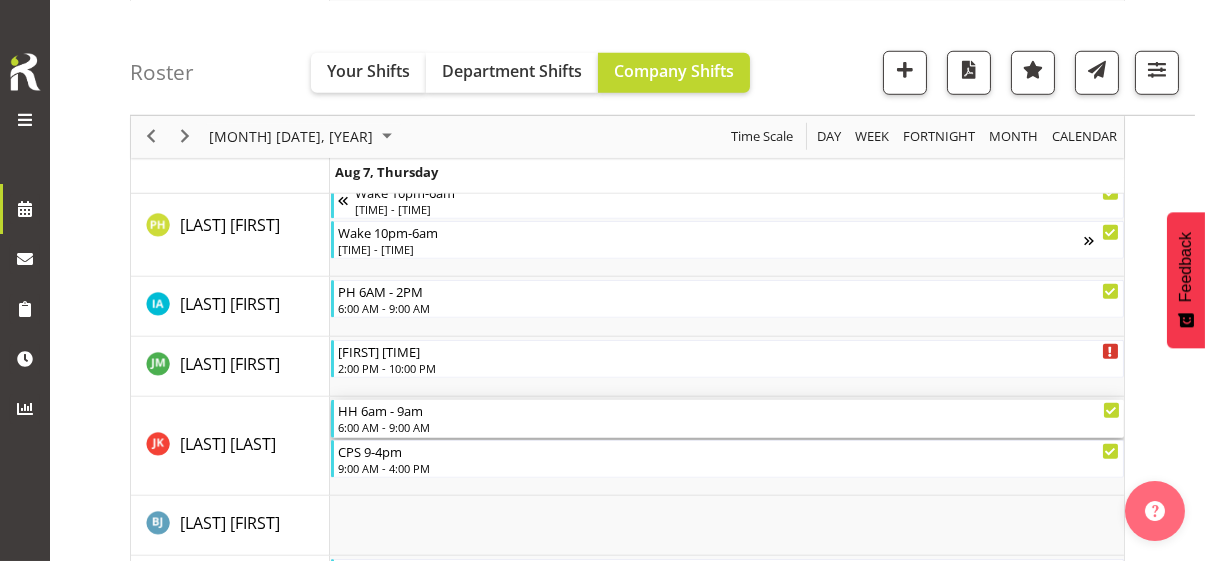 click on "6:00 AM - 9:00 AM" at bounding box center [729, 427] 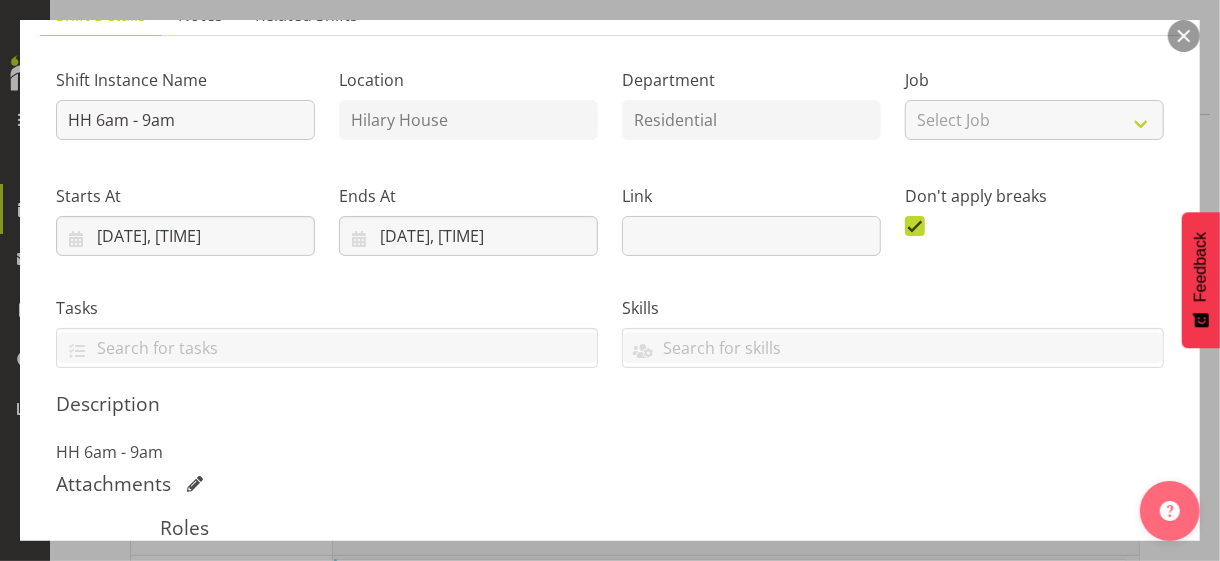 scroll, scrollTop: 400, scrollLeft: 0, axis: vertical 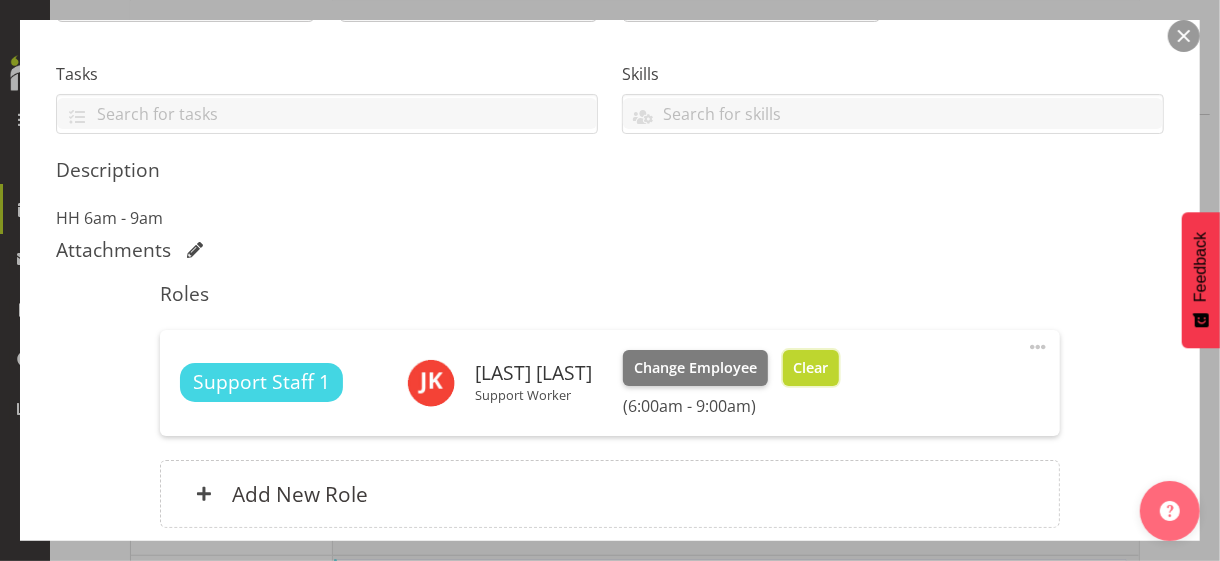 click on "Clear" at bounding box center [810, 368] 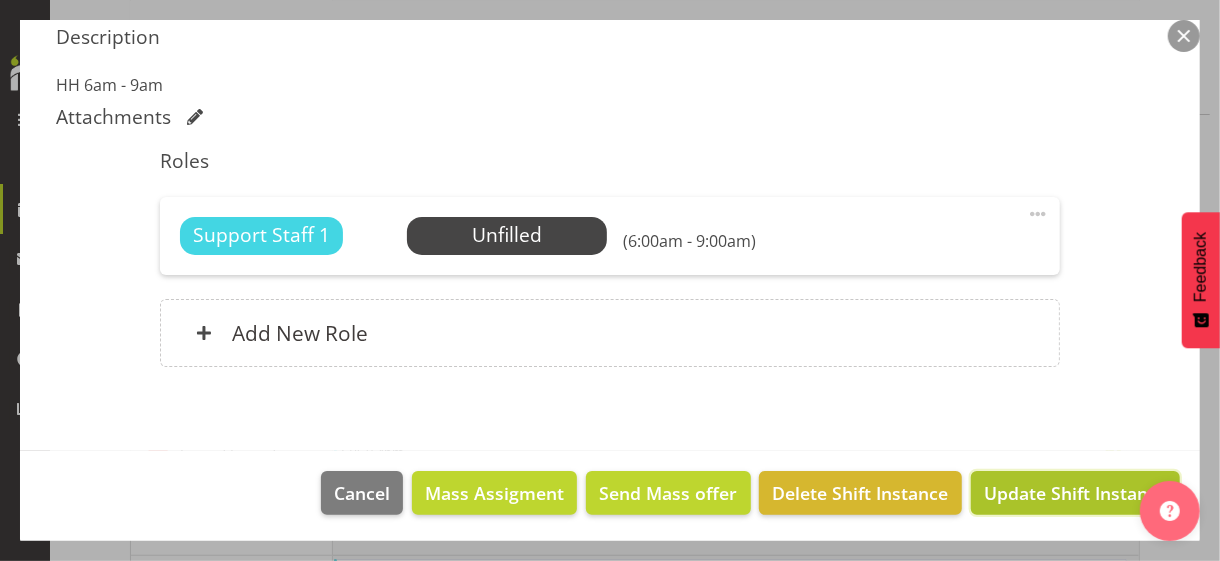 click on "Update Shift Instance" at bounding box center (1075, 493) 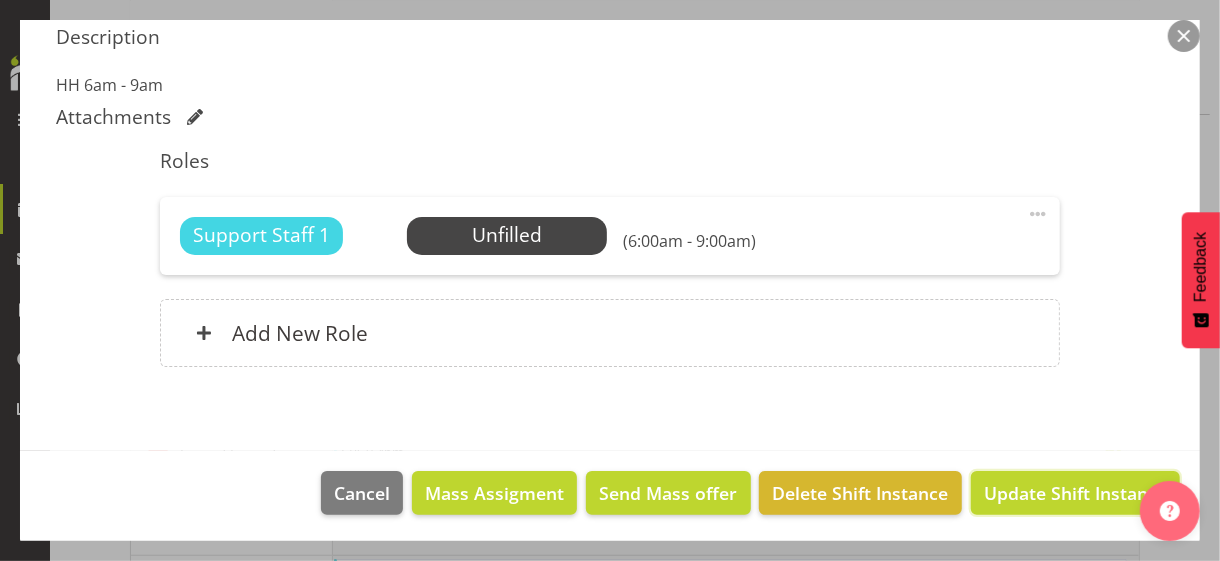 scroll, scrollTop: 455, scrollLeft: 0, axis: vertical 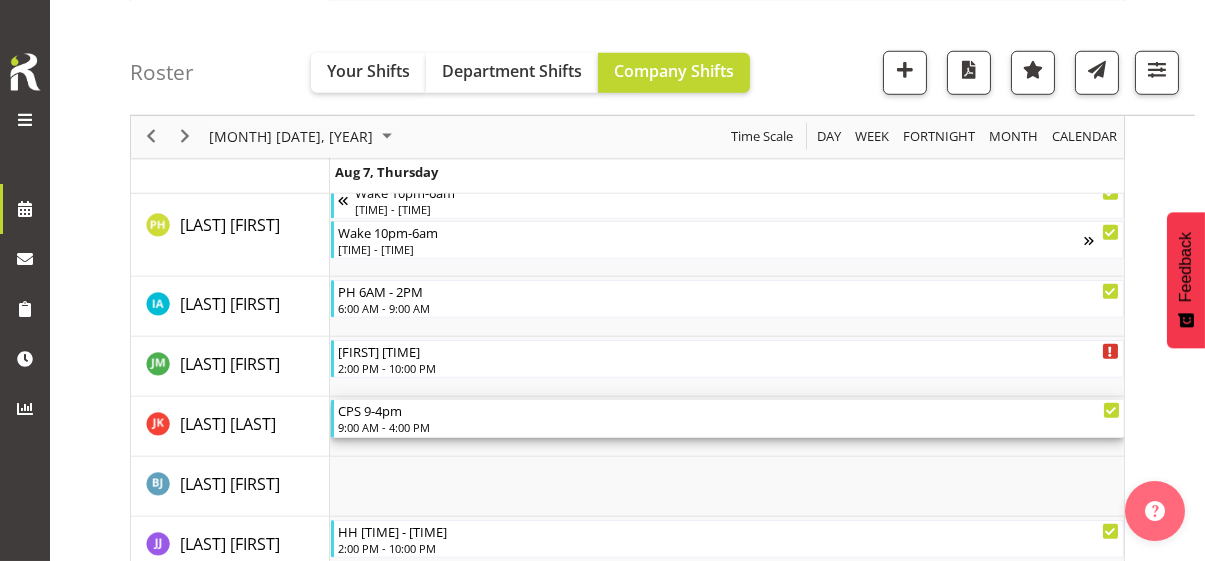 click on "9:00 AM - 4:00 PM" at bounding box center (729, 427) 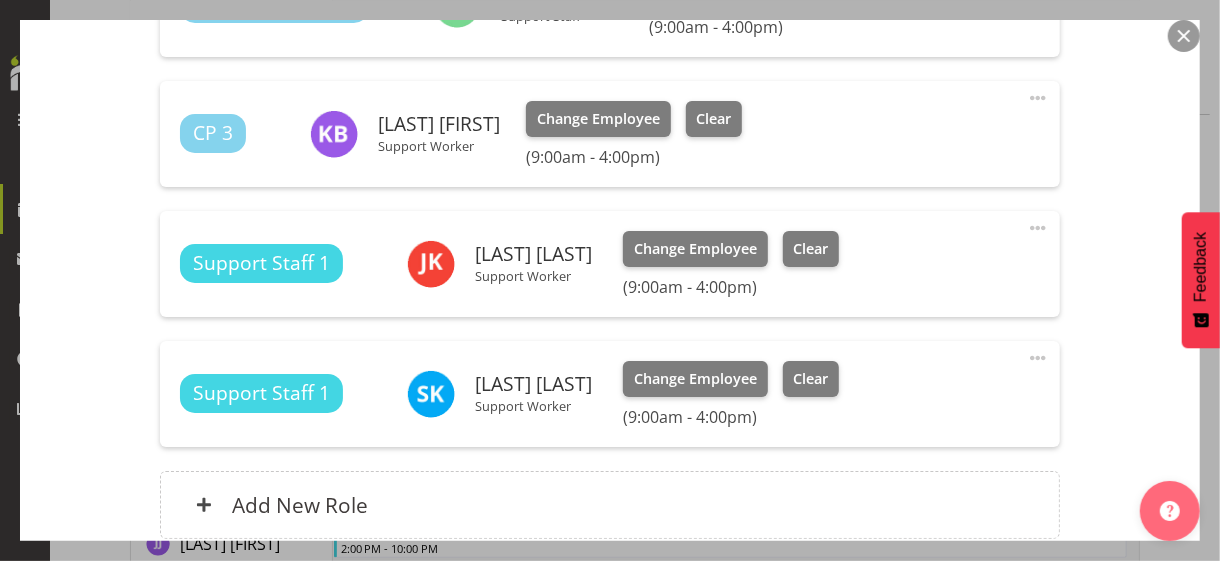 scroll, scrollTop: 700, scrollLeft: 0, axis: vertical 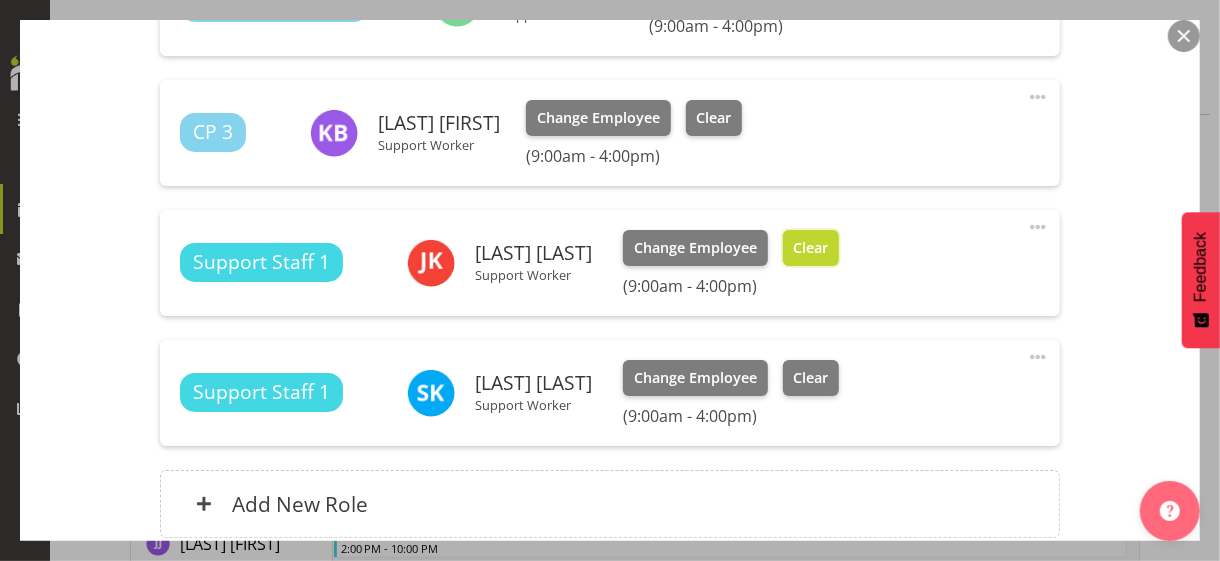 click on "Clear" at bounding box center [810, 248] 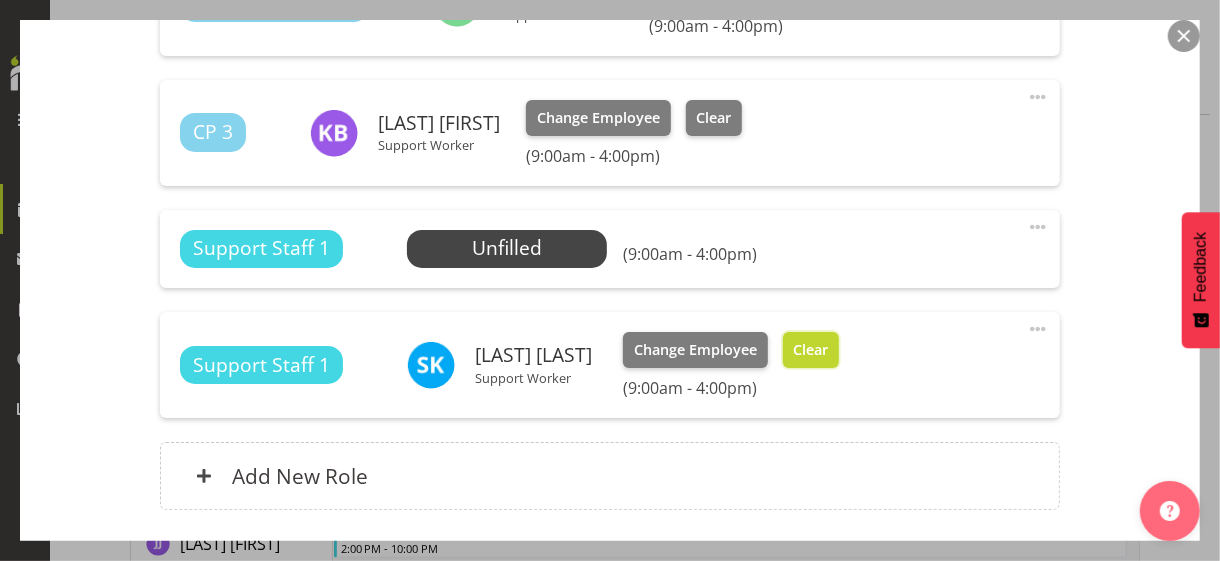 click on "Clear" at bounding box center (810, 350) 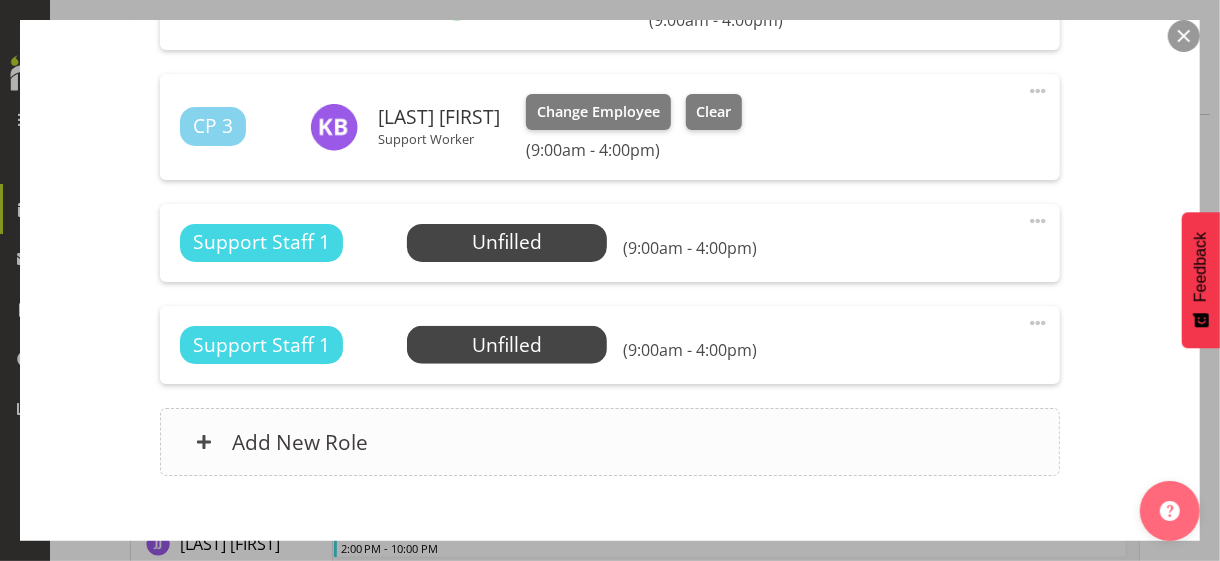 scroll, scrollTop: 816, scrollLeft: 0, axis: vertical 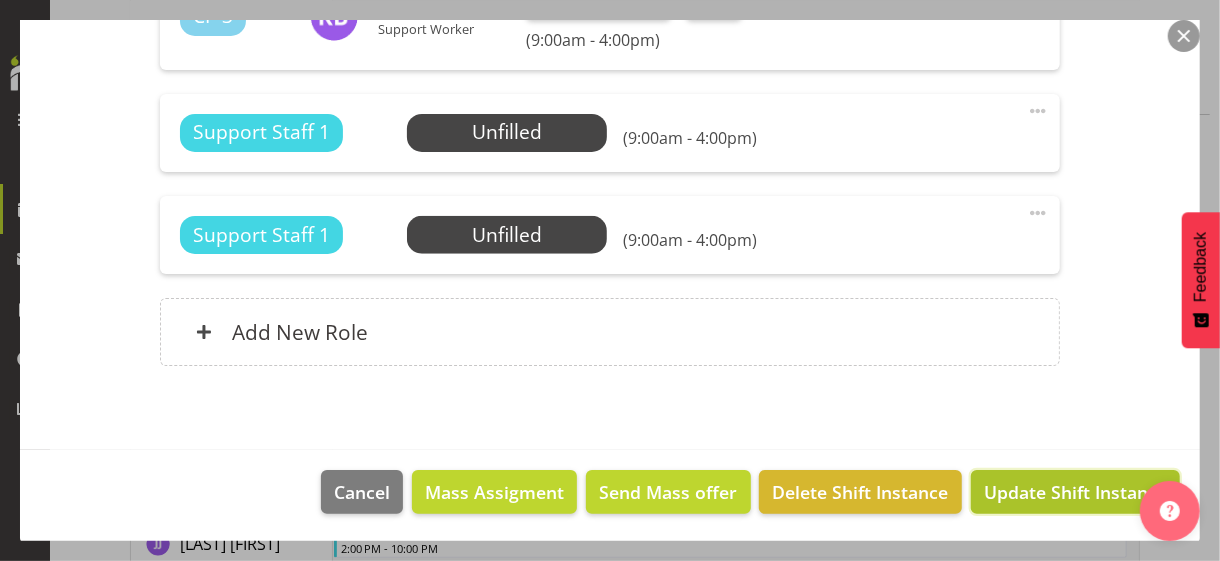 click on "Update Shift Instance" at bounding box center [1075, 492] 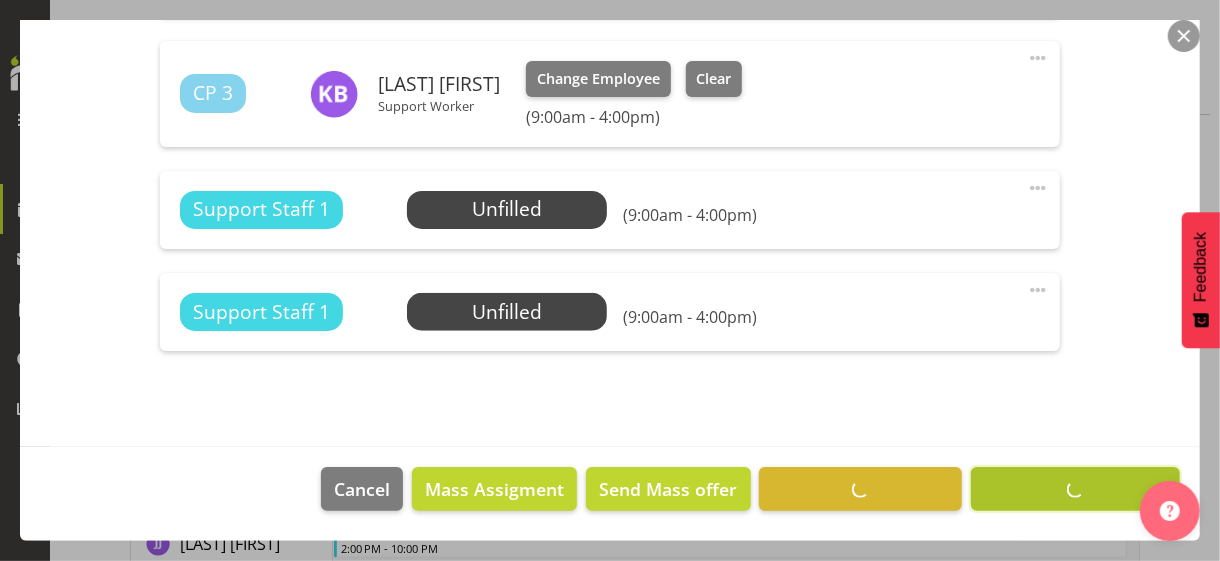 scroll, scrollTop: 737, scrollLeft: 0, axis: vertical 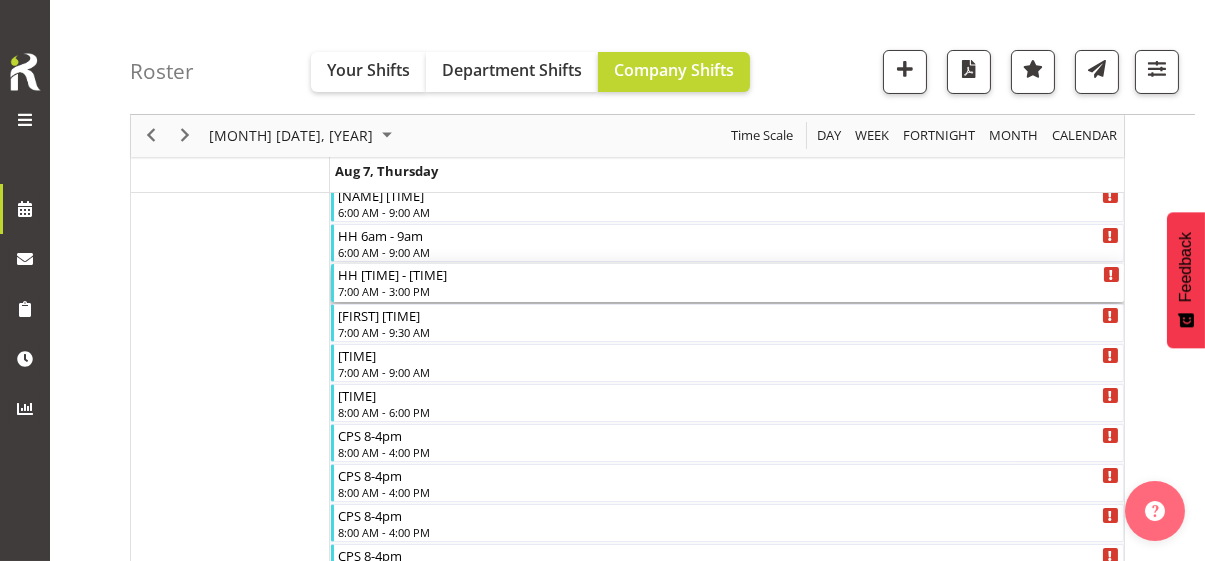 click on "7:00 AM - 3:00 PM" at bounding box center (729, 291) 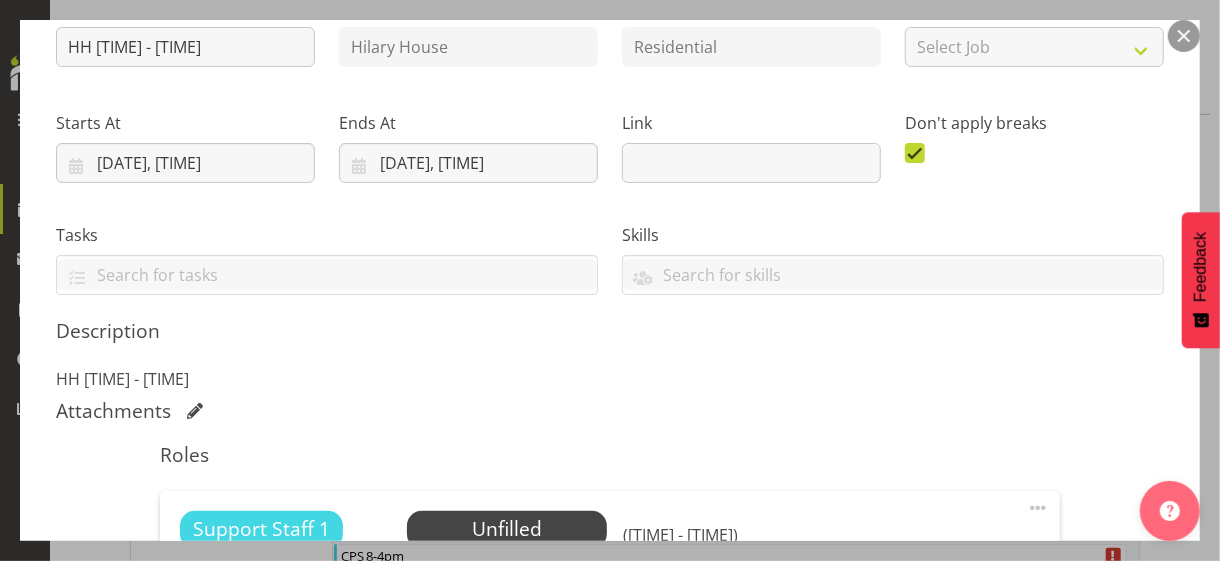 scroll, scrollTop: 500, scrollLeft: 0, axis: vertical 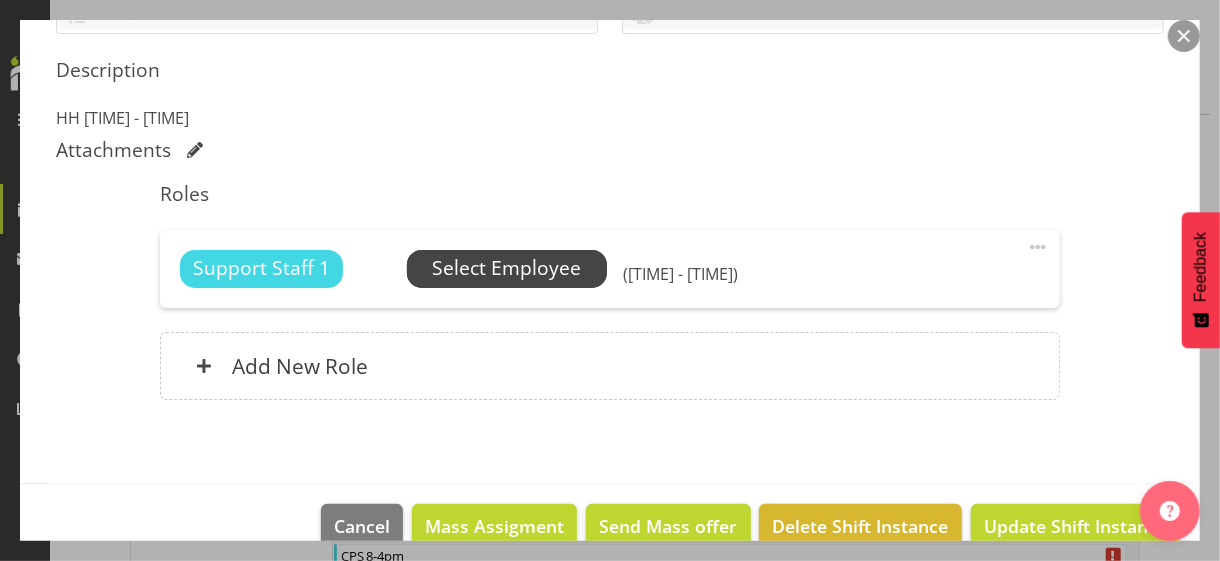 click on "Select Employee" at bounding box center [506, 268] 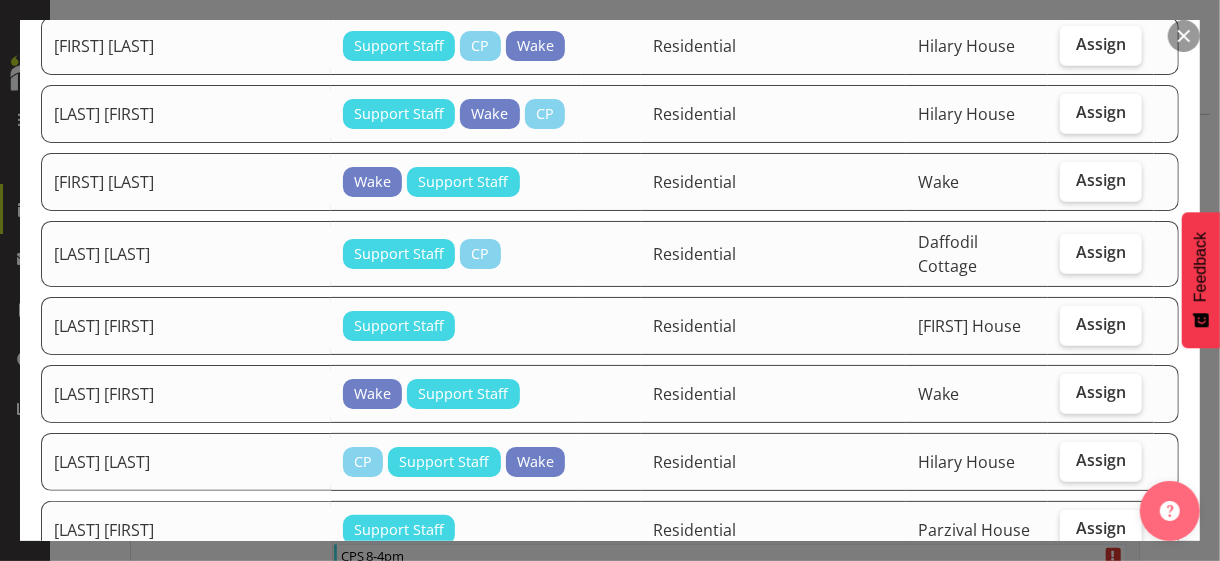 scroll, scrollTop: 500, scrollLeft: 0, axis: vertical 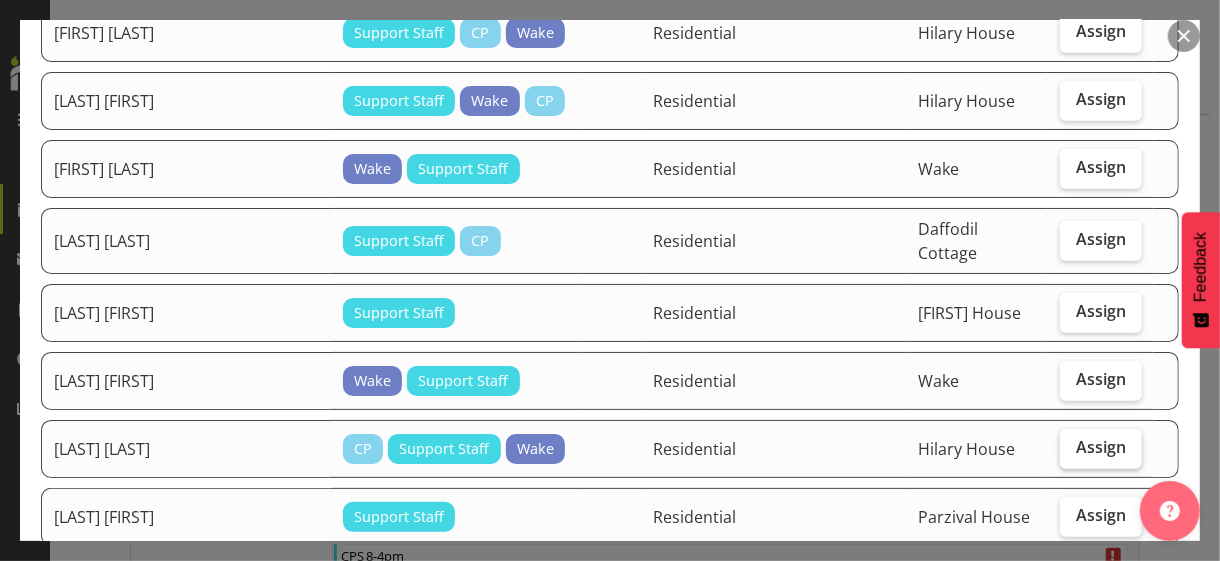 click on "Assign" at bounding box center [1101, 447] 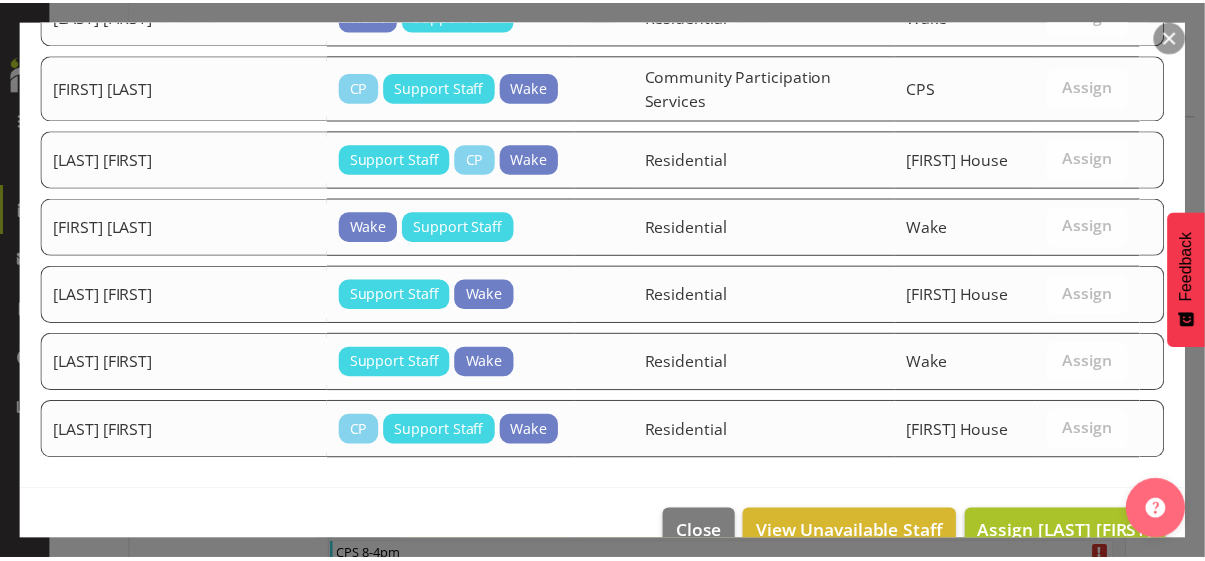 scroll, scrollTop: 1913, scrollLeft: 0, axis: vertical 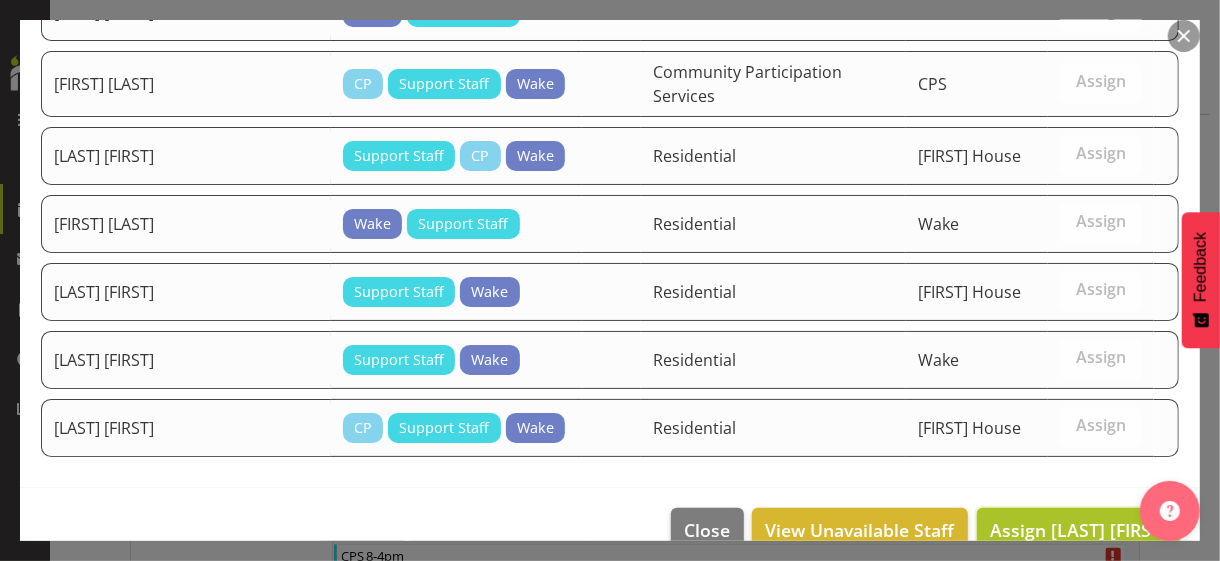 click on "Assign [LAST] [FIRST]" at bounding box center [1078, 530] 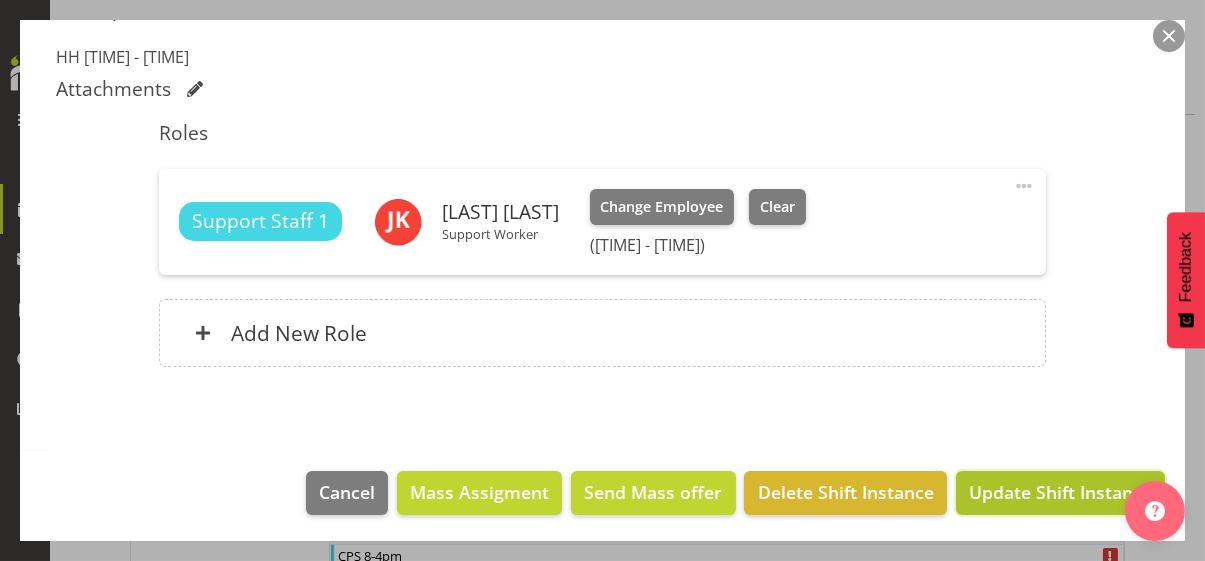 click on "Update Shift Instance" at bounding box center [1060, 492] 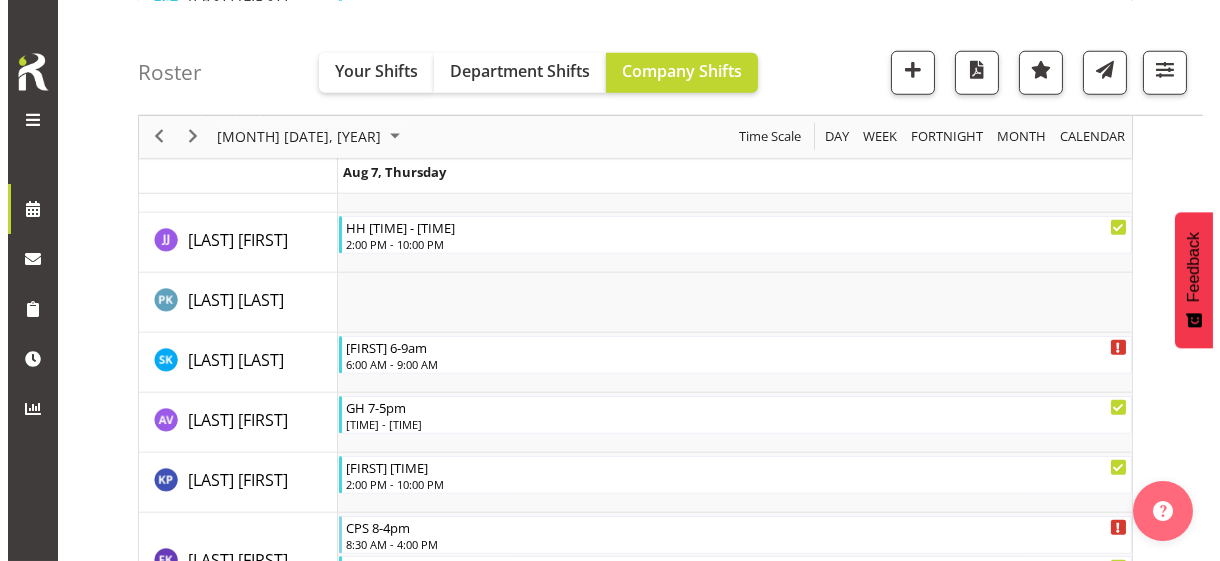 scroll, scrollTop: 3459, scrollLeft: 0, axis: vertical 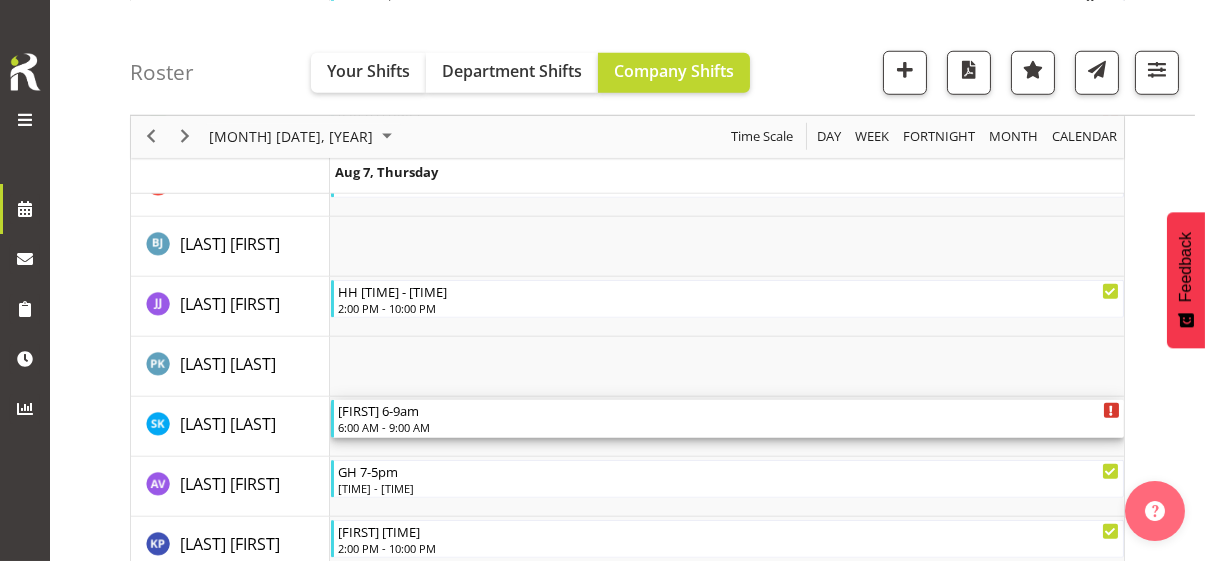 click on "[FIRST] 6-9am" at bounding box center [729, 410] 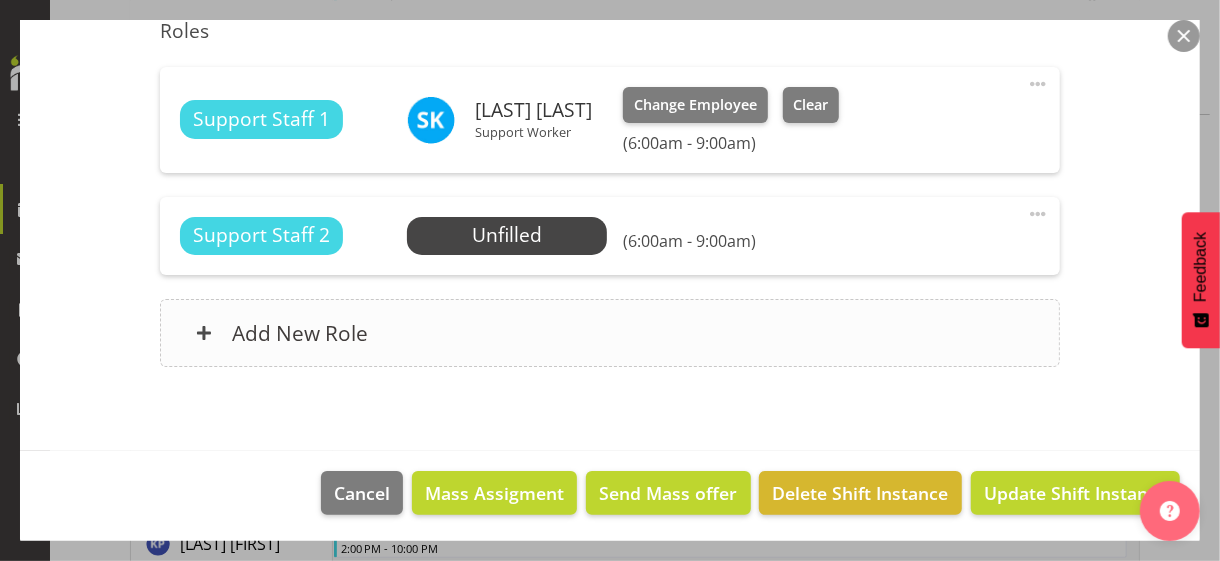 scroll, scrollTop: 584, scrollLeft: 0, axis: vertical 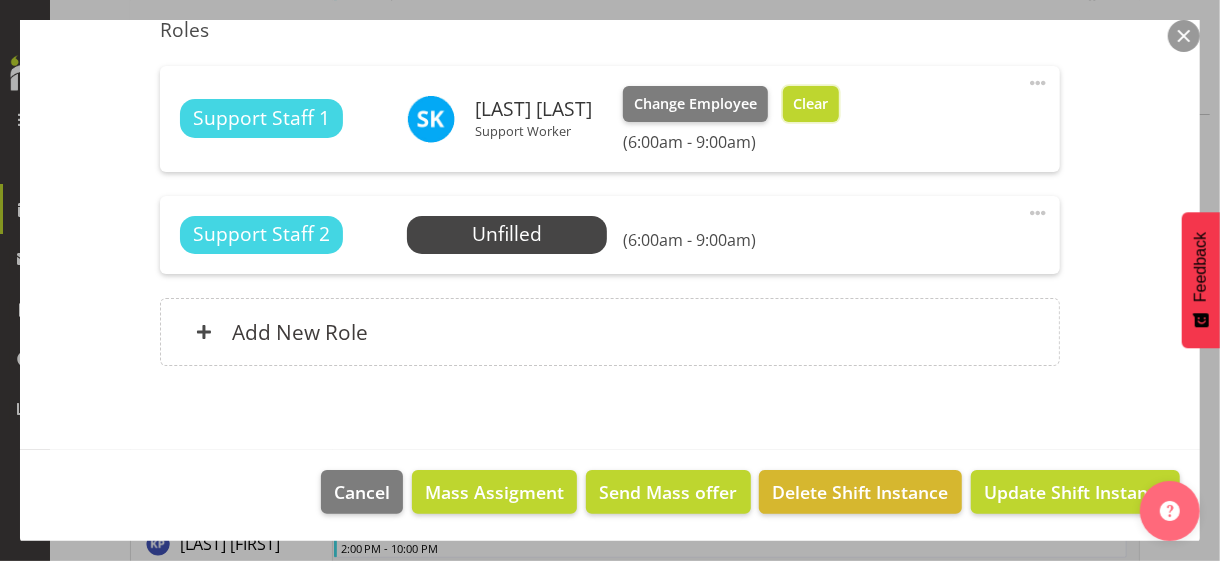 click on "Clear" at bounding box center (810, 104) 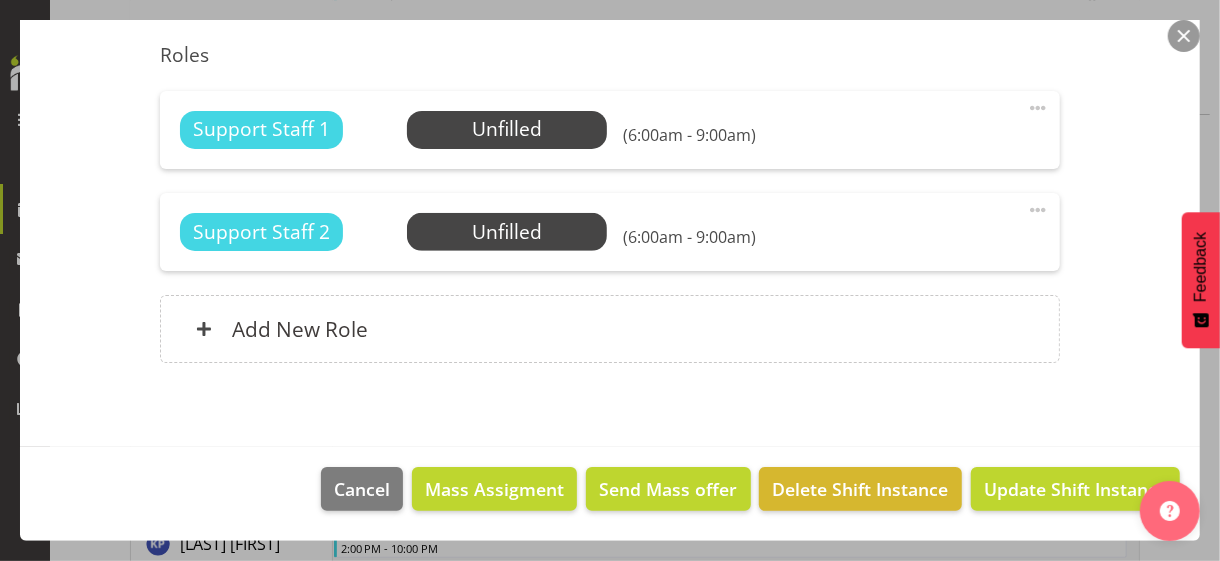 scroll, scrollTop: 556, scrollLeft: 0, axis: vertical 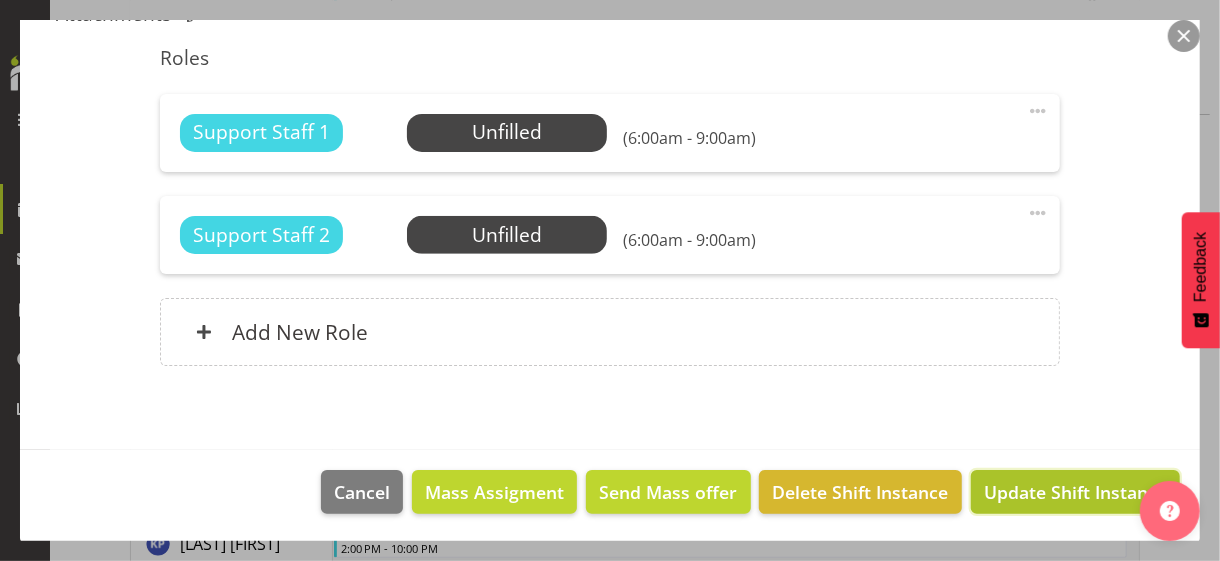 click on "Update Shift Instance" at bounding box center (1075, 492) 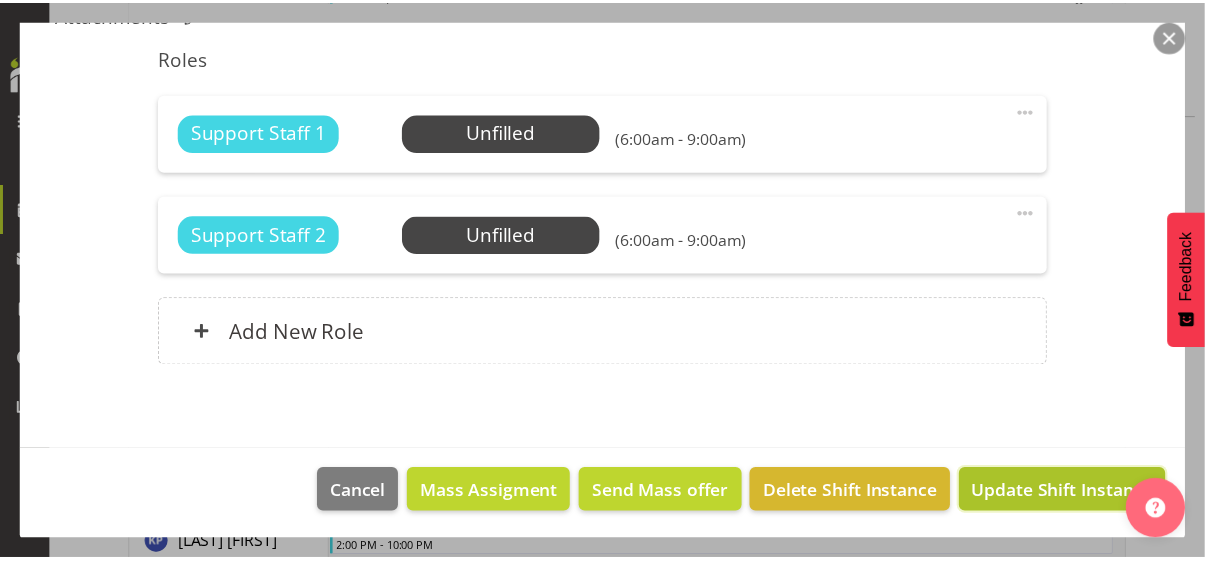 scroll, scrollTop: 477, scrollLeft: 0, axis: vertical 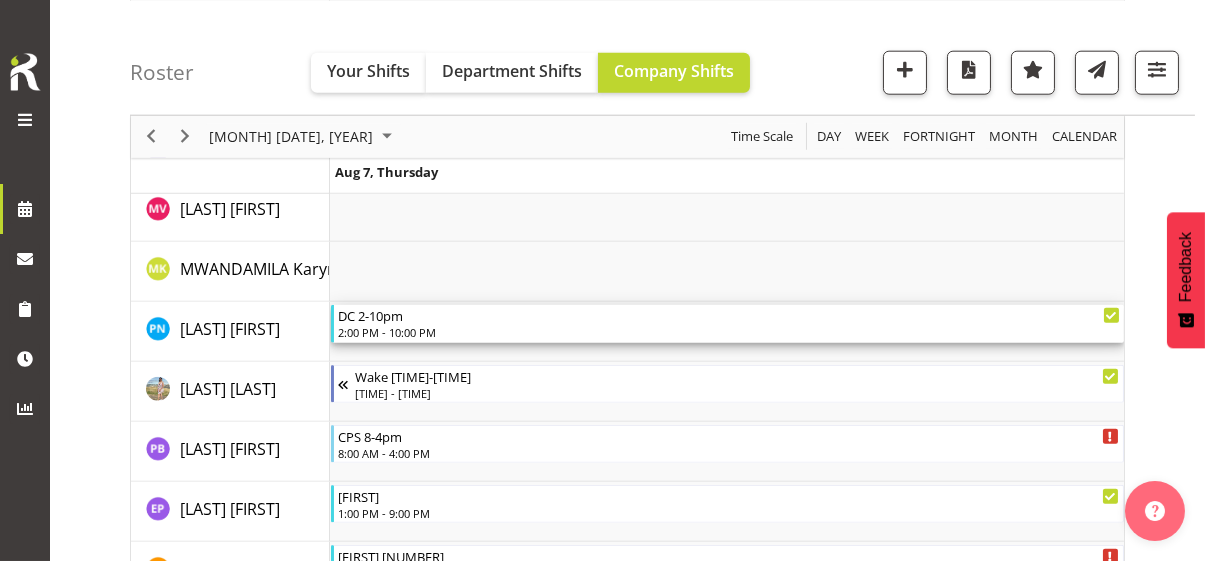 click on "2:00 PM - 10:00 PM" at bounding box center [729, 332] 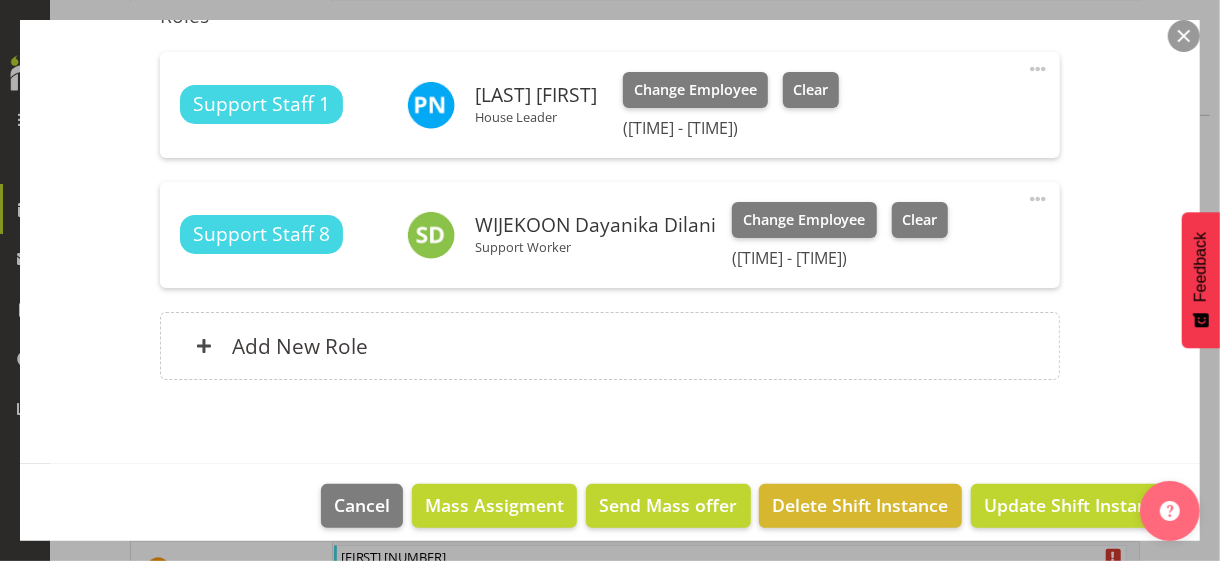 scroll, scrollTop: 600, scrollLeft: 0, axis: vertical 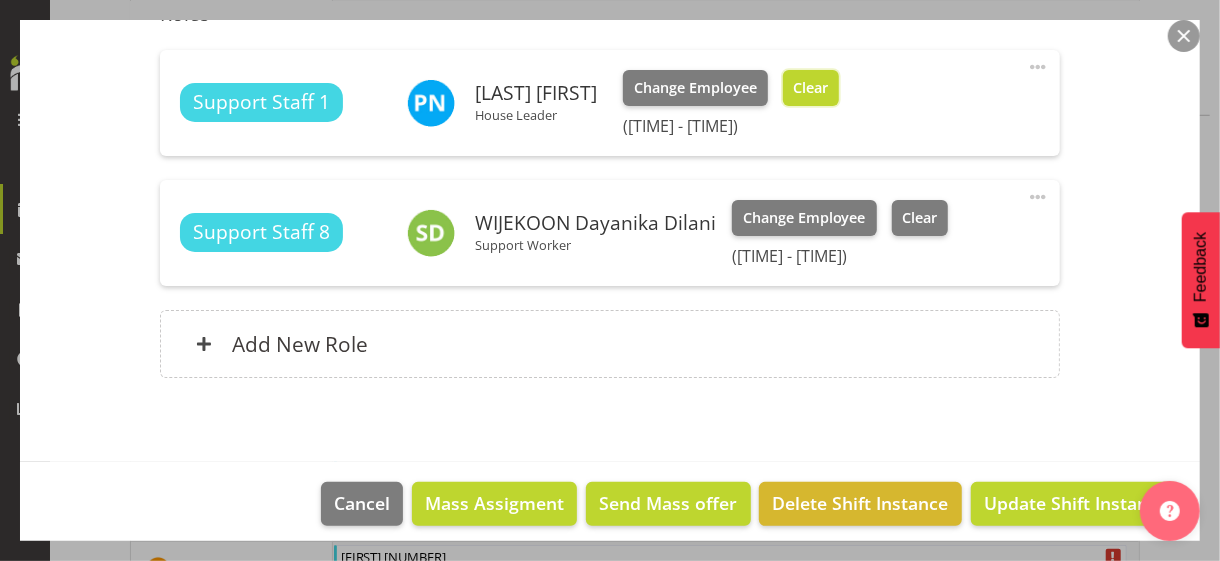 click on "Clear" at bounding box center [810, 88] 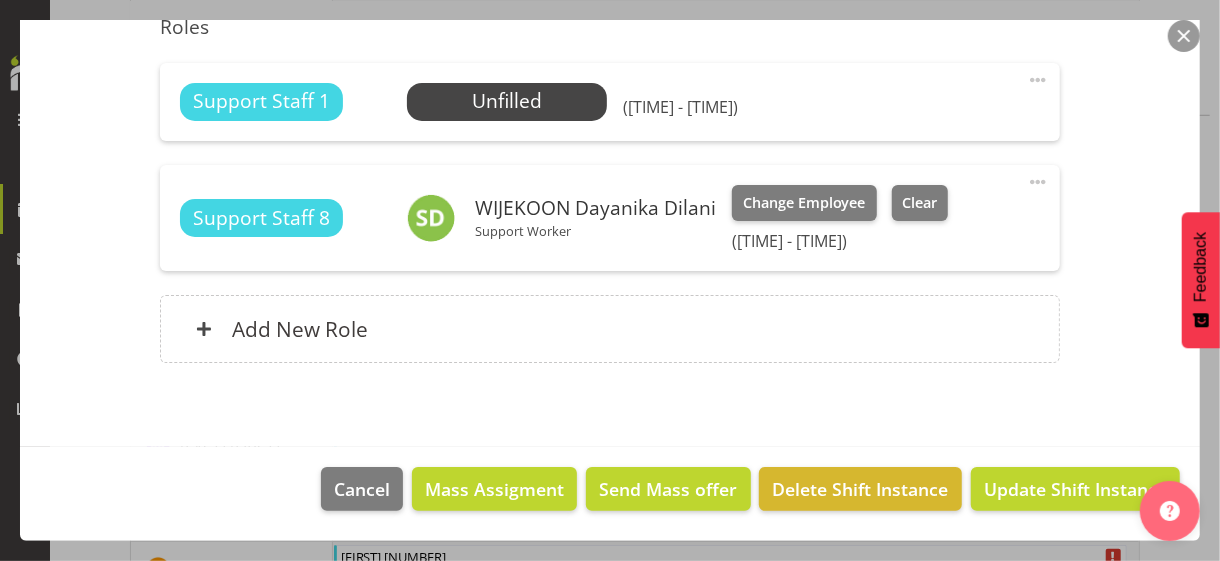 scroll, scrollTop: 584, scrollLeft: 0, axis: vertical 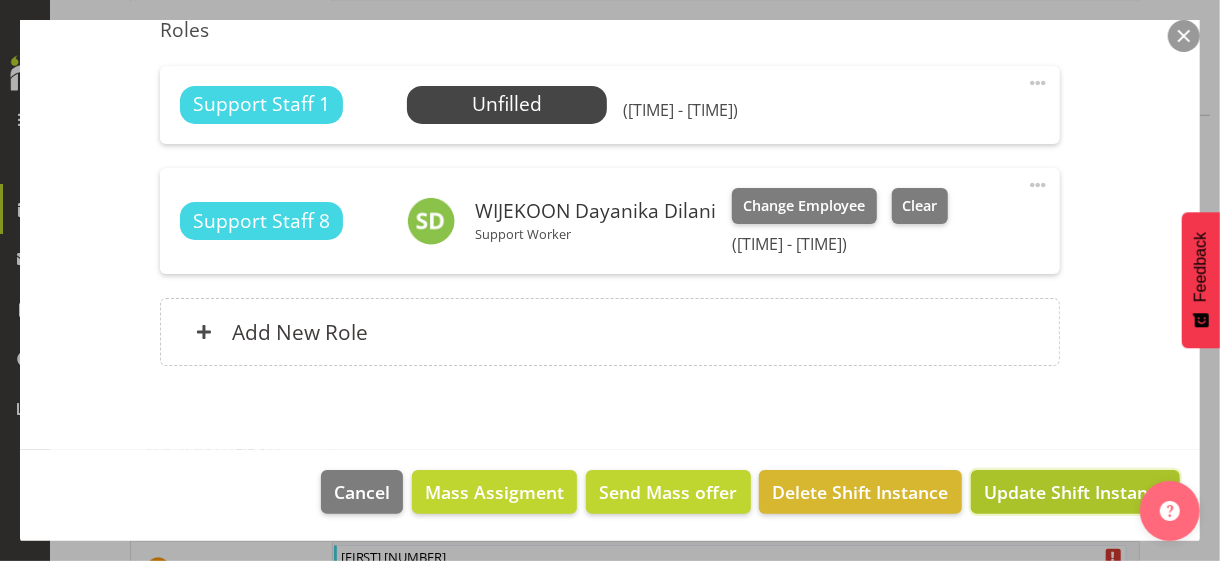 click on "Update Shift Instance" at bounding box center [1075, 492] 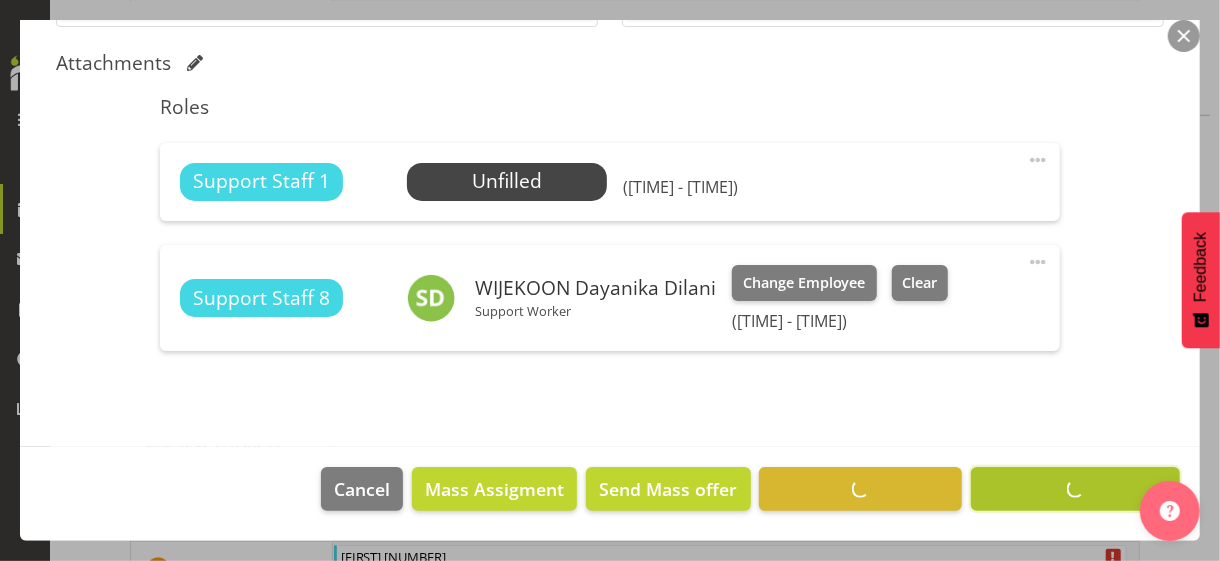 scroll, scrollTop: 505, scrollLeft: 0, axis: vertical 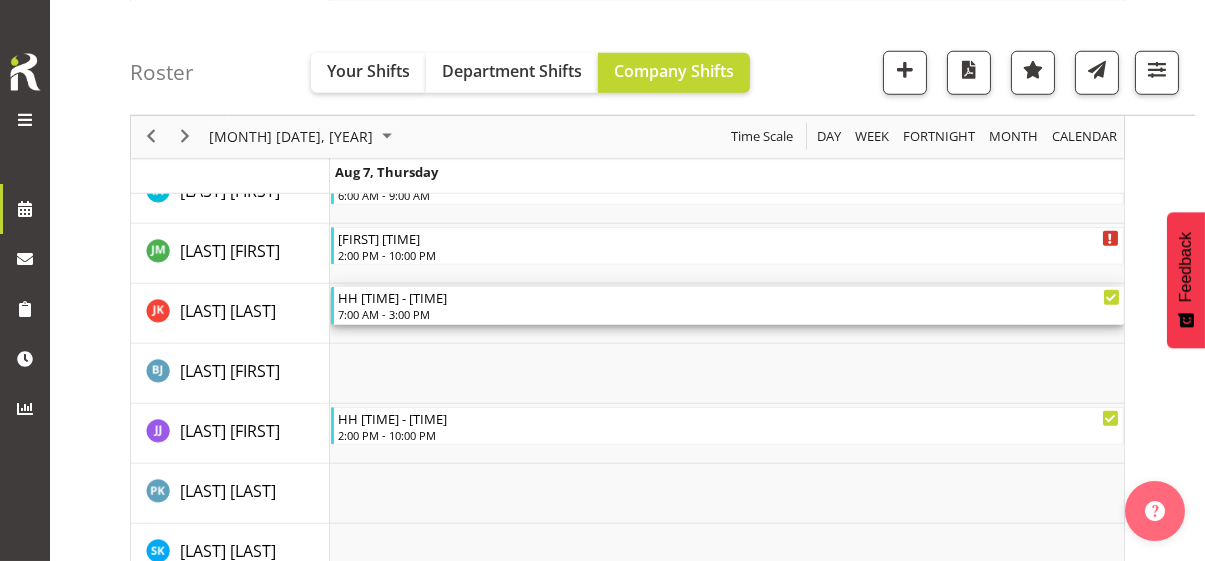 click on "7:00 AM - 3:00 PM" at bounding box center (729, 314) 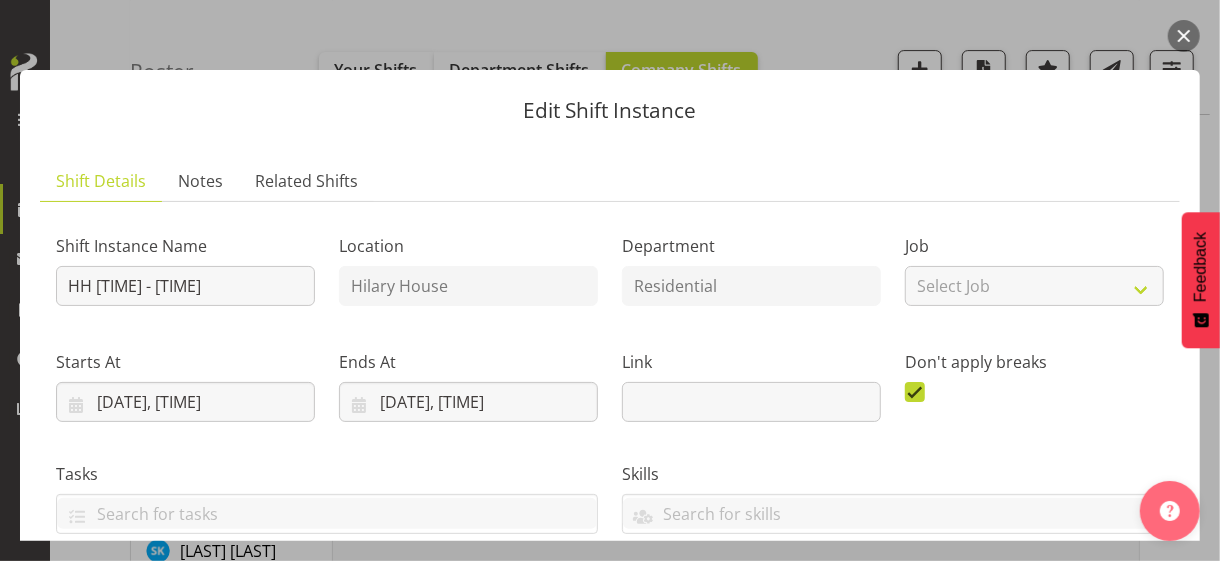 scroll, scrollTop: 561, scrollLeft: 0, axis: vertical 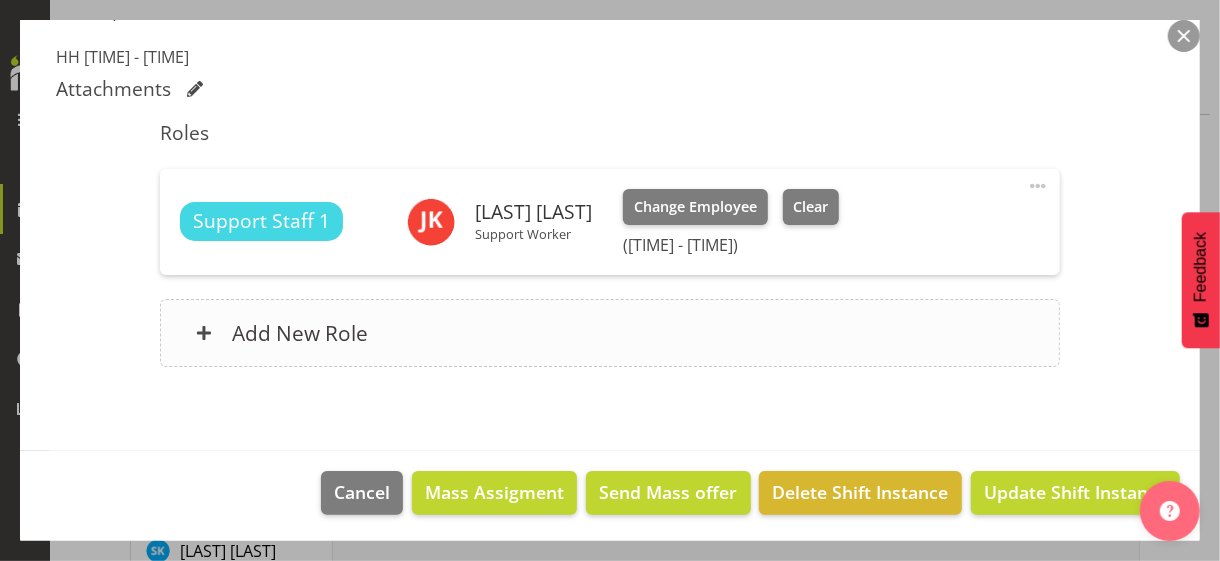 click on "Add New Role" at bounding box center (609, 333) 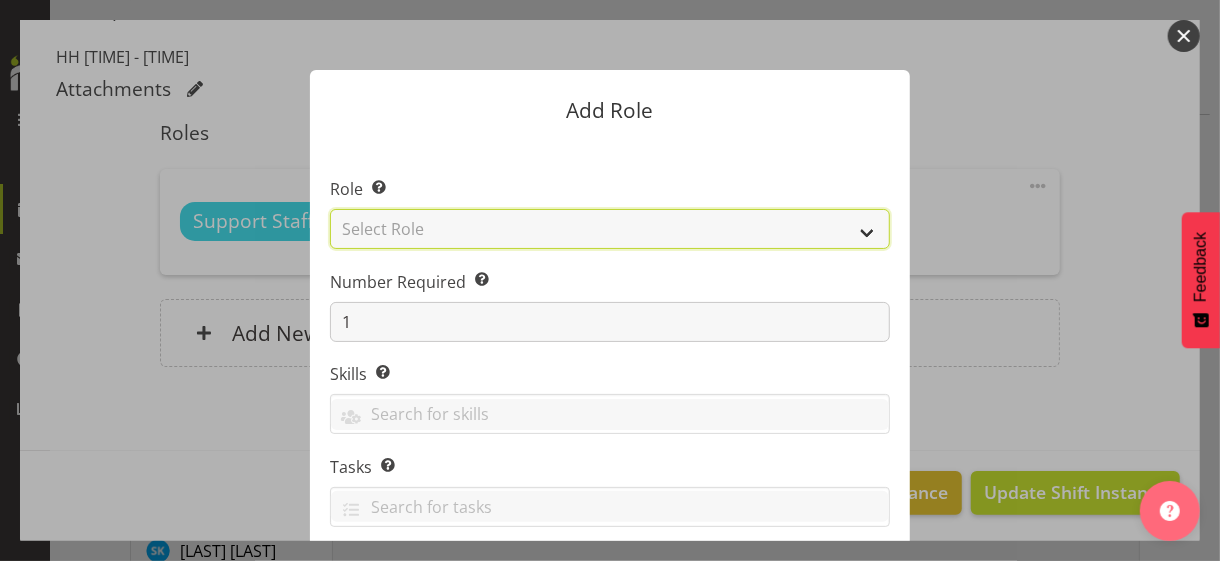 click on "Select Role  CP House Leader Support Staff Wake" at bounding box center [610, 229] 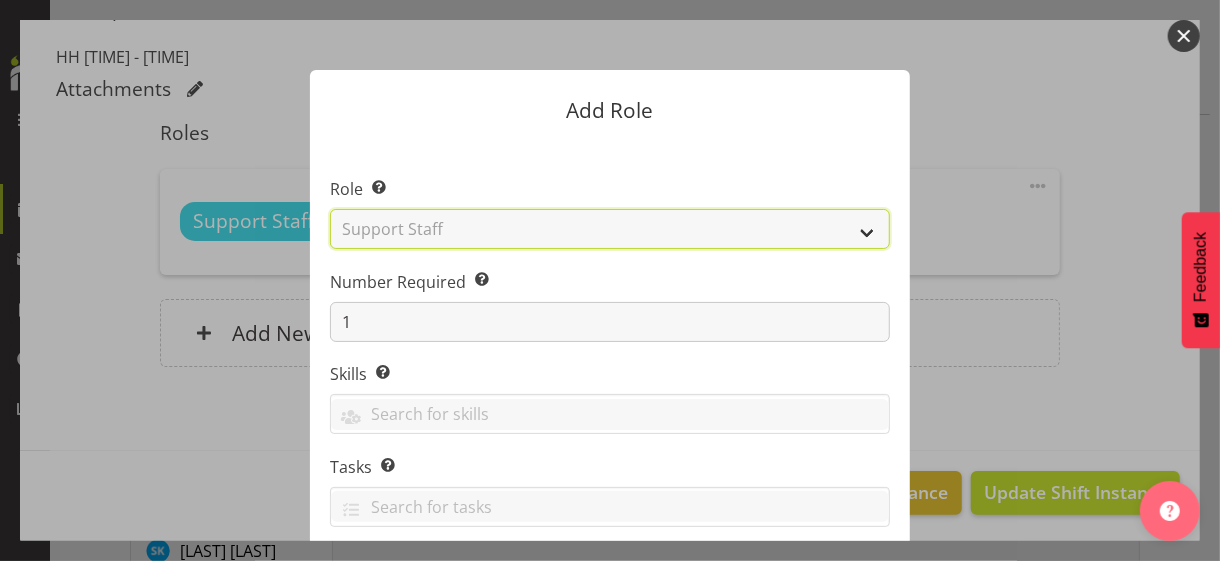 click on "Select Role  CP House Leader Support Staff Wake" at bounding box center (610, 229) 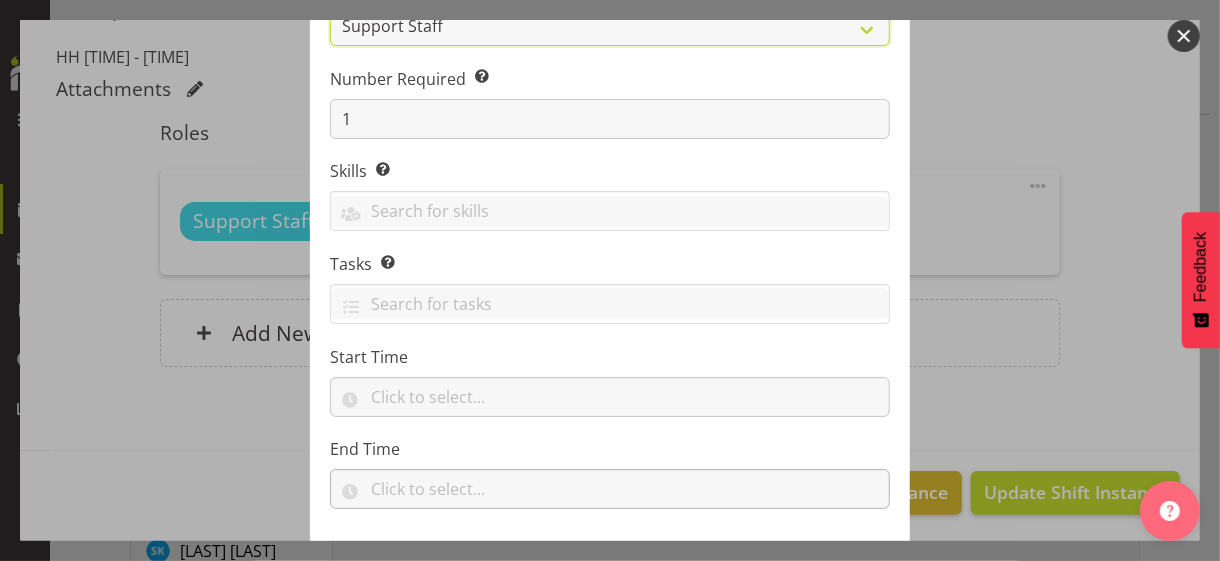 scroll, scrollTop: 304, scrollLeft: 0, axis: vertical 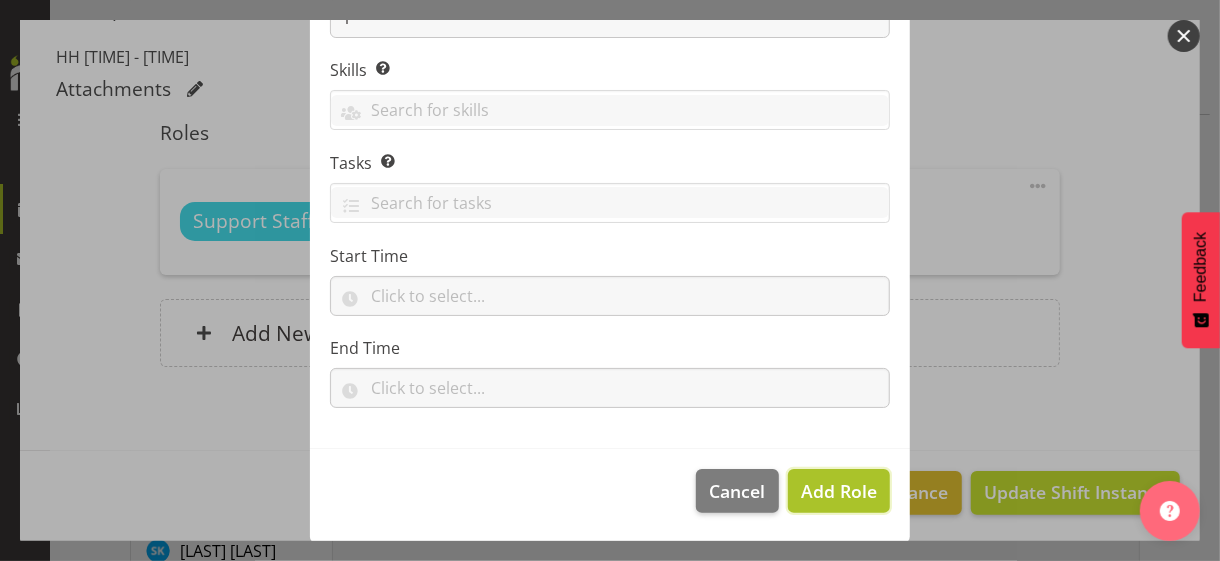 click on "Add Role" at bounding box center [839, 491] 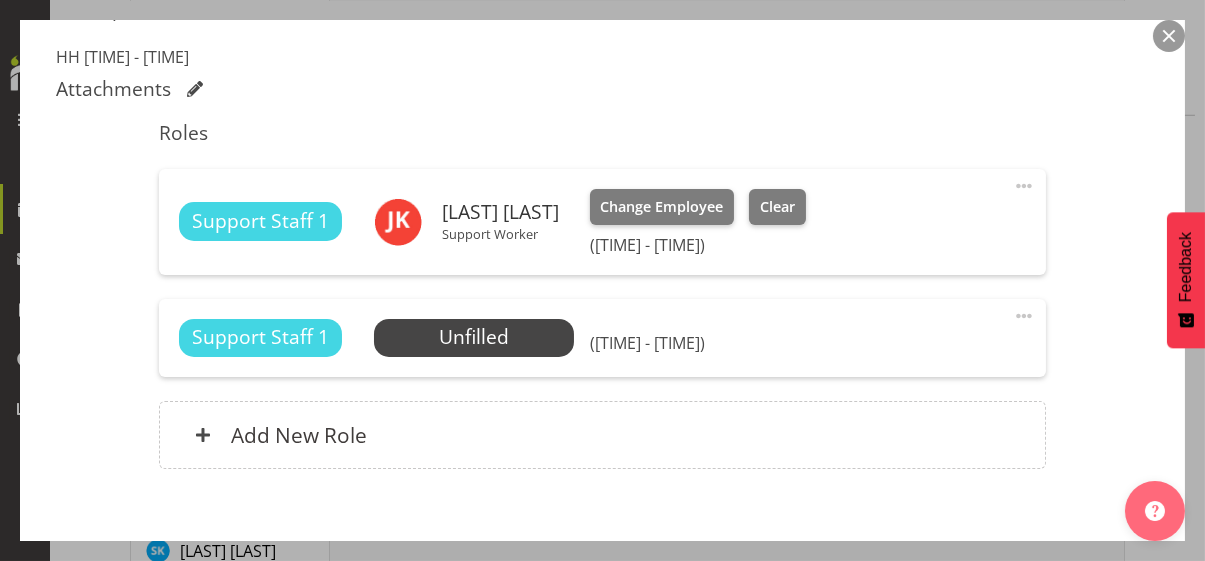 click at bounding box center (1024, 316) 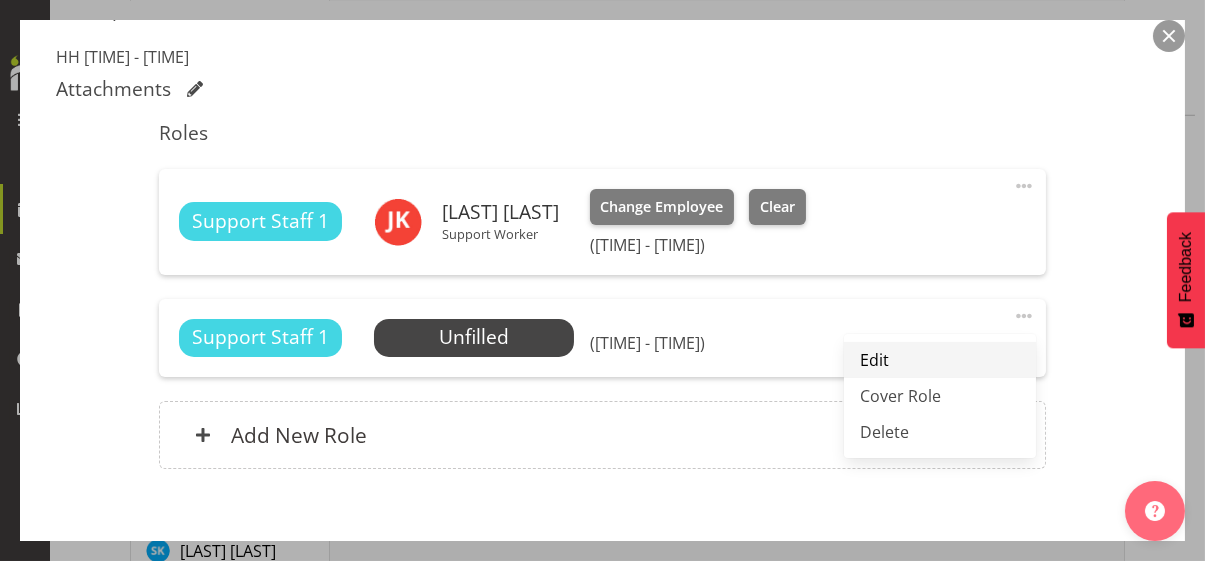 click on "Edit" at bounding box center [940, 360] 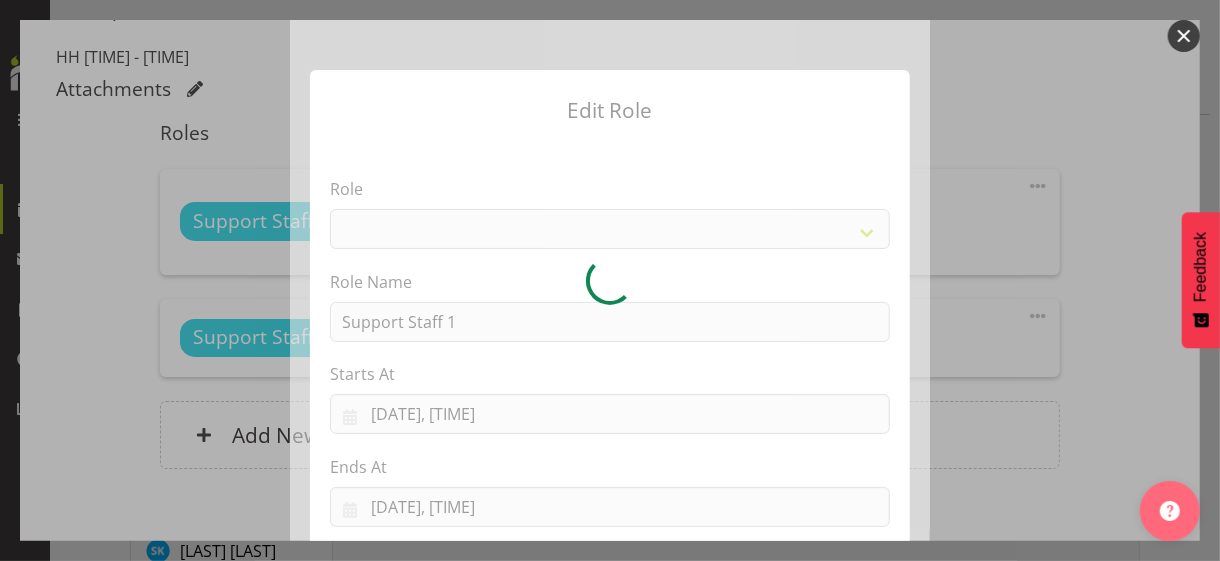 select on "1091" 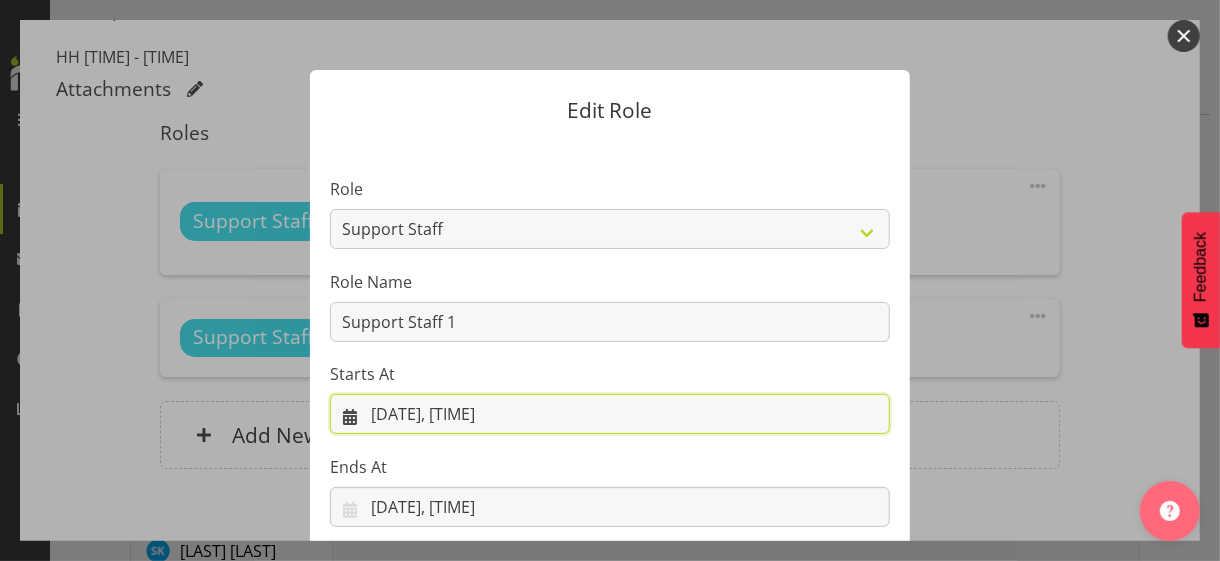 click on "[DATE], [TIME]" at bounding box center (610, 414) 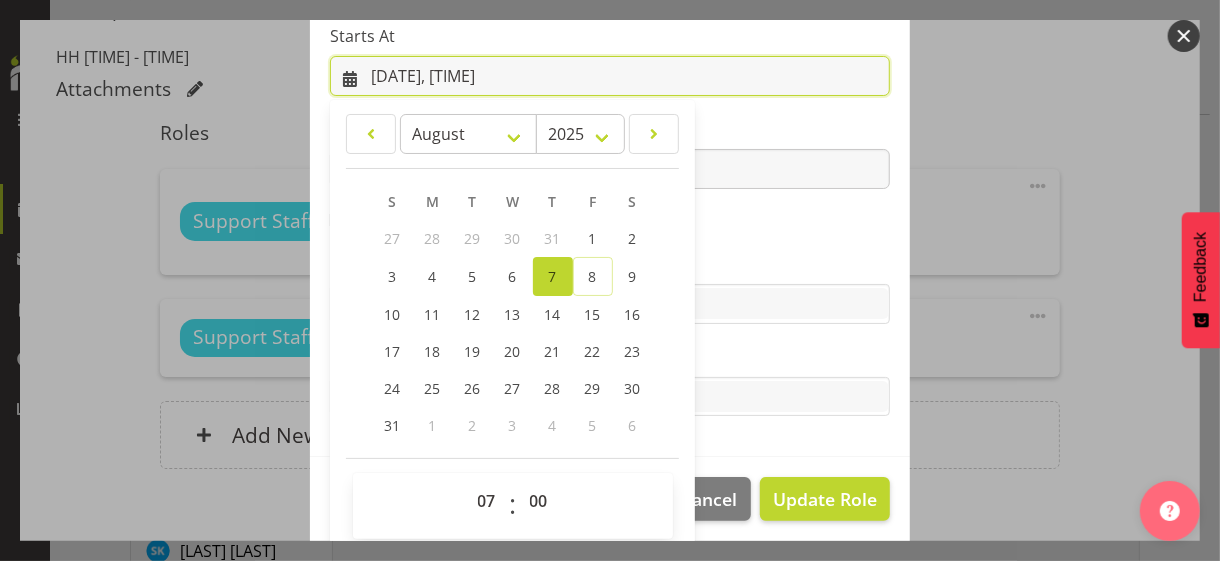 scroll, scrollTop: 347, scrollLeft: 0, axis: vertical 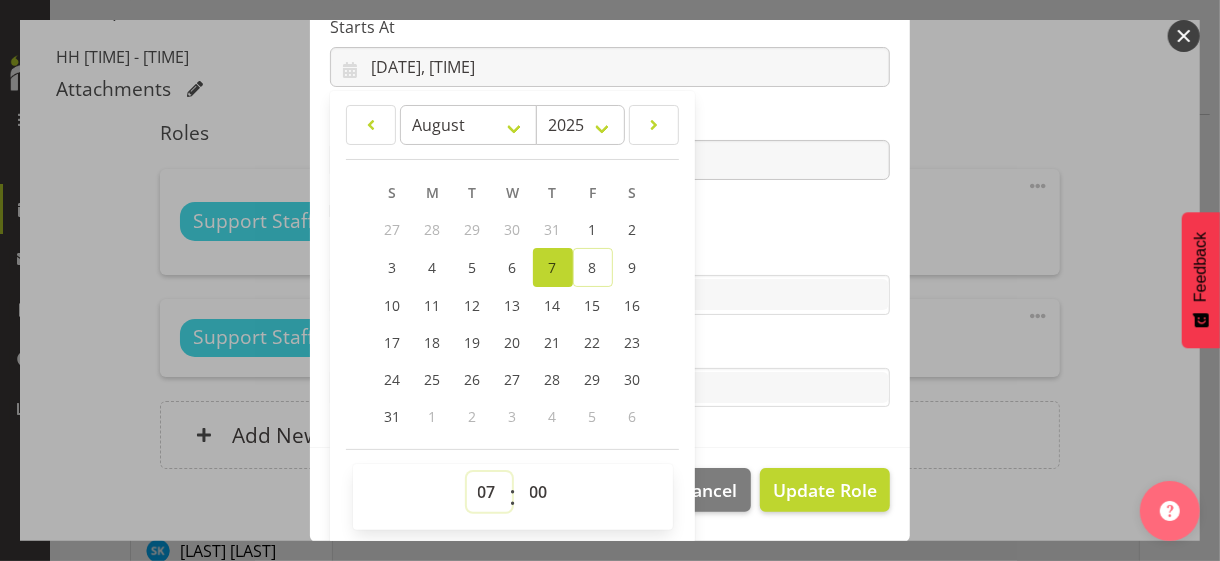 drag, startPoint x: 473, startPoint y: 490, endPoint x: 473, endPoint y: 476, distance: 14 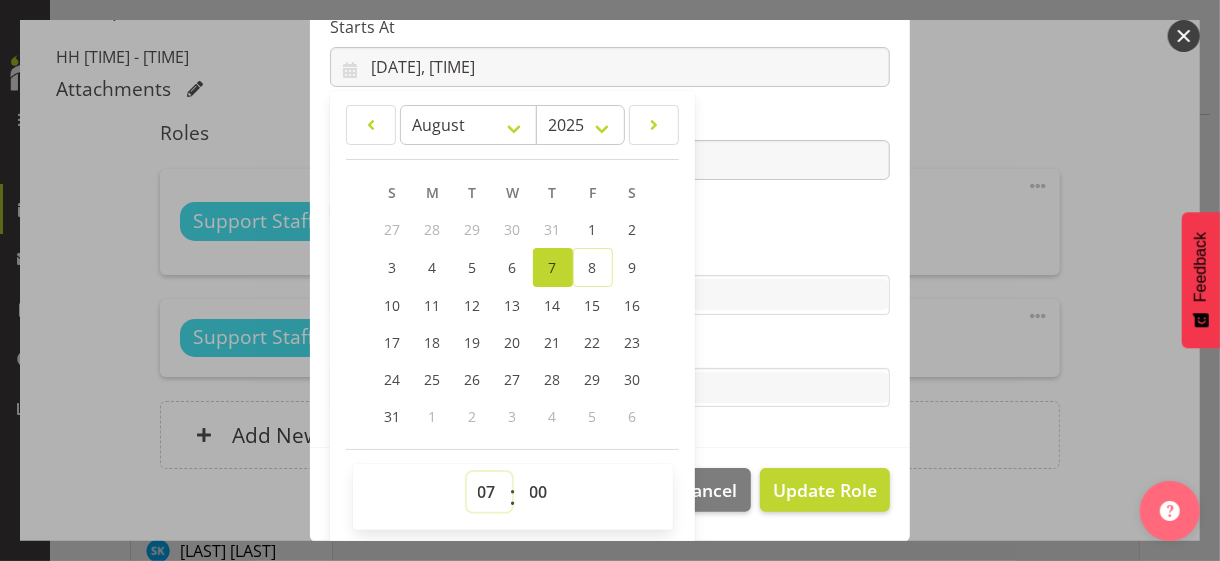 select on "8" 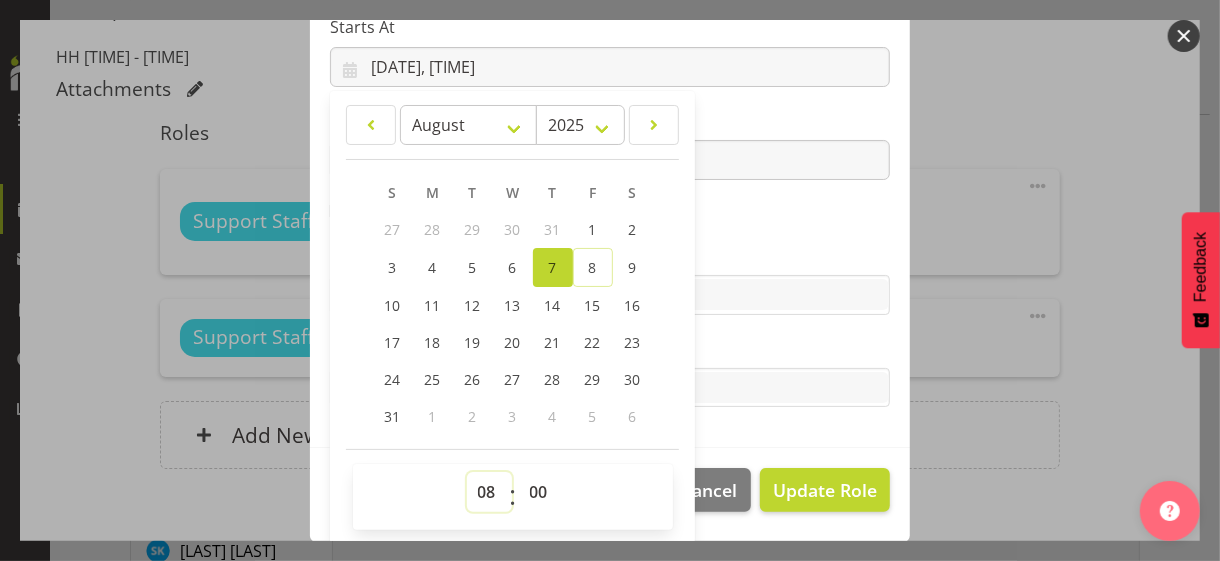 click on "00   01   02   03   04   05   06   07   08   09   10   11   12   13   14   15   16   17   18   19   20   21   22   23" at bounding box center (489, 492) 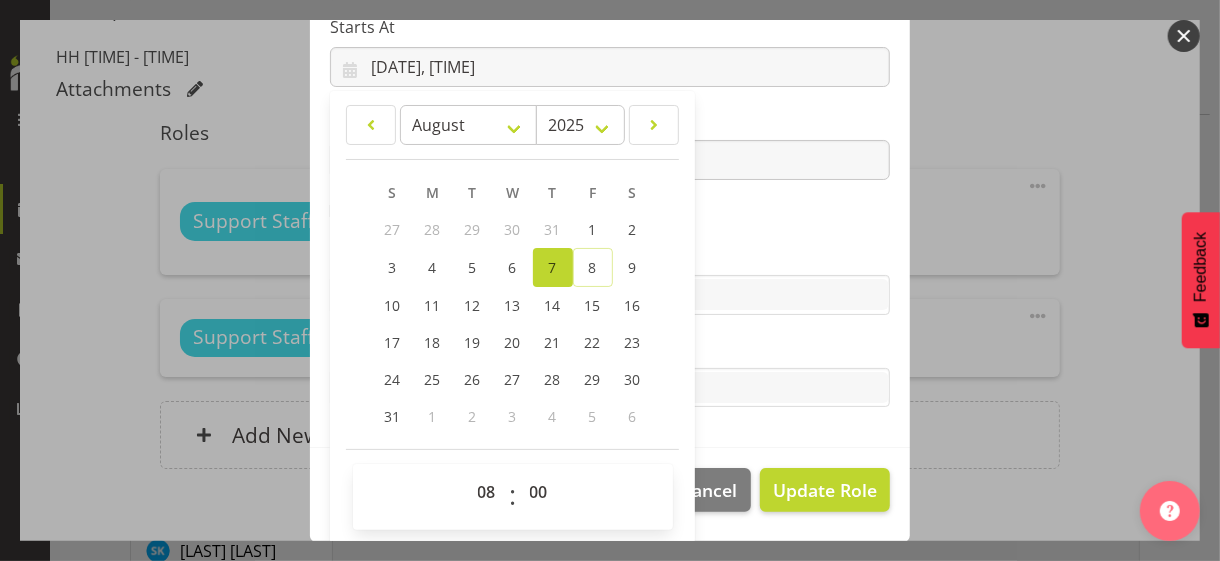 click on "Role CP House Leader Support Staff Wake   Role Name Support Staff 1
Starts At
[DATE], [TIME]  [MONTH]   [MONTH]   [MONTH]   [MONTH]   [MONTH]   [MONTH]   [MONTH]   [MONTH]   [MONTH]   [MONTH]   [MONTH]   [MONTH]   2035   2034   2033   2032   2031   2030   2029   2028   2027   2026   2025   2024   2023   2022   2021   2020   2019   2018   2017   2016   2015   2014   2013   2012   2011   2010   2009   2008   2007   2006   2005   2004   2003   2002   2001   2000   1999   1998   1997   1996   1995   1994   1993   1992   1991   1990   1989   1988   1987   1986   1985   1984   1983   1982   1981   1980   1979   1978   1977   1976   1975   1974   1973   1972   1971   1970   1969   1968   1967   1966   1965   1964   1963   1962   1961   1960   1959   1958   1957   1956   1955   1954   1953   1952   1951   1950   1949   1948   1947   1946   1945   1944   1943   1942   1941   1940   1939   1938   1937   1936   1935   1934   1933   1932   1931  S M T W T F S 27 28" at bounding box center (610, 121) 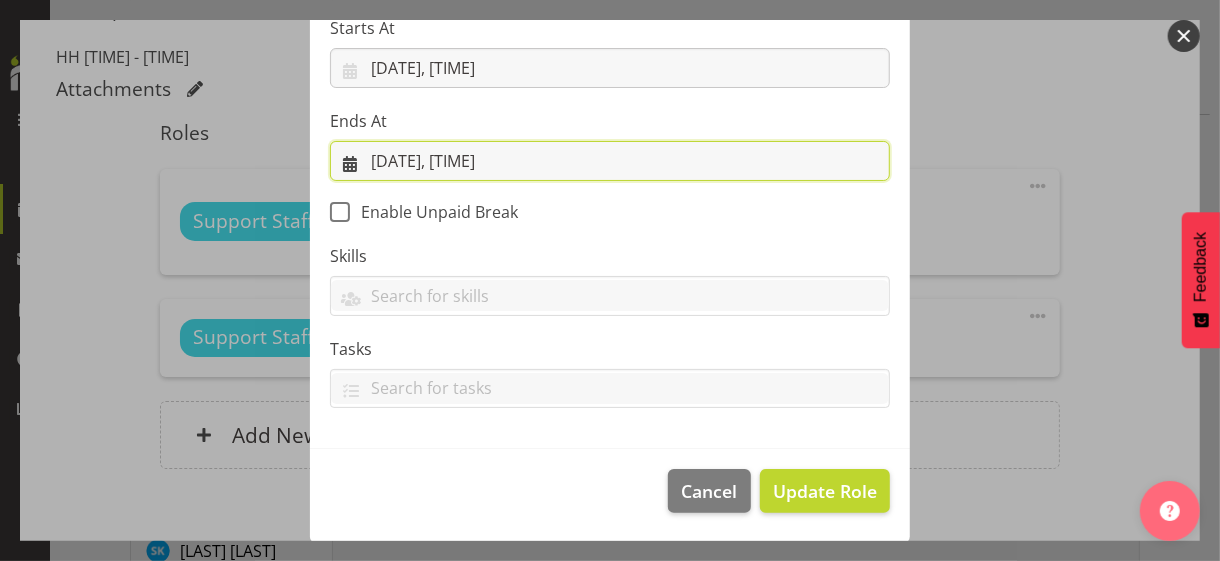 click on "[DATE], [TIME]" at bounding box center (610, 161) 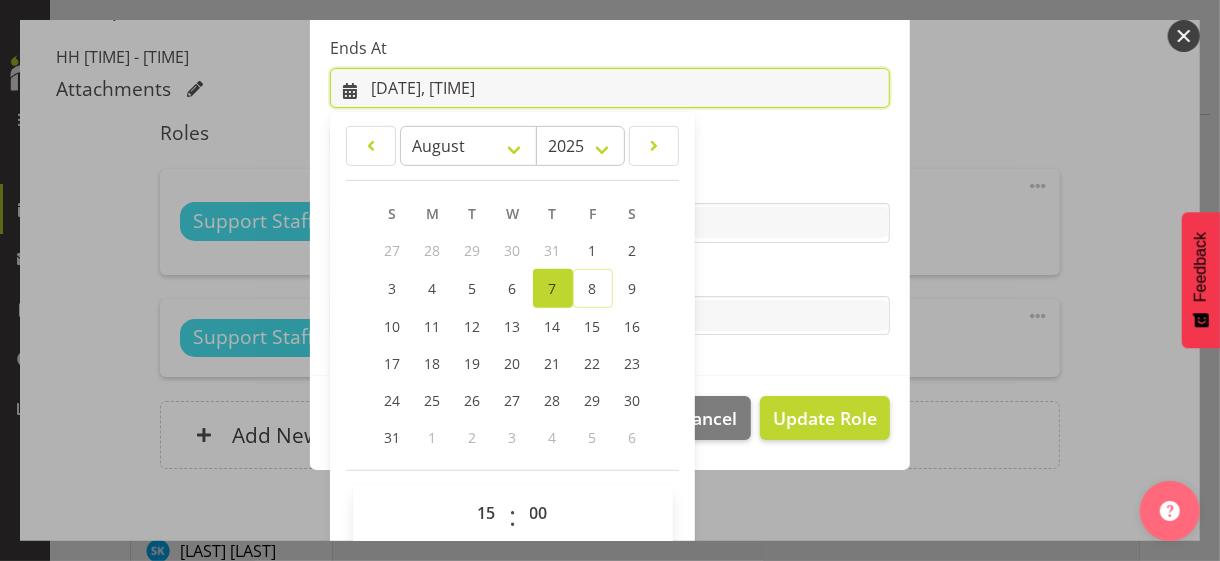 scroll, scrollTop: 441, scrollLeft: 0, axis: vertical 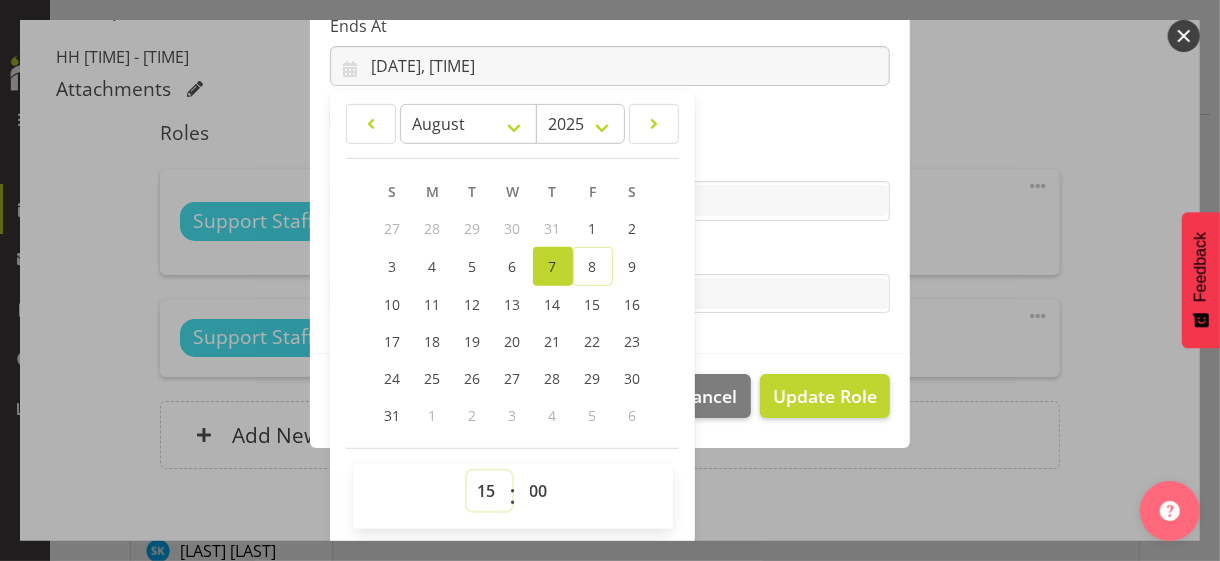drag, startPoint x: 479, startPoint y: 483, endPoint x: 477, endPoint y: 472, distance: 11.18034 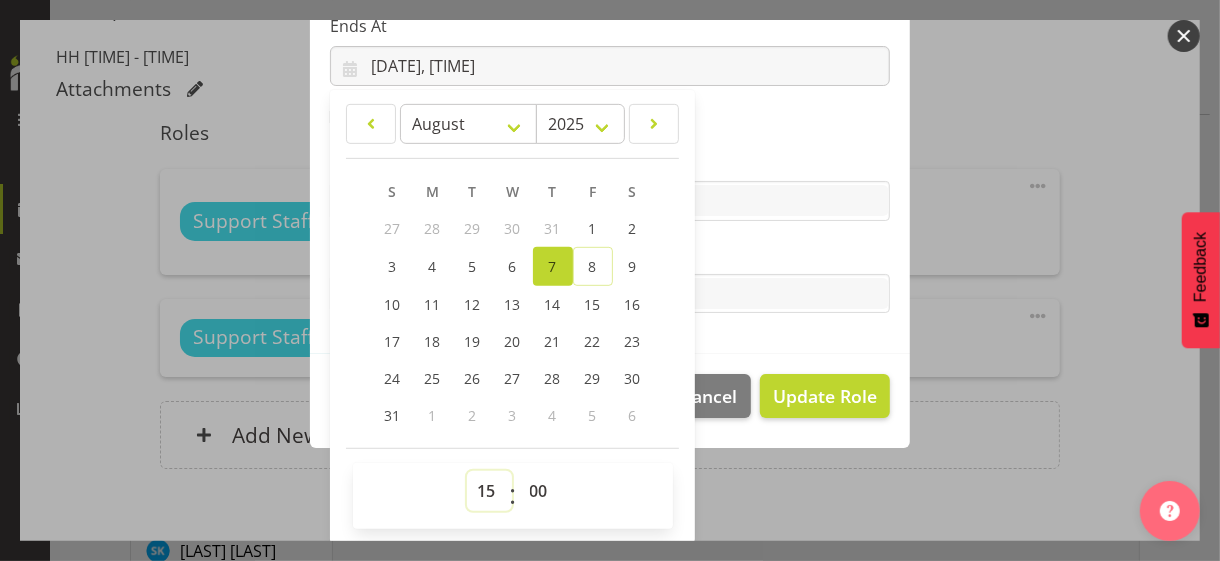 select on "14" 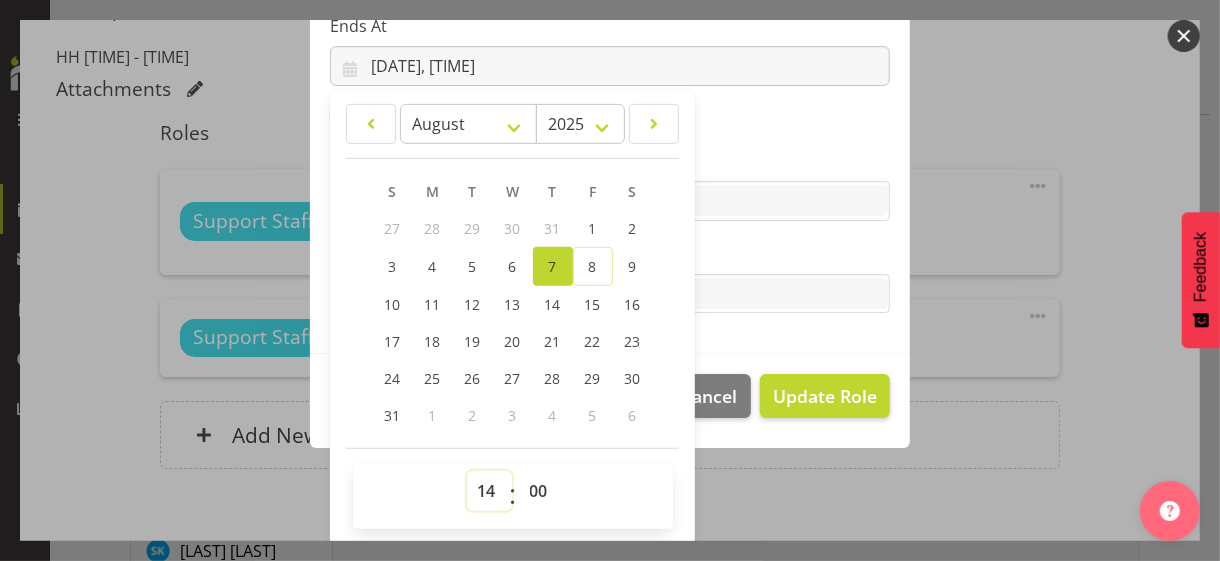 click on "00   01   02   03   04   05   06   07   08   09   10   11   12   13   14   15   16   17   18   19   20   21   22   23" at bounding box center [489, 491] 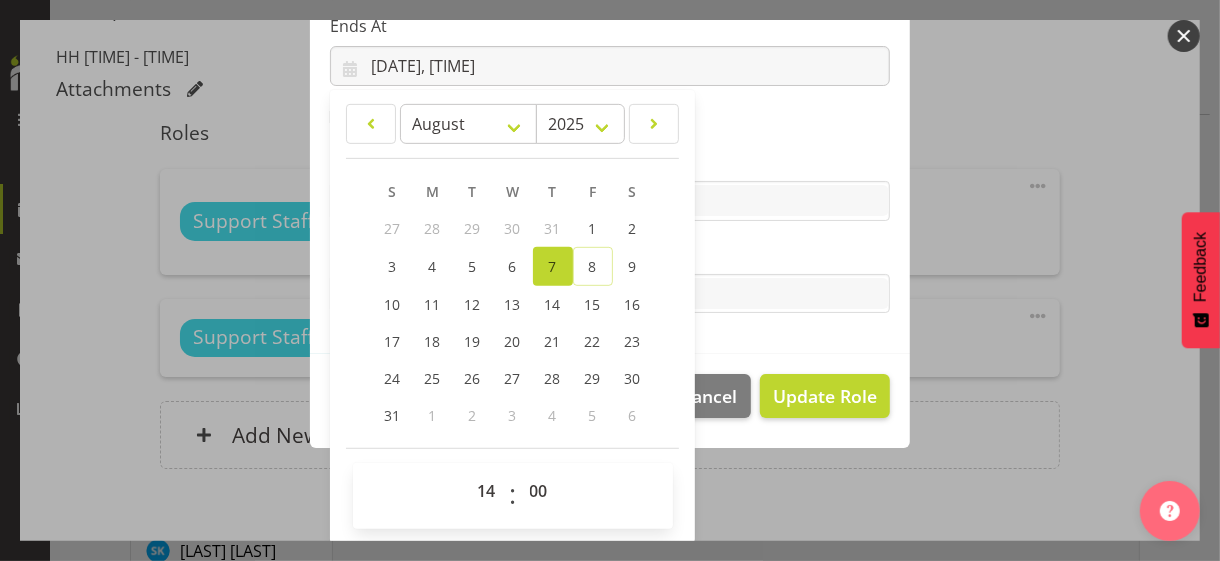 click on "Tasks" at bounding box center [610, 254] 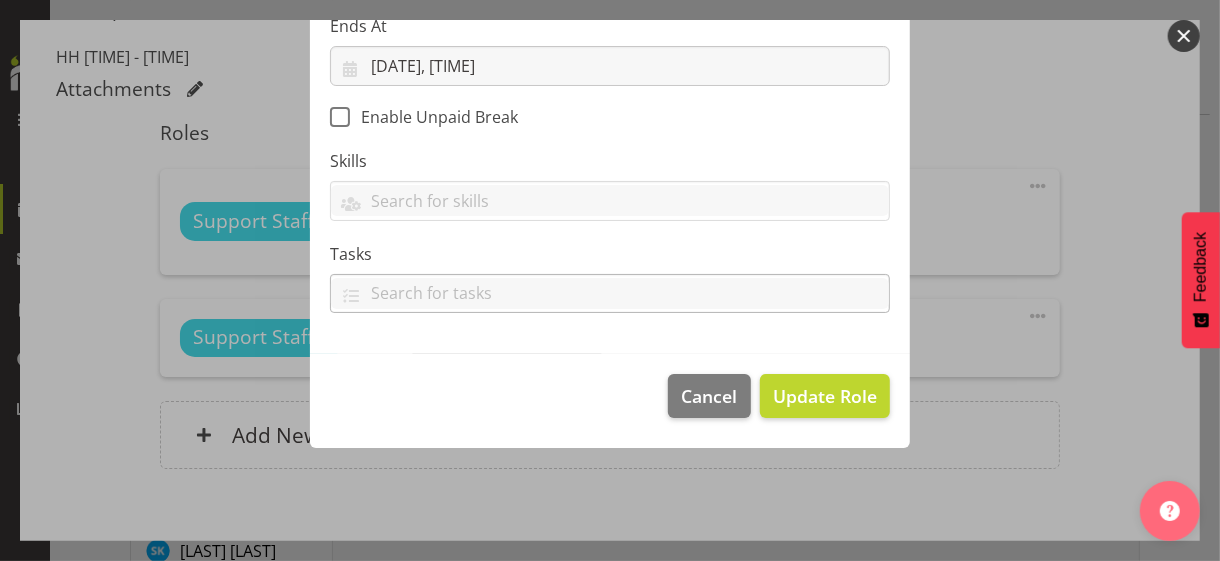 scroll, scrollTop: 346, scrollLeft: 0, axis: vertical 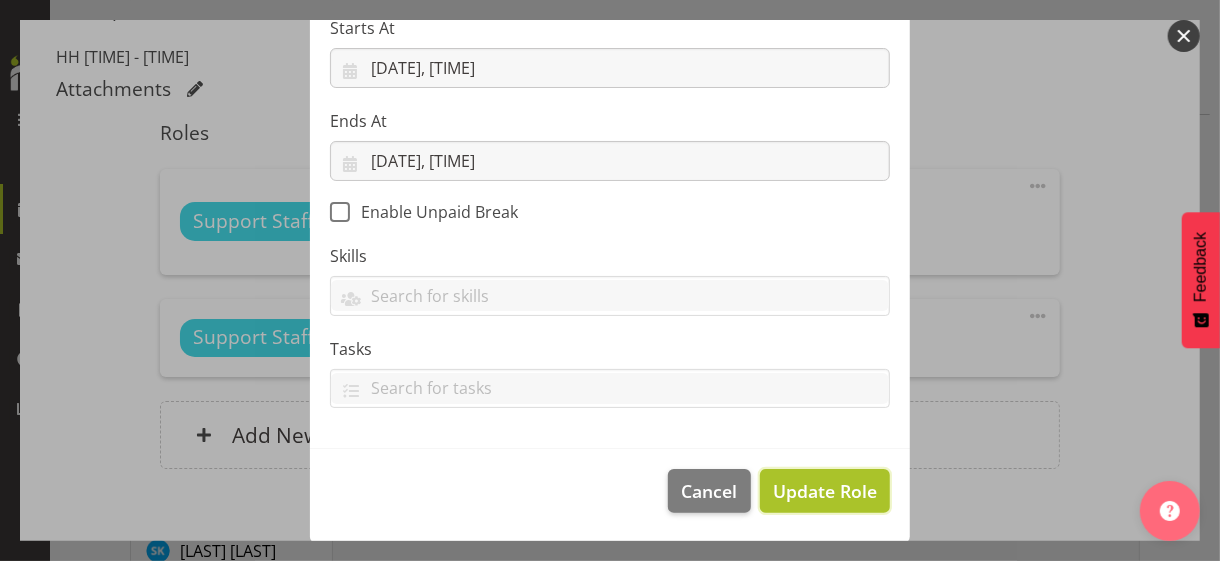 click on "Update Role" at bounding box center (825, 491) 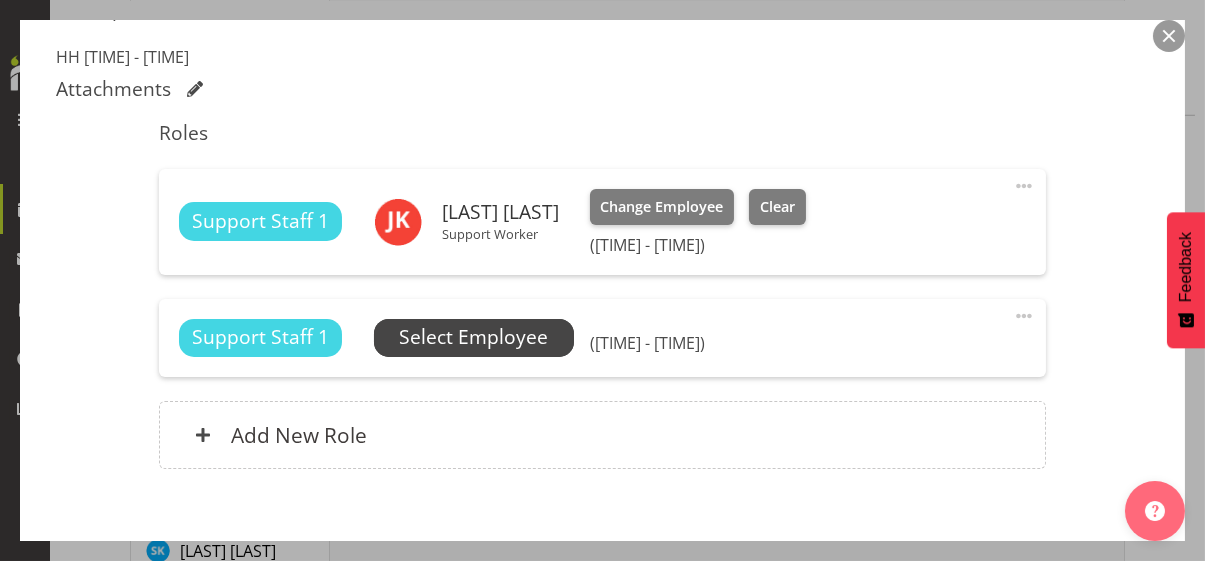 click on "Select Employee" at bounding box center (473, 337) 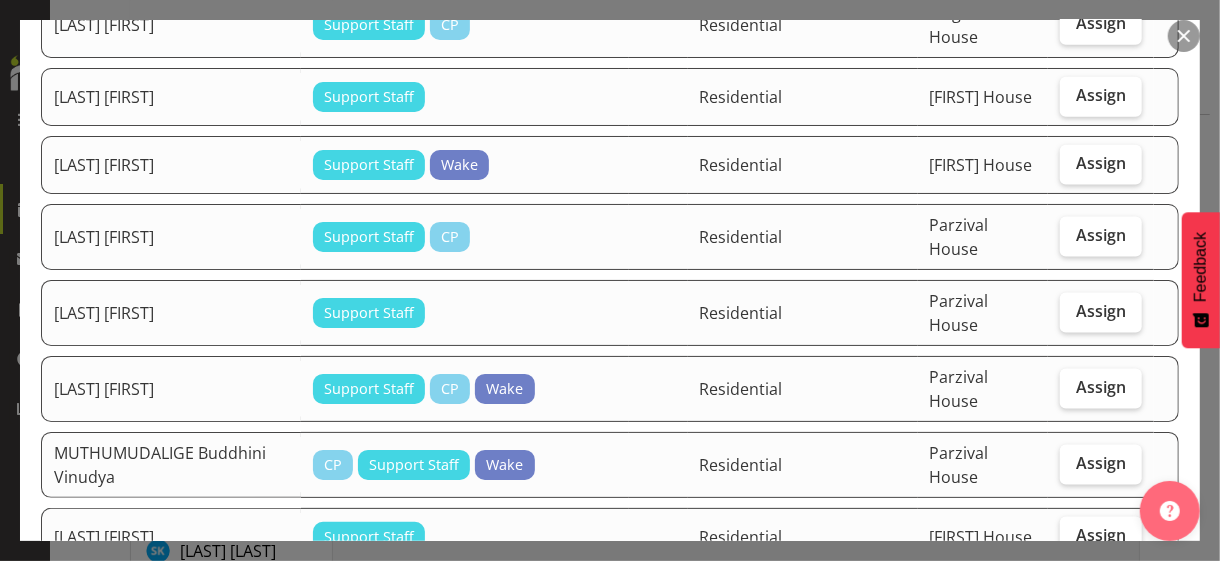 scroll, scrollTop: 1500, scrollLeft: 0, axis: vertical 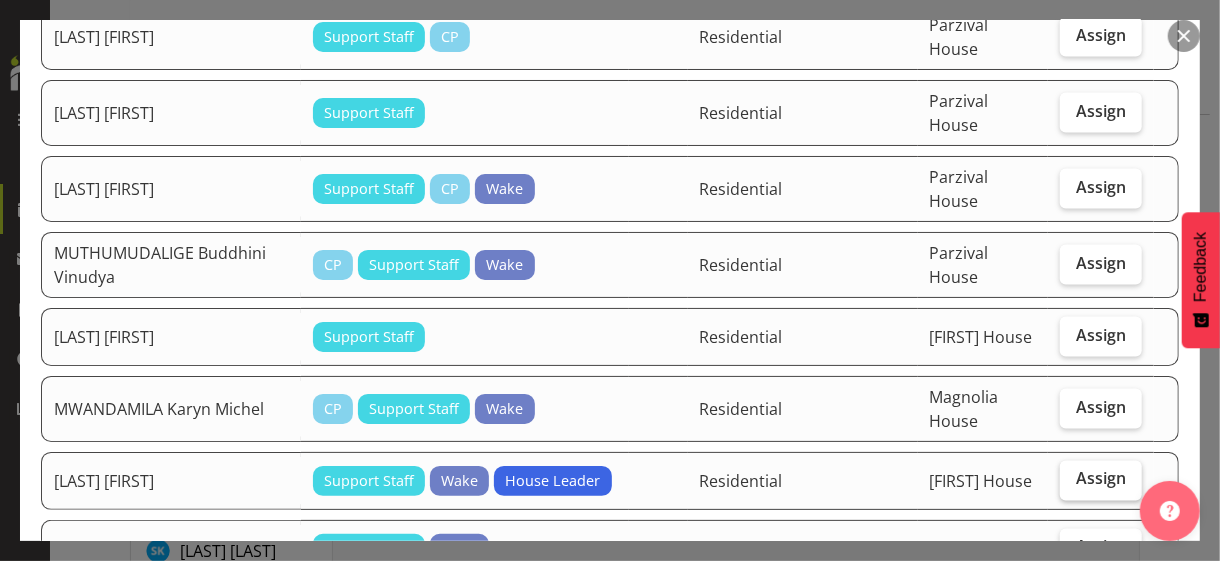 click on "Assign" at bounding box center (1101, 479) 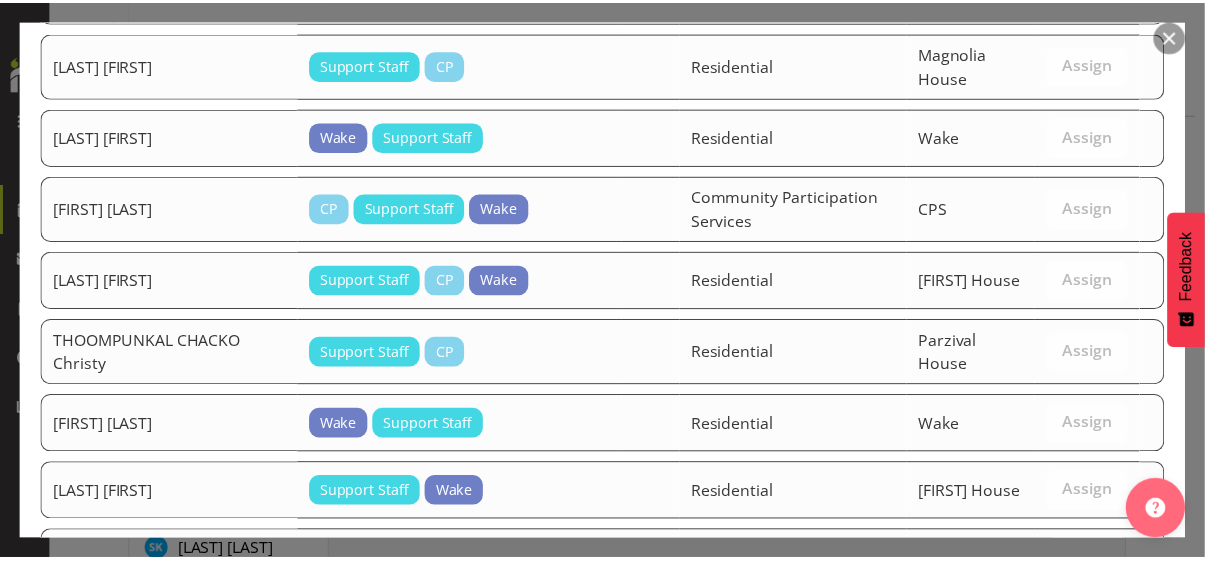 scroll, scrollTop: 2955, scrollLeft: 0, axis: vertical 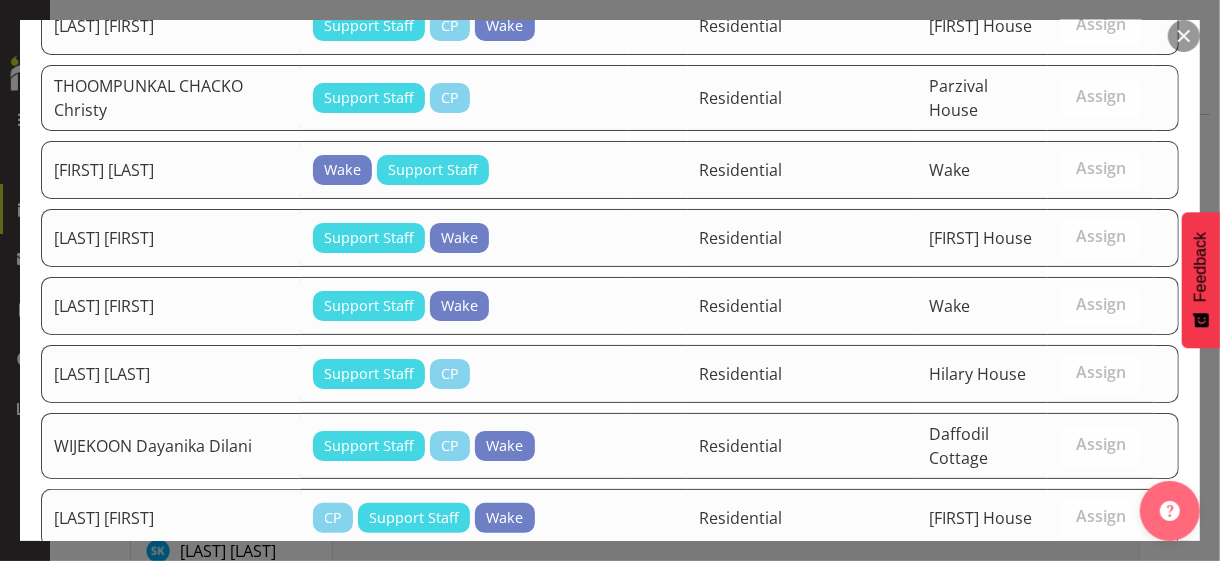 click on "Assign [LAST] [FIRST]" at bounding box center (1078, 620) 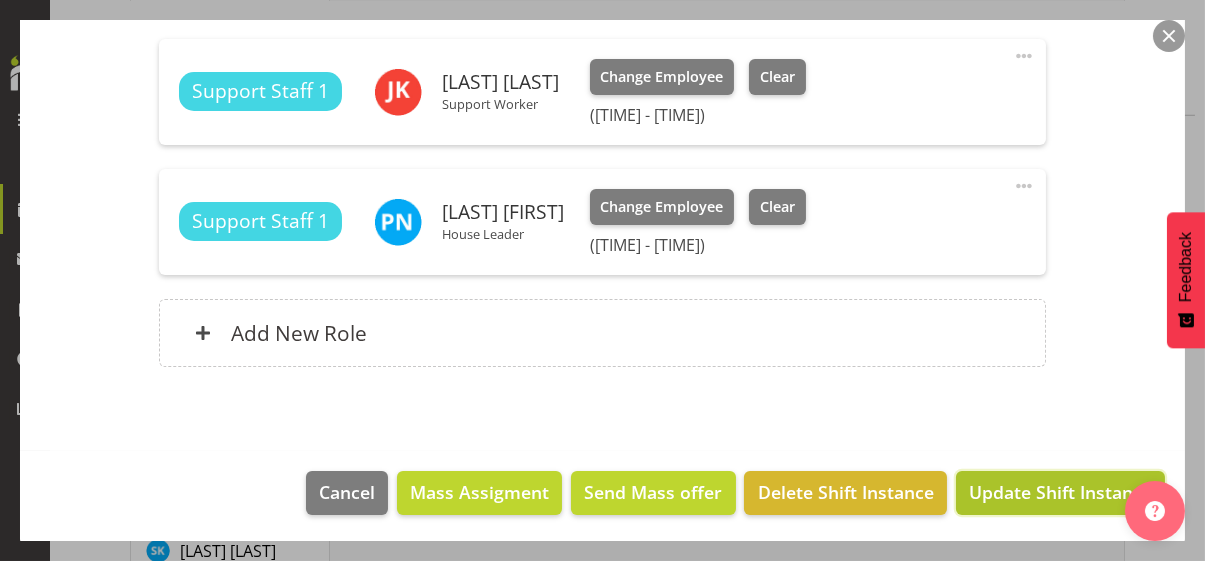 click on "Update Shift Instance" at bounding box center (1060, 492) 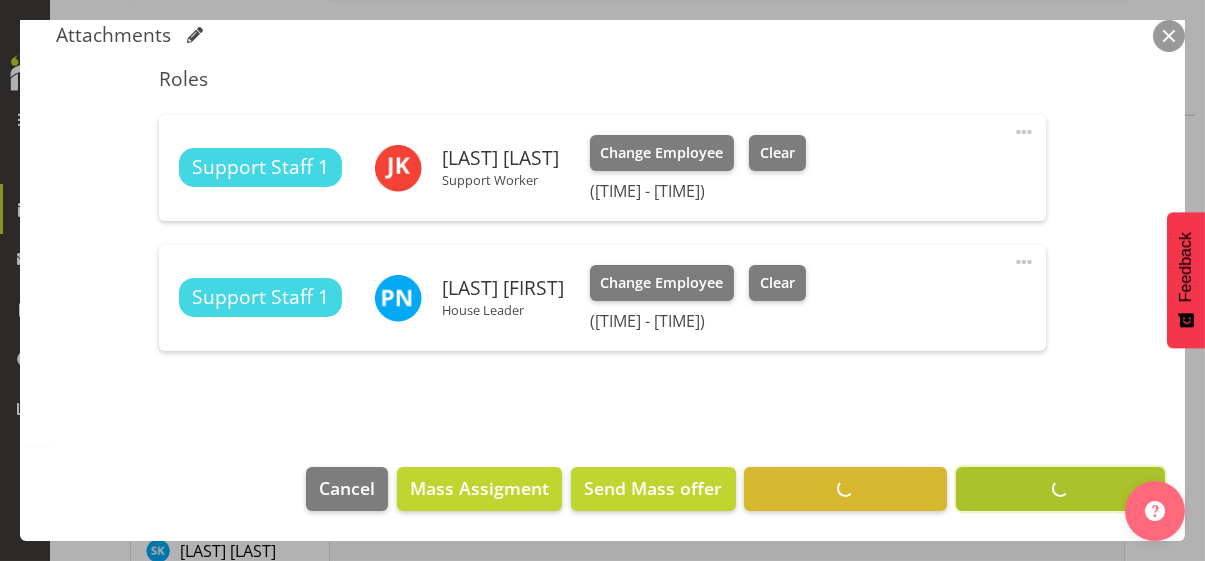 scroll, scrollTop: 612, scrollLeft: 0, axis: vertical 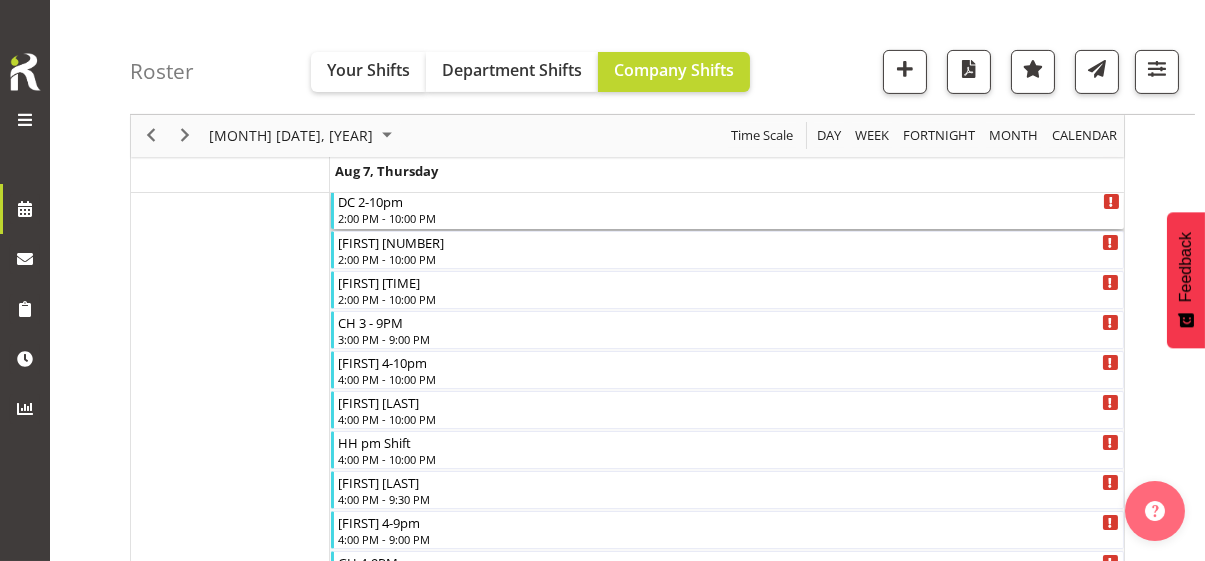 click on "2:00 PM - 10:00 PM" at bounding box center [729, 218] 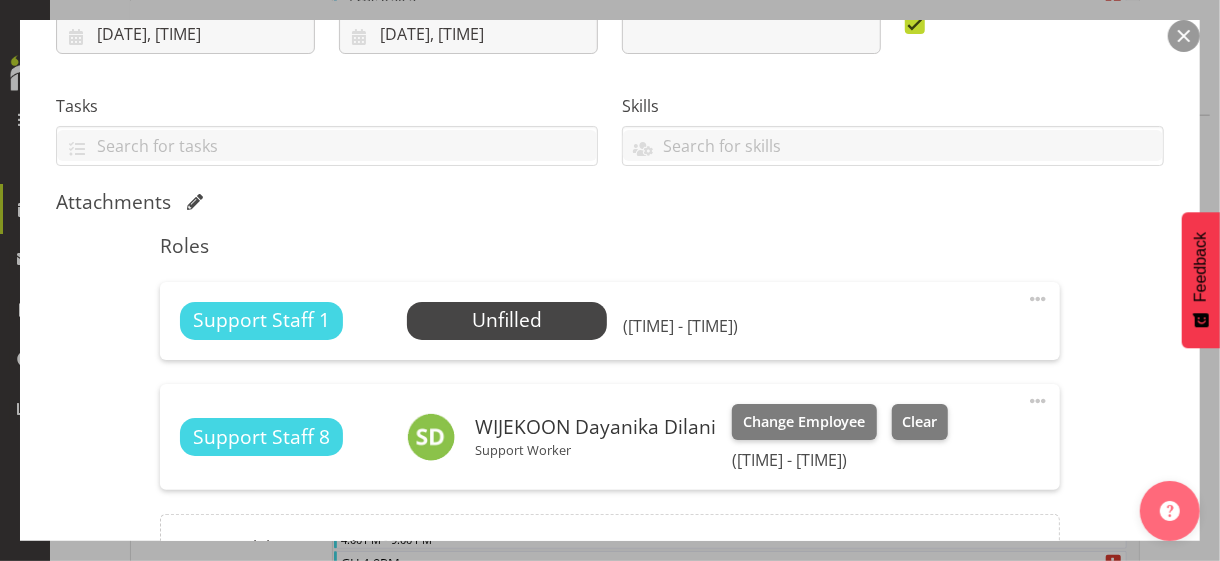 scroll, scrollTop: 400, scrollLeft: 0, axis: vertical 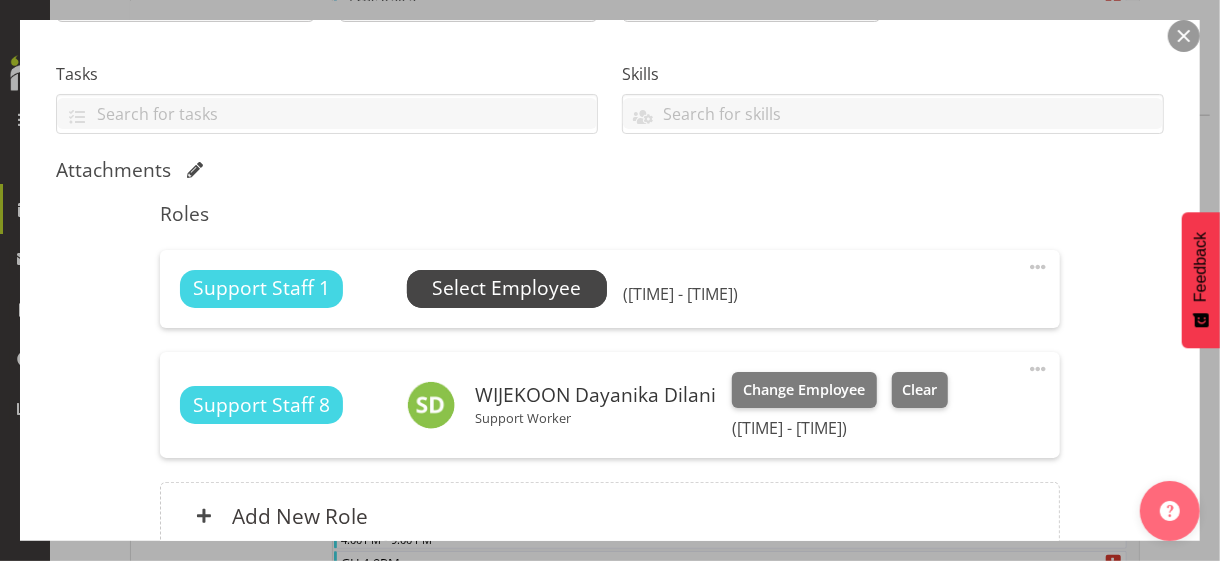 click on "Select Employee" at bounding box center [506, 288] 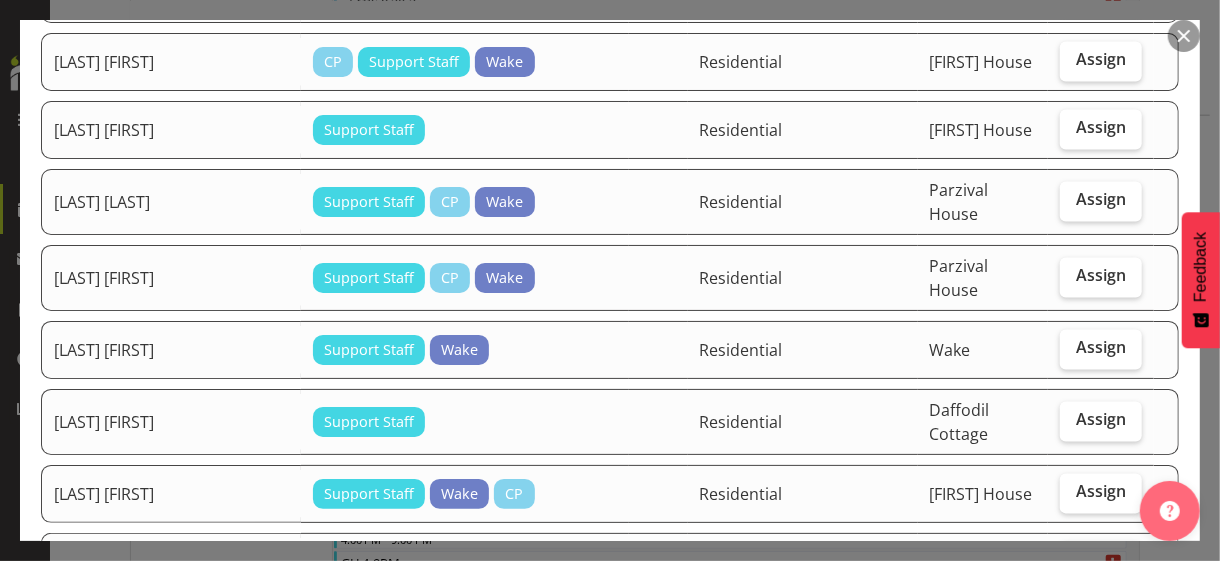 scroll, scrollTop: 1900, scrollLeft: 0, axis: vertical 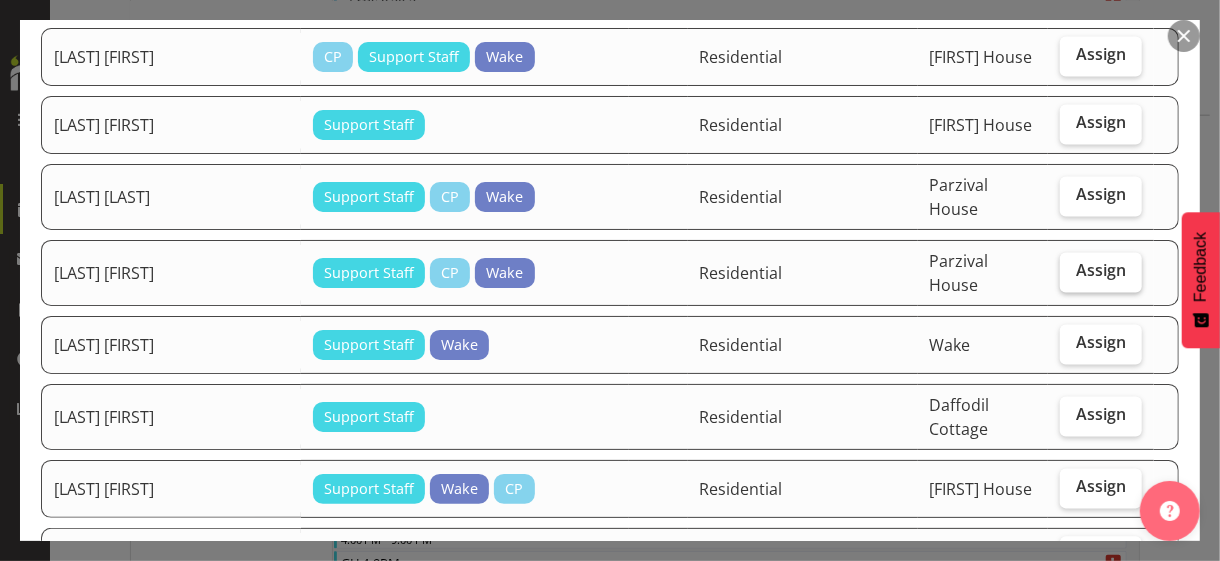 click on "Assign" at bounding box center [1101, 271] 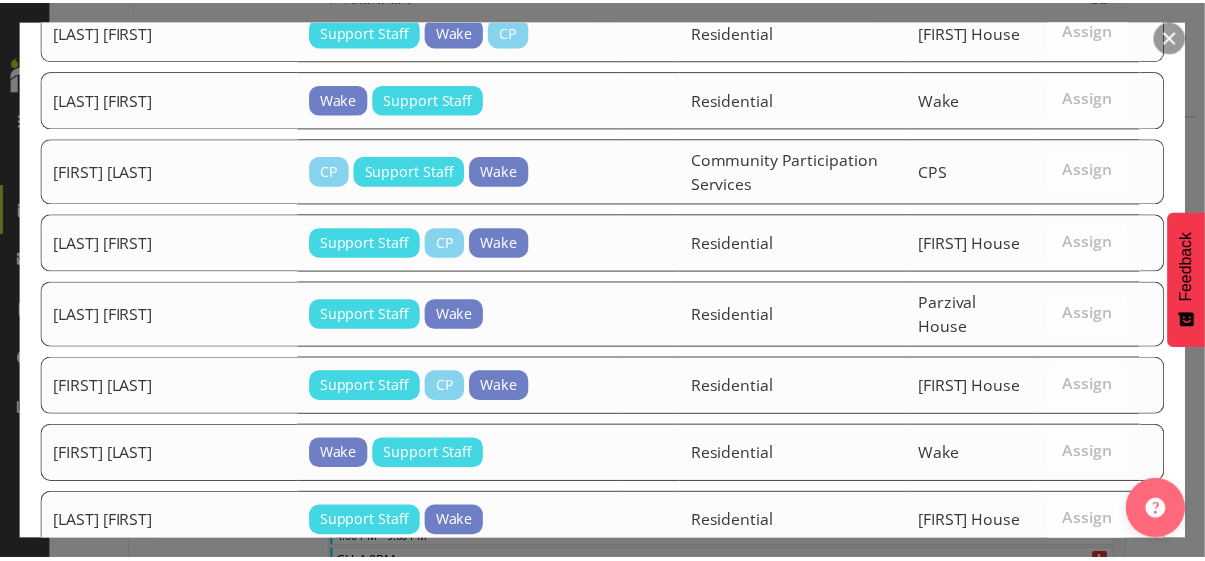 scroll, scrollTop: 2523, scrollLeft: 0, axis: vertical 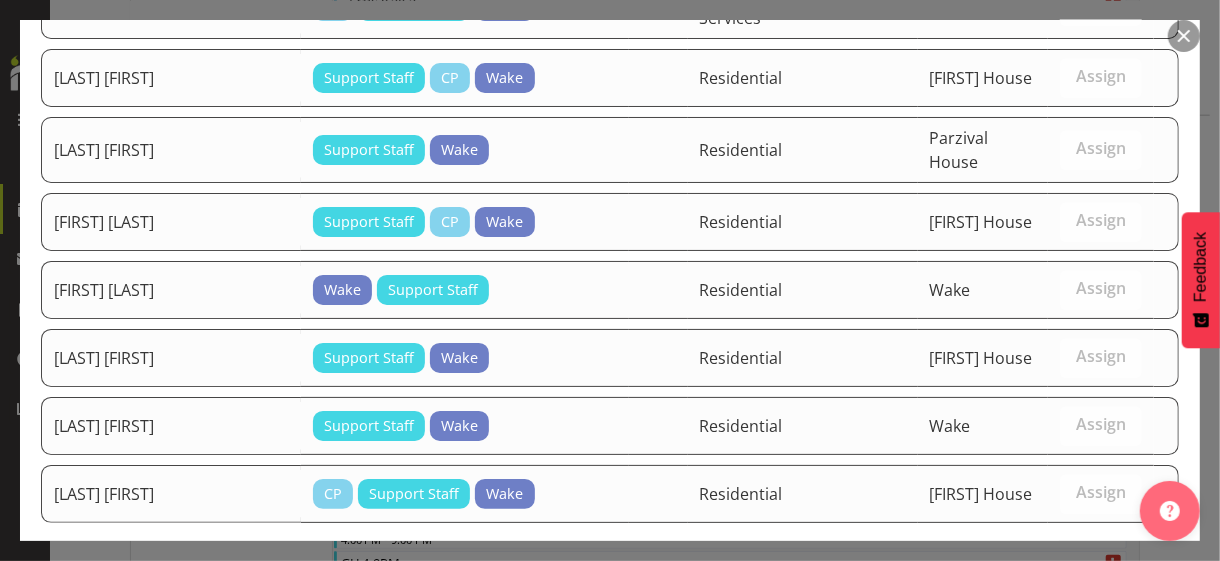 click on "Assign [LAST] [FIRST]" at bounding box center [1078, 596] 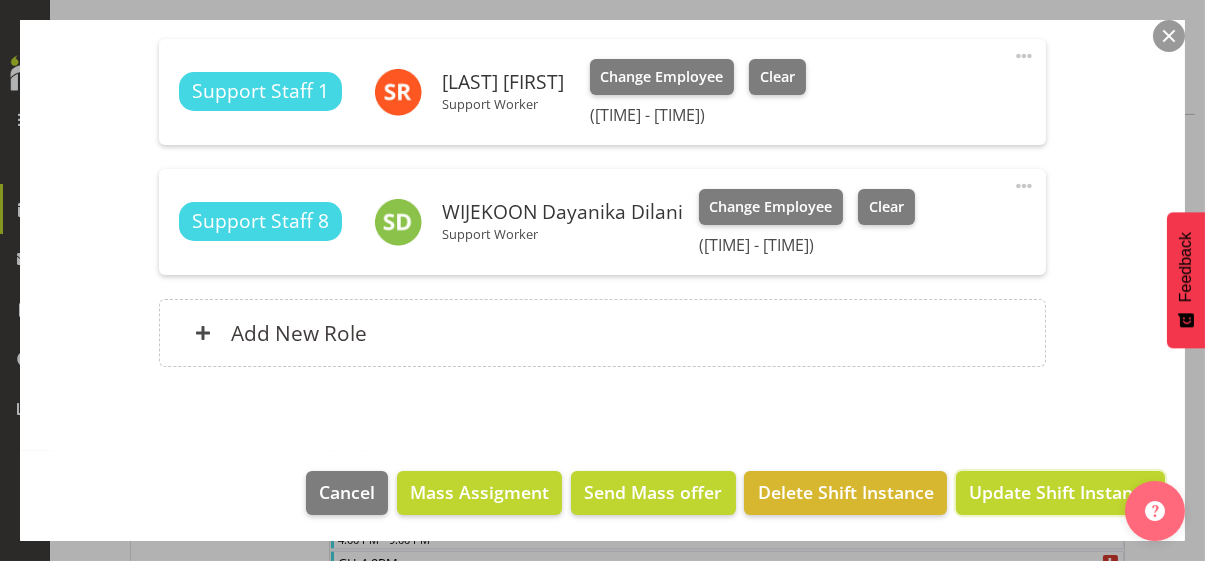 click on "Update Shift Instance" at bounding box center [1060, 492] 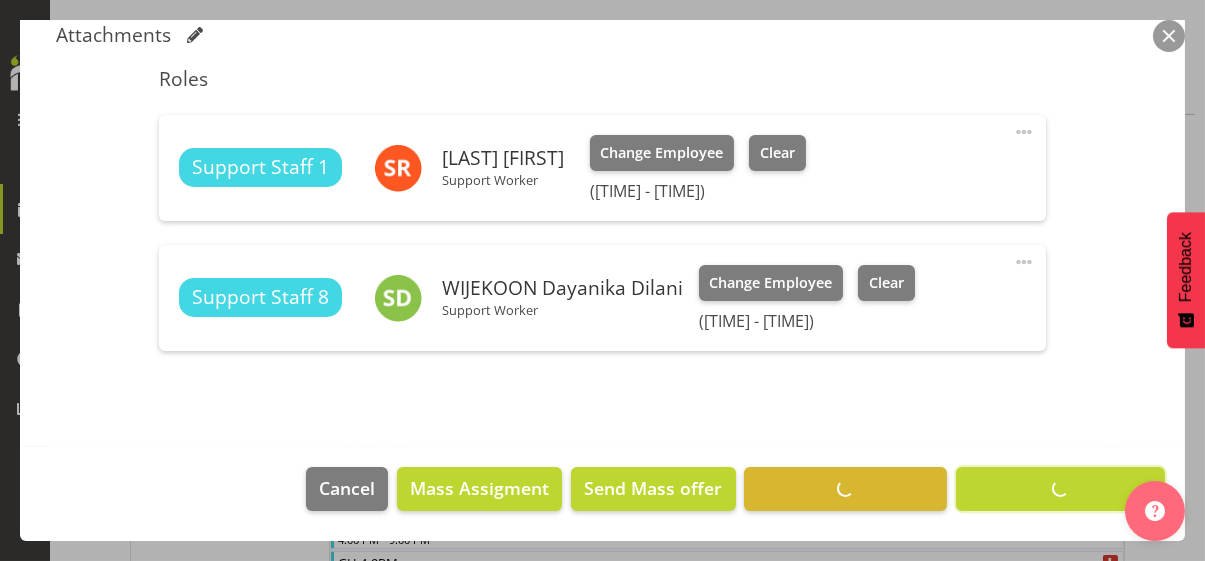 scroll, scrollTop: 532, scrollLeft: 0, axis: vertical 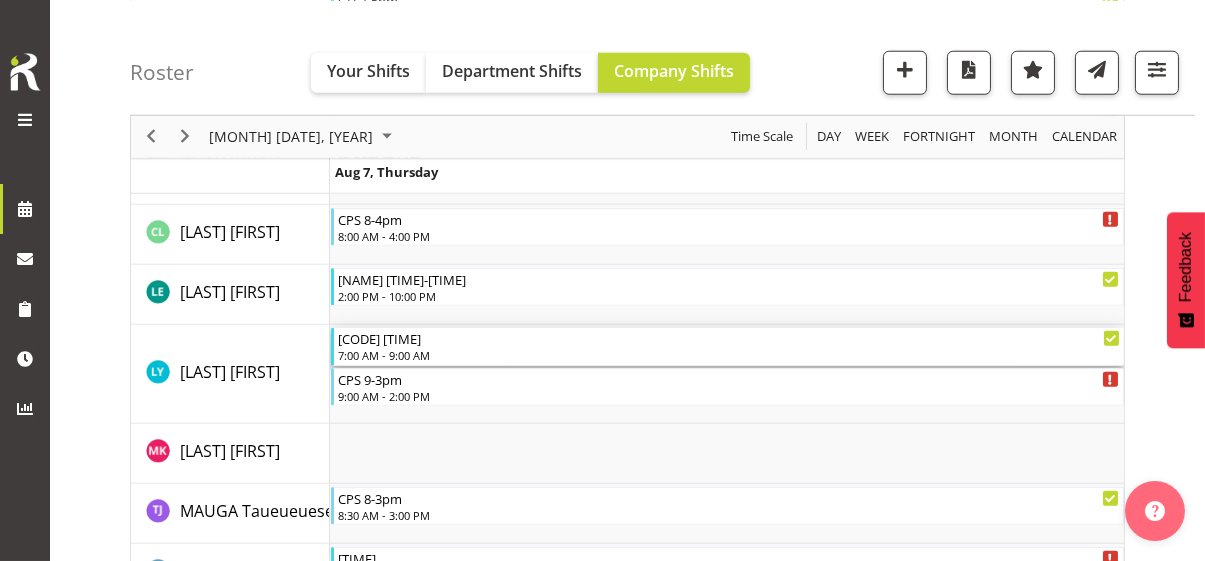 click on "7:00 AM - 9:00 AM" at bounding box center [729, 355] 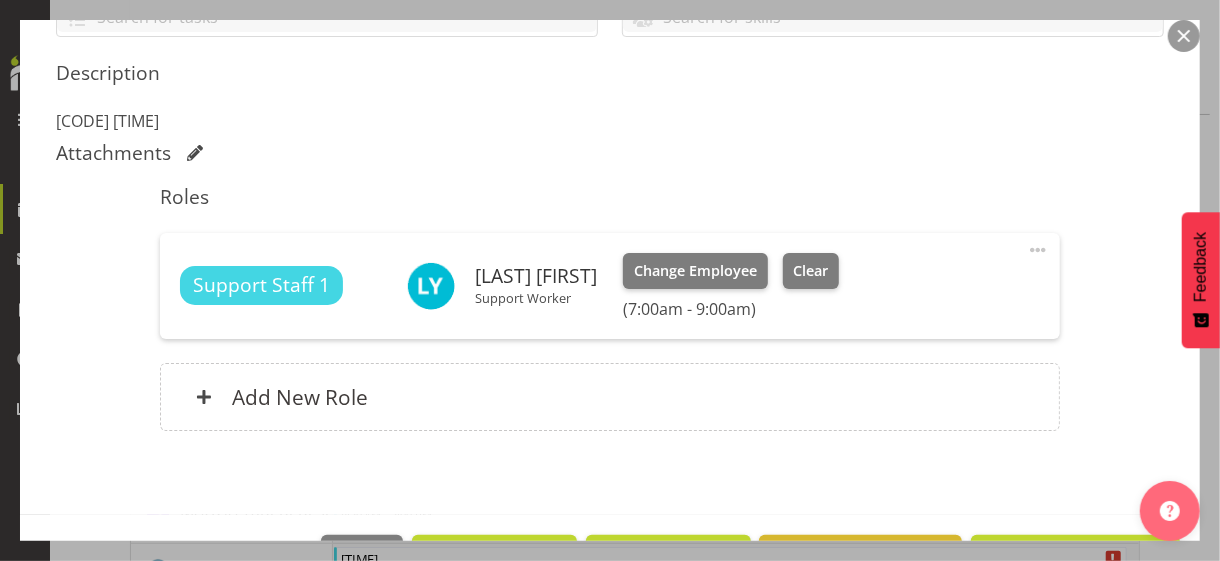 scroll, scrollTop: 500, scrollLeft: 0, axis: vertical 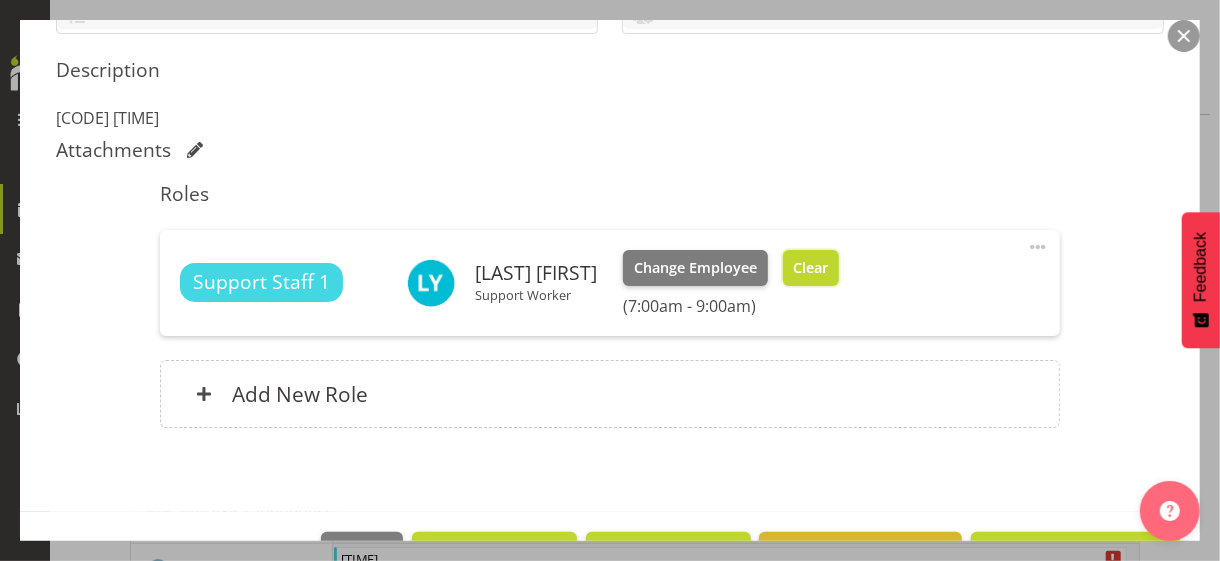 click on "Clear" at bounding box center (810, 268) 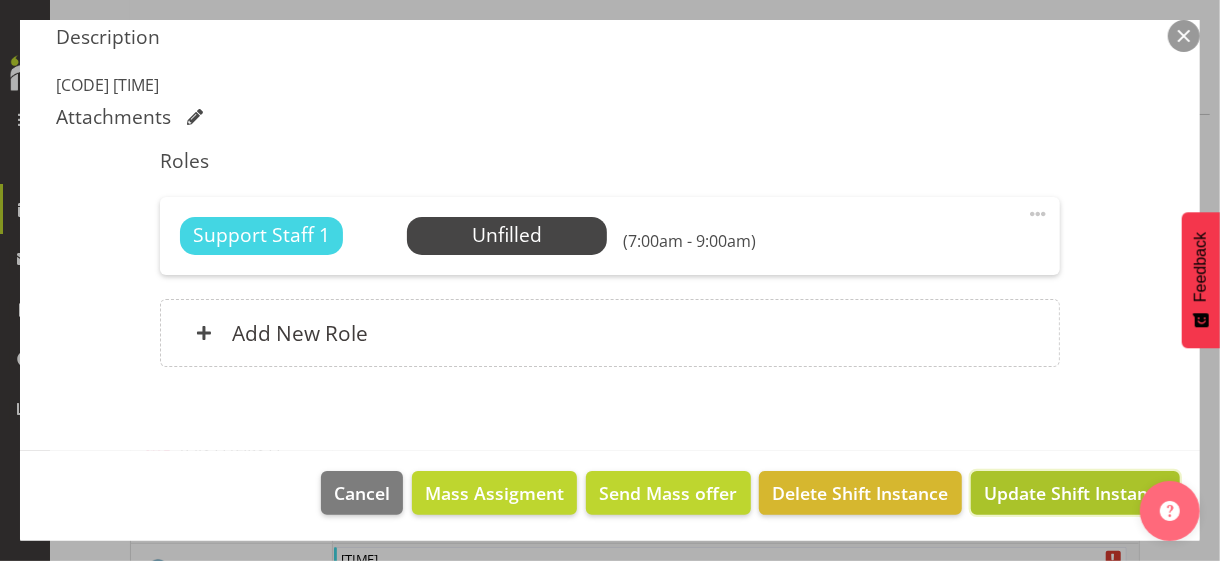click on "Update Shift Instance" at bounding box center [1075, 493] 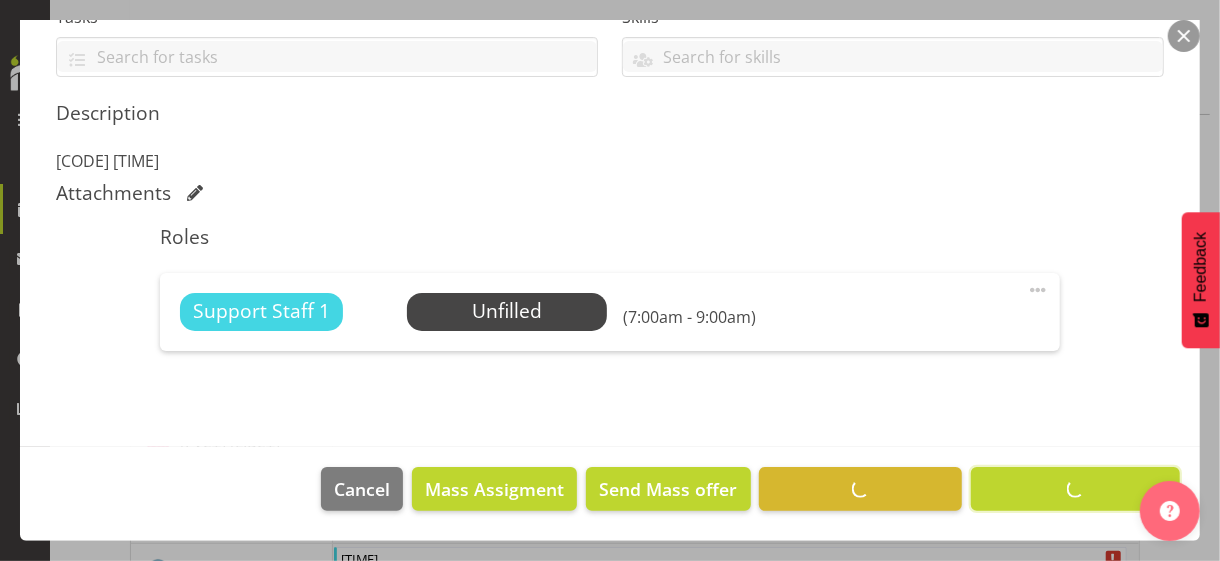scroll, scrollTop: 455, scrollLeft: 0, axis: vertical 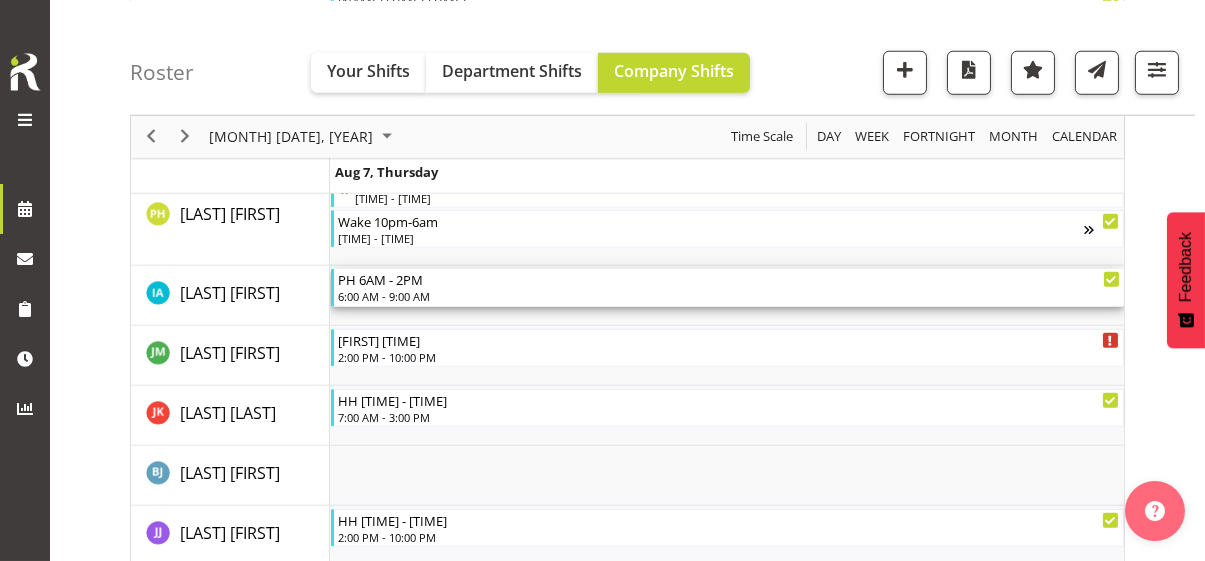 click on "6:00 AM - 9:00 AM" at bounding box center [729, 296] 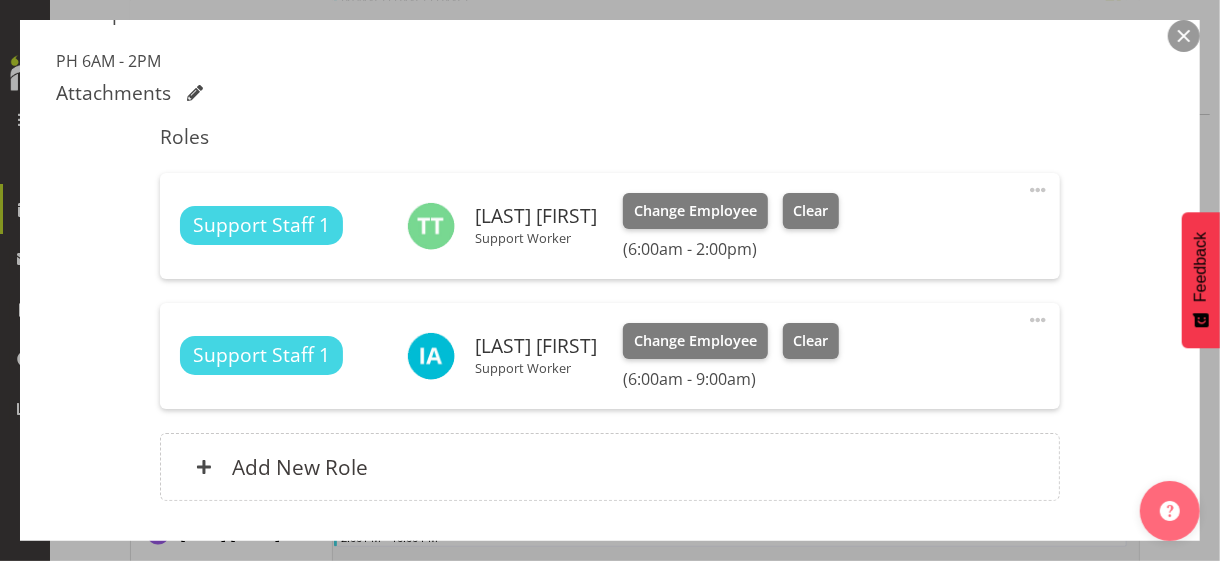 scroll, scrollTop: 600, scrollLeft: 0, axis: vertical 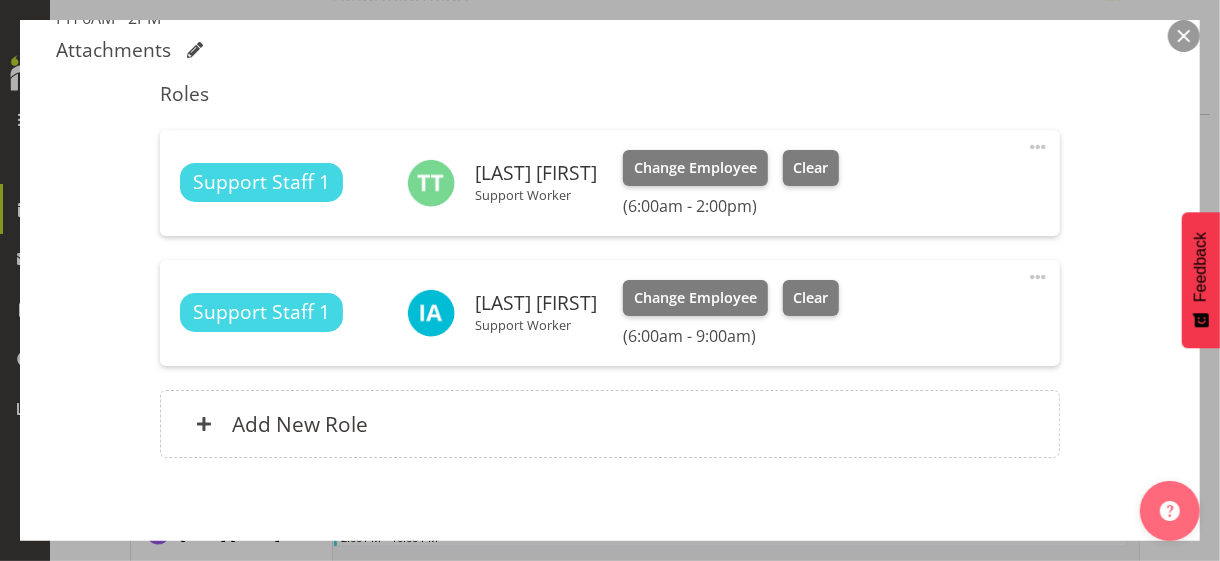 click at bounding box center (1038, 277) 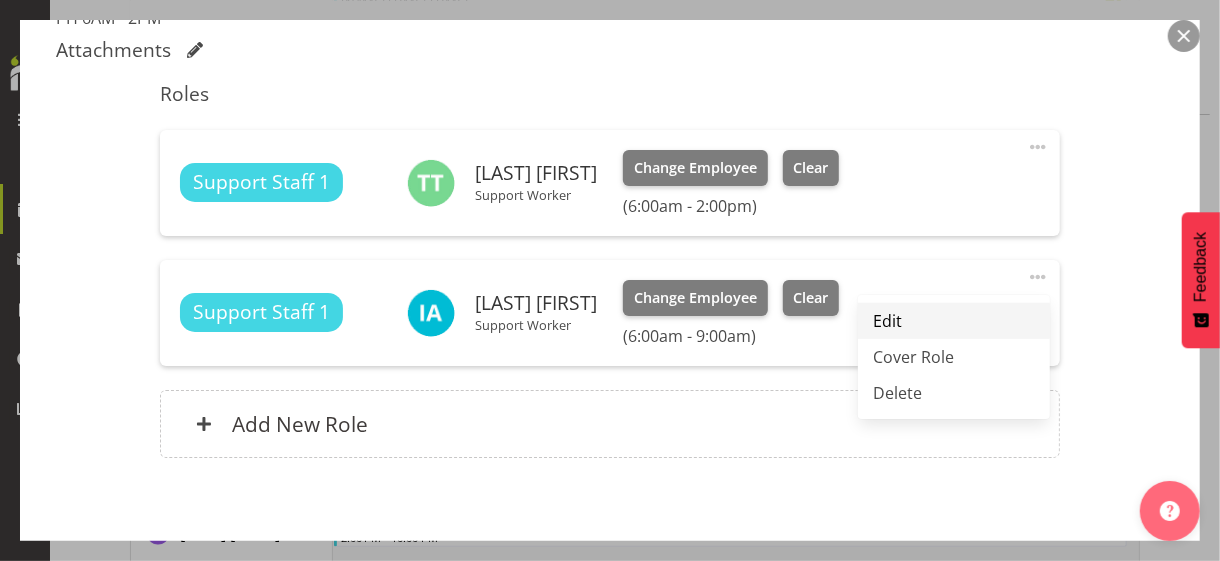 click on "Edit" at bounding box center [954, 321] 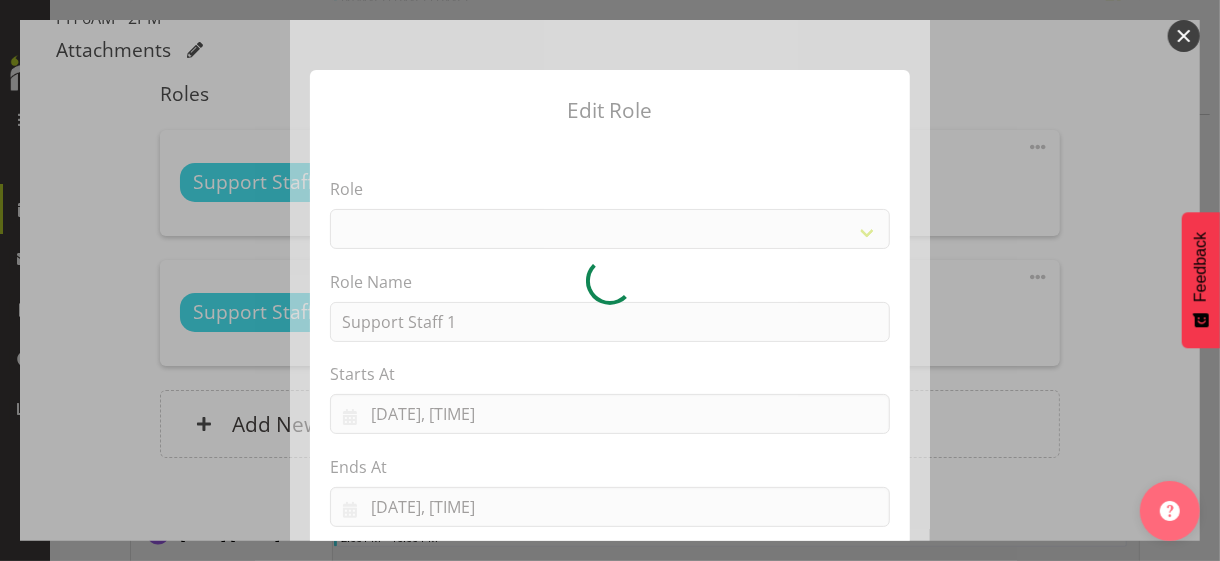 select on "1091" 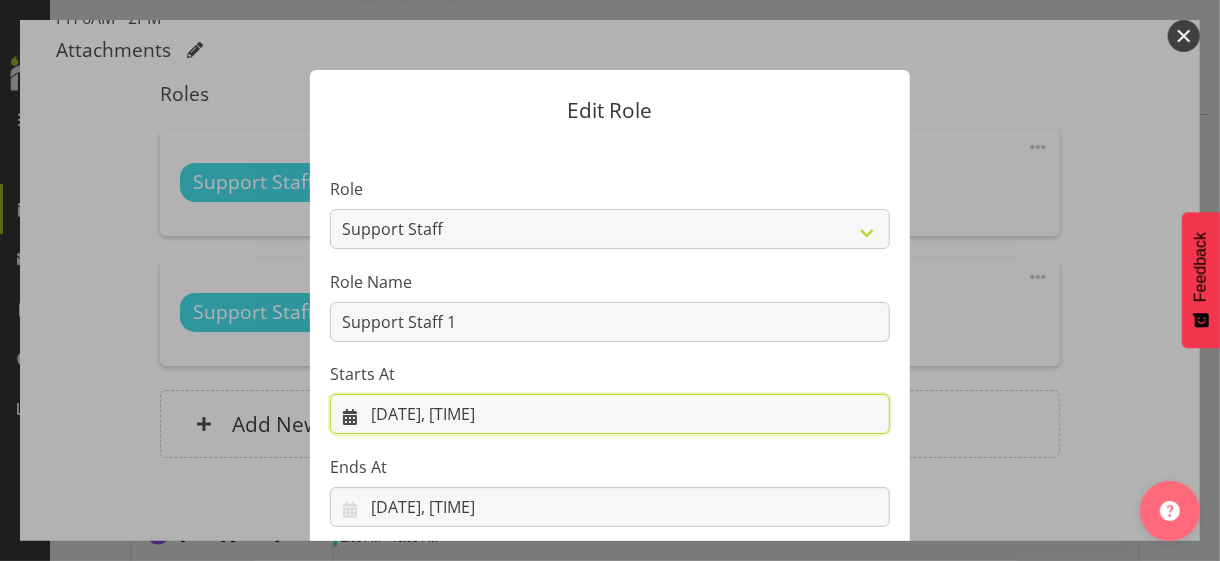 click on "[DATE], [TIME]" at bounding box center (610, 414) 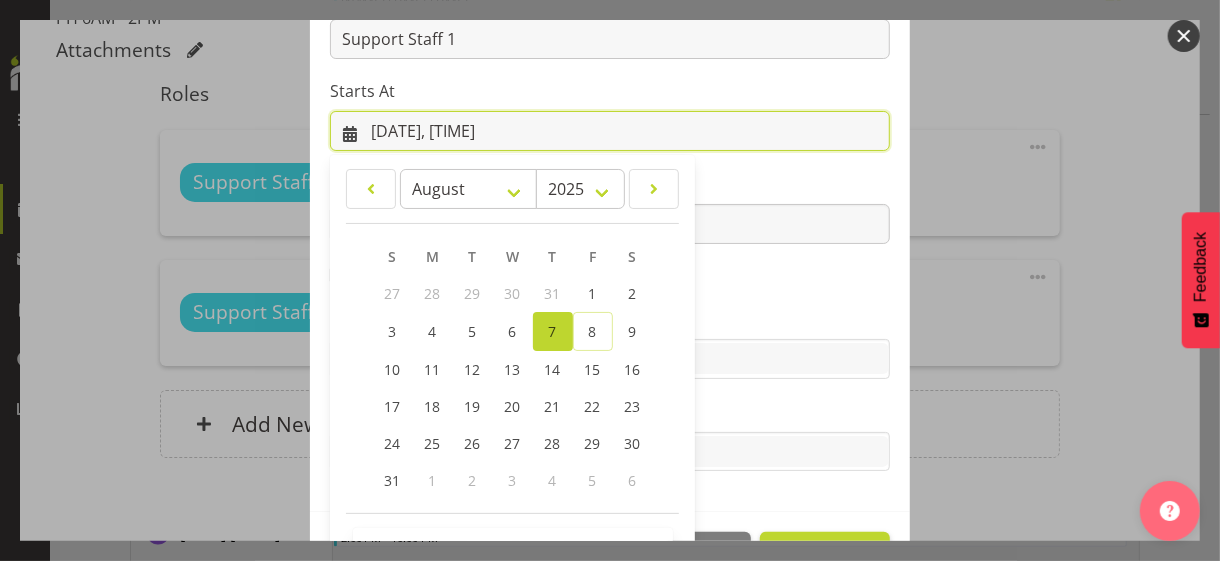 scroll, scrollTop: 347, scrollLeft: 0, axis: vertical 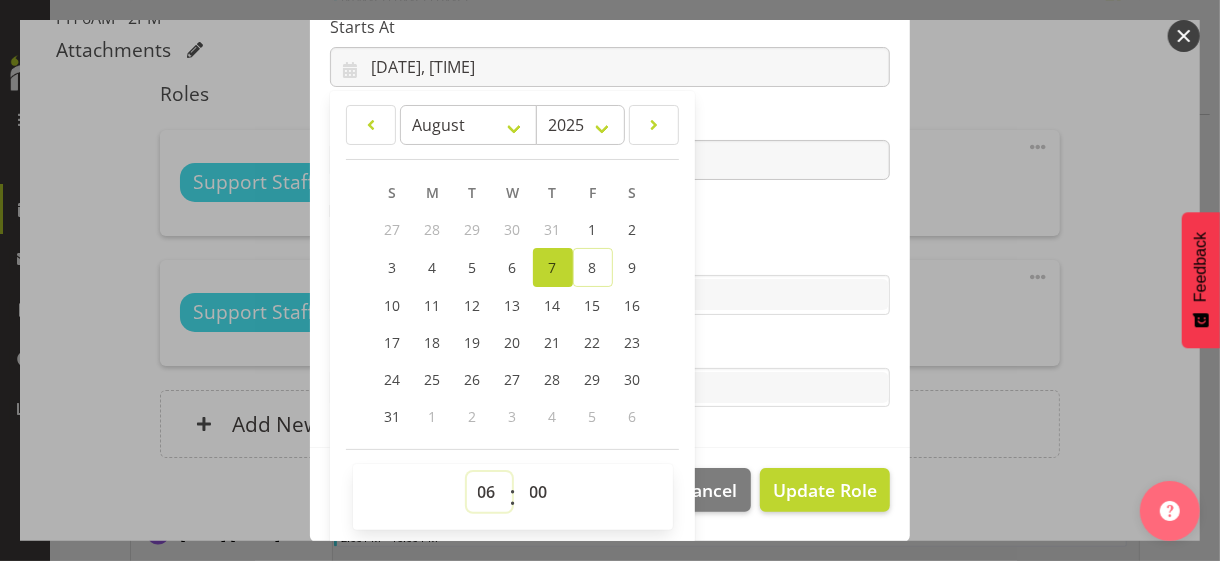 click on "00   01   02   03   04   05   06   07   08   09   10   11   12   13   14   15   16   17   18   19   20   21   22   23" at bounding box center [489, 492] 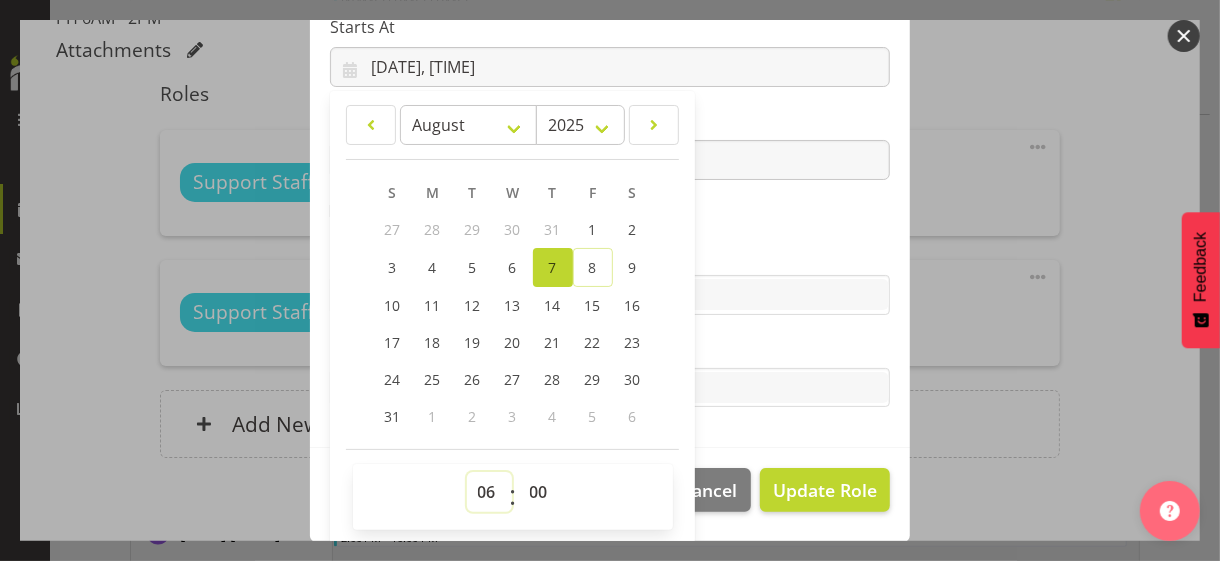 select on "7" 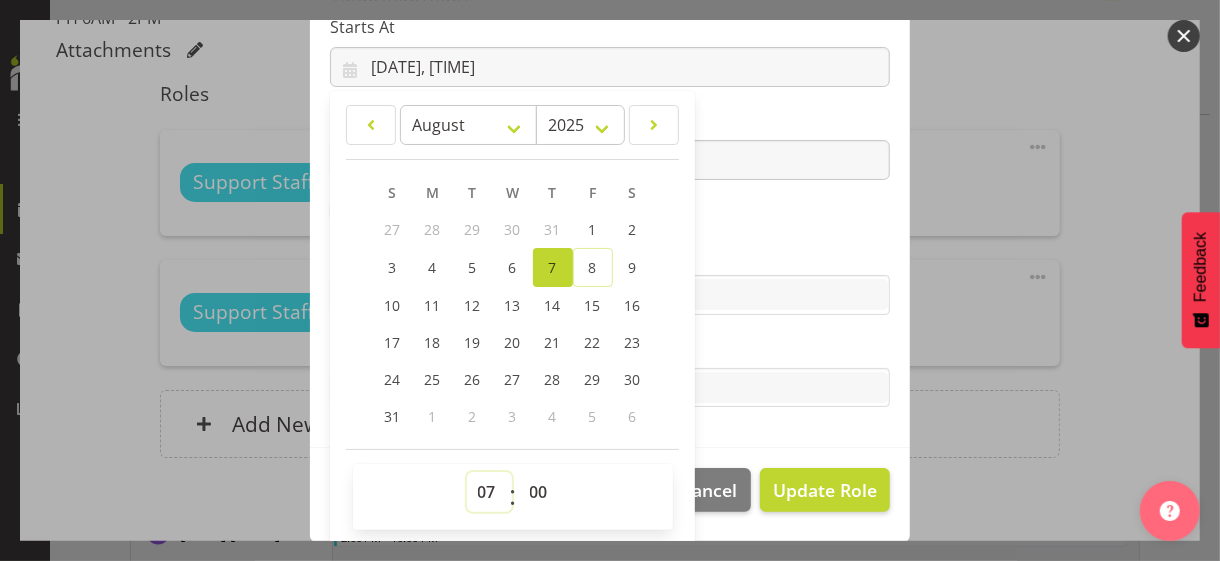 click on "00   01   02   03   04   05   06   07   08   09   10   11   12   13   14   15   16   17   18   19   20   21   22   23" at bounding box center [489, 492] 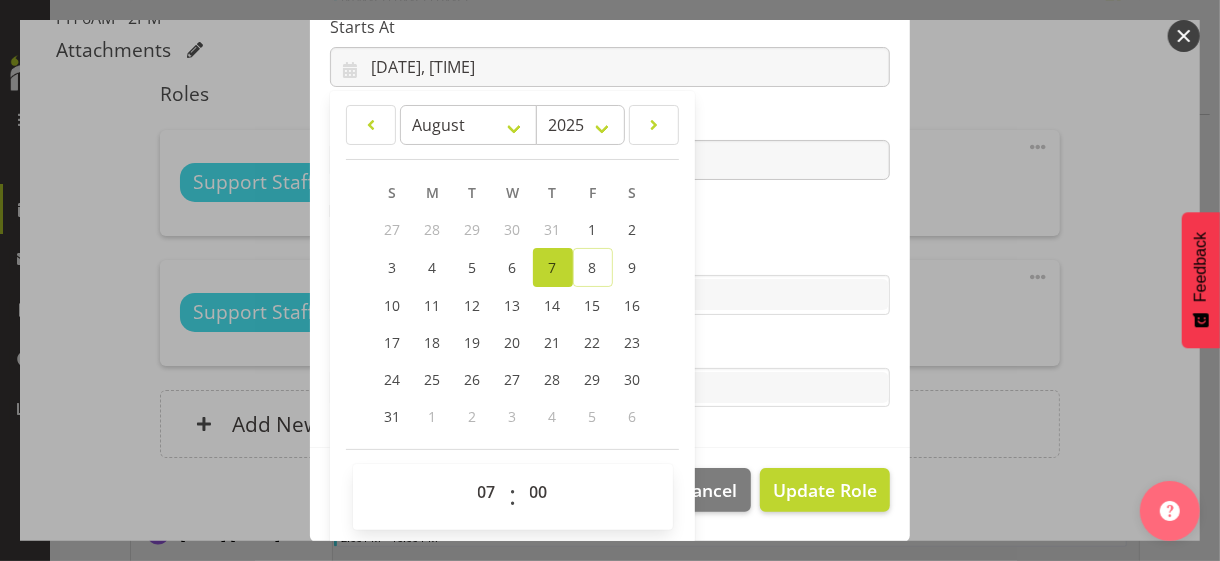click on "Role CP House Leader Support Staff Wake   Role Name Support Staff 1
Starts At
[DATE], [TIME]  January   February   March   April   May   June   July   August   September   October   November   December   2035   2034   2033   2032   2031   2030   2029   2028   2027   2026   2025   2024   2023   2022   2021   2020   2019   2018   2017   2016   2015   2014   2013   2012   2011   2010   2009   2008   2007   2006   2005   2004   2003   2002   2001   2000   1999   1998   1997   1996   1995   1994   1993   1992   1991   1990   1989   1988   1987   1986   1985   1984   1983   1982   1981   1980   1979   1978   1977   1976   1975   1974   1973   1972   1971   1970   1969   1968   1967   1966   1965   1964   1963   1962   1961   1960   1959   1958   1957   1956   1955   1954   1953   1952   1951   1950   1949   1948   1947   1946   1945   1944   1943   1942   1941   1940   1939   1938   1937   1936   1935   1934   1933   1932   1931   1930   1929   1928   1927   1926   1925  S M T W T F S" at bounding box center [610, 121] 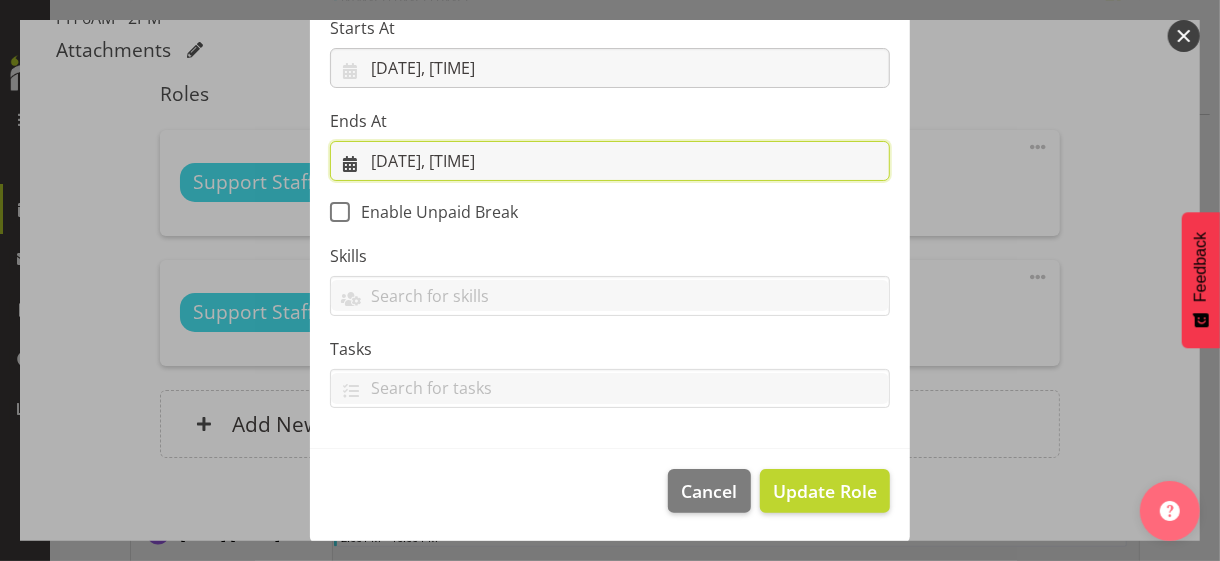 click on "[DATE], [TIME]" at bounding box center (610, 161) 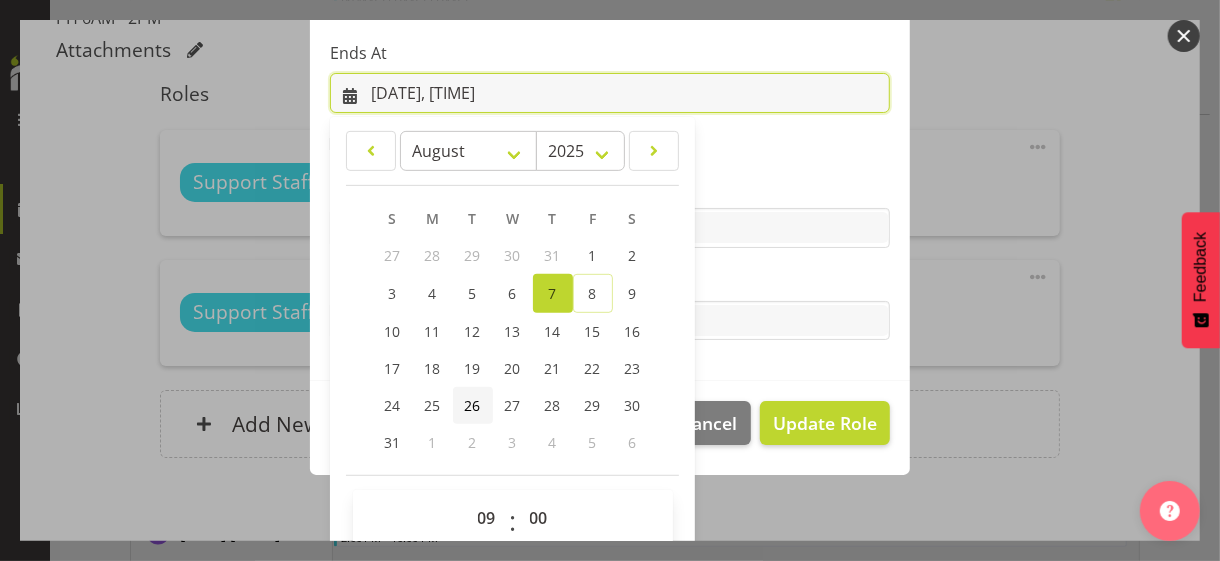 scroll, scrollTop: 441, scrollLeft: 0, axis: vertical 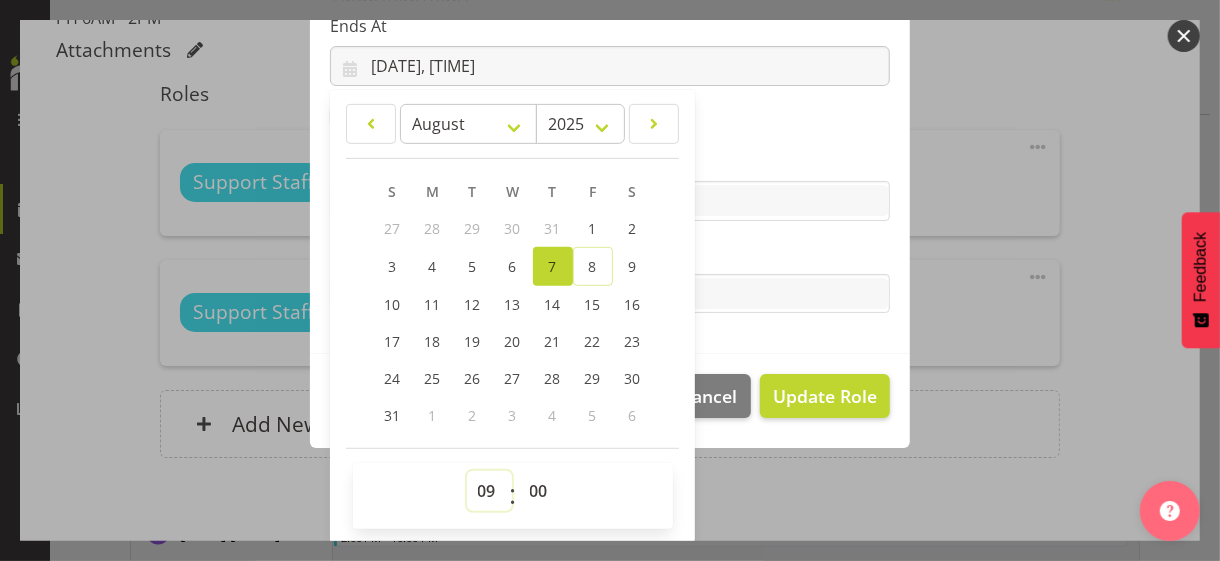 drag, startPoint x: 479, startPoint y: 487, endPoint x: 476, endPoint y: 470, distance: 17.262676 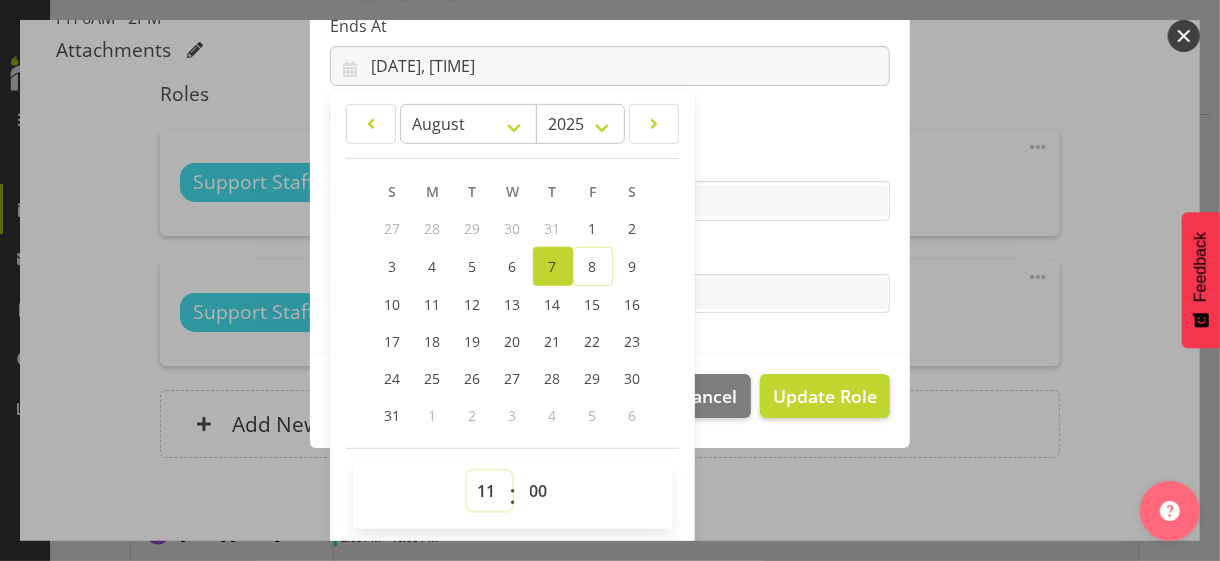 click on "00   01   02   03   04   05   06   07   08   09   10   11   12   13   14   15   16   17   18   19   20   21   22   23" at bounding box center [489, 491] 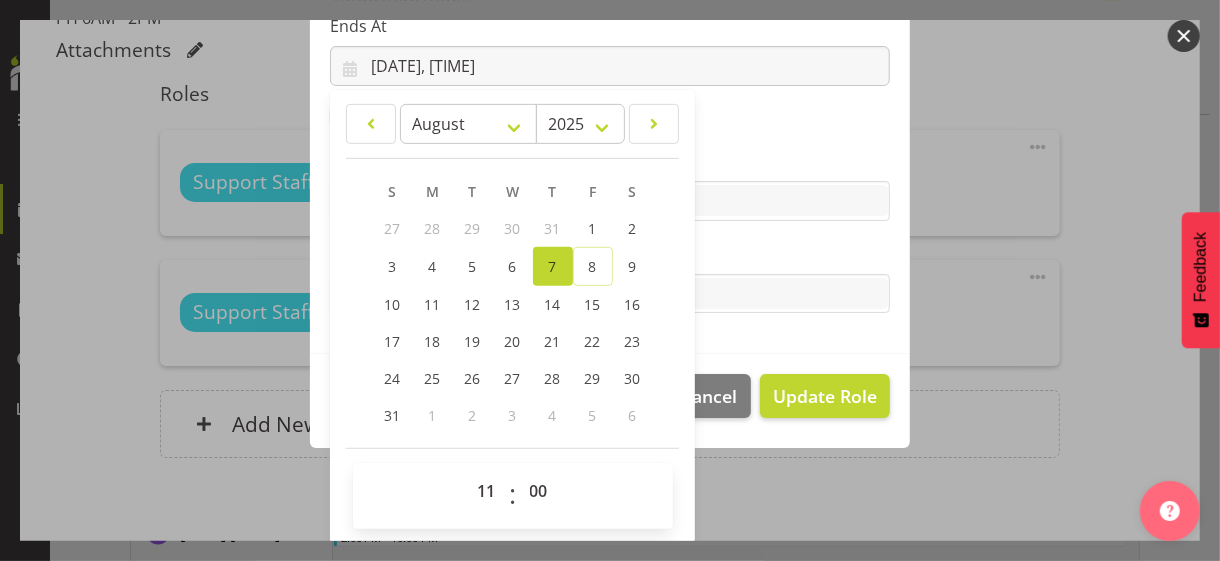 click on "Tasks" at bounding box center [610, 278] 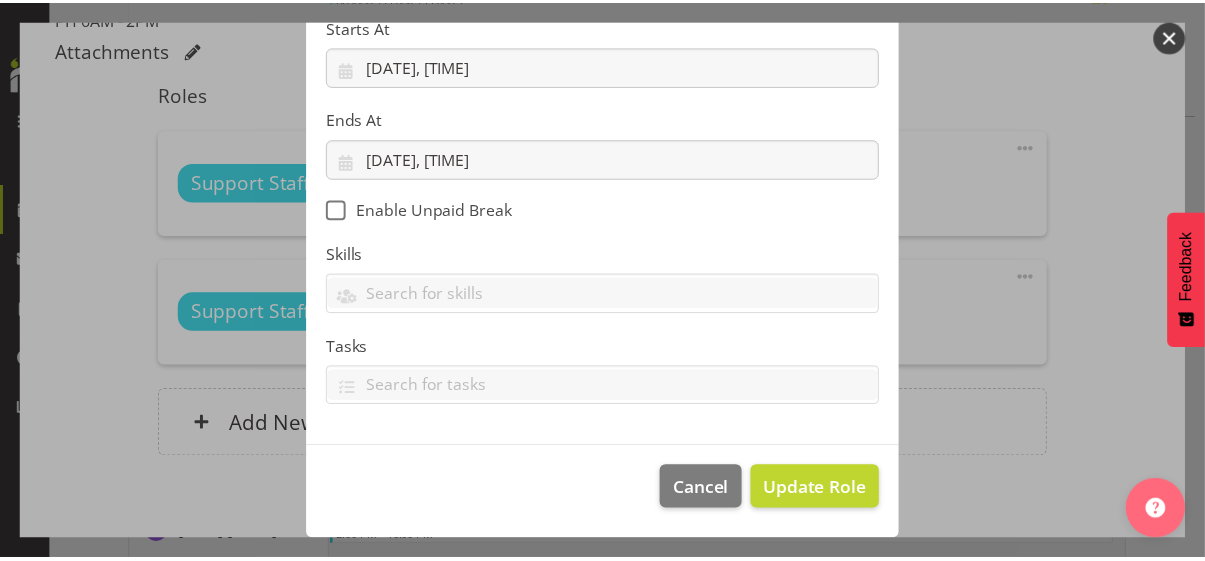 scroll, scrollTop: 346, scrollLeft: 0, axis: vertical 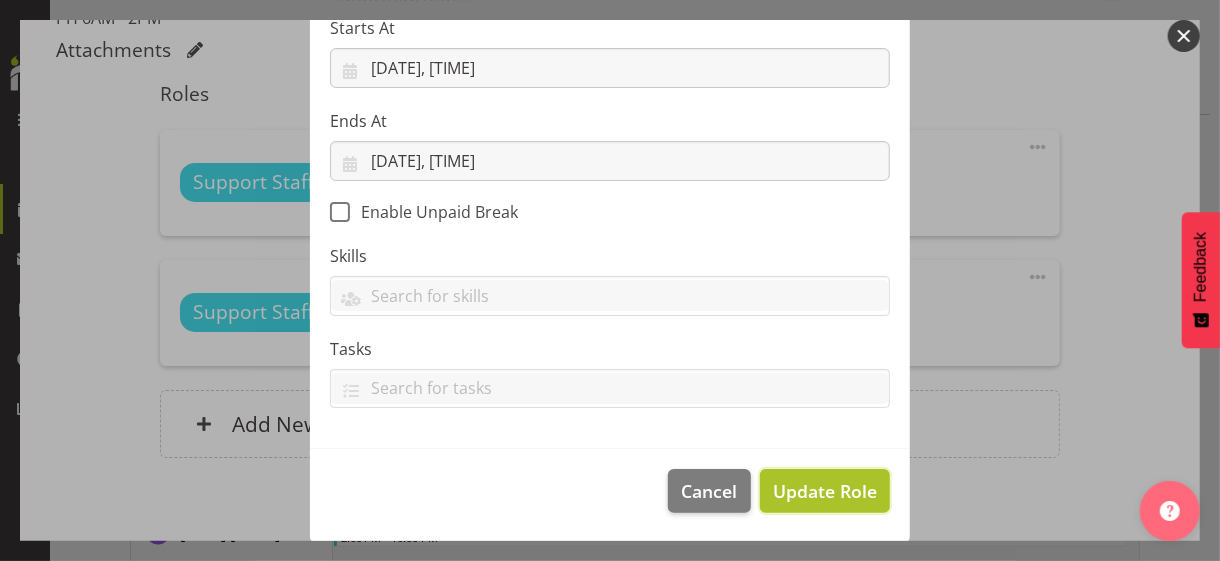 click on "Update Role" at bounding box center (825, 491) 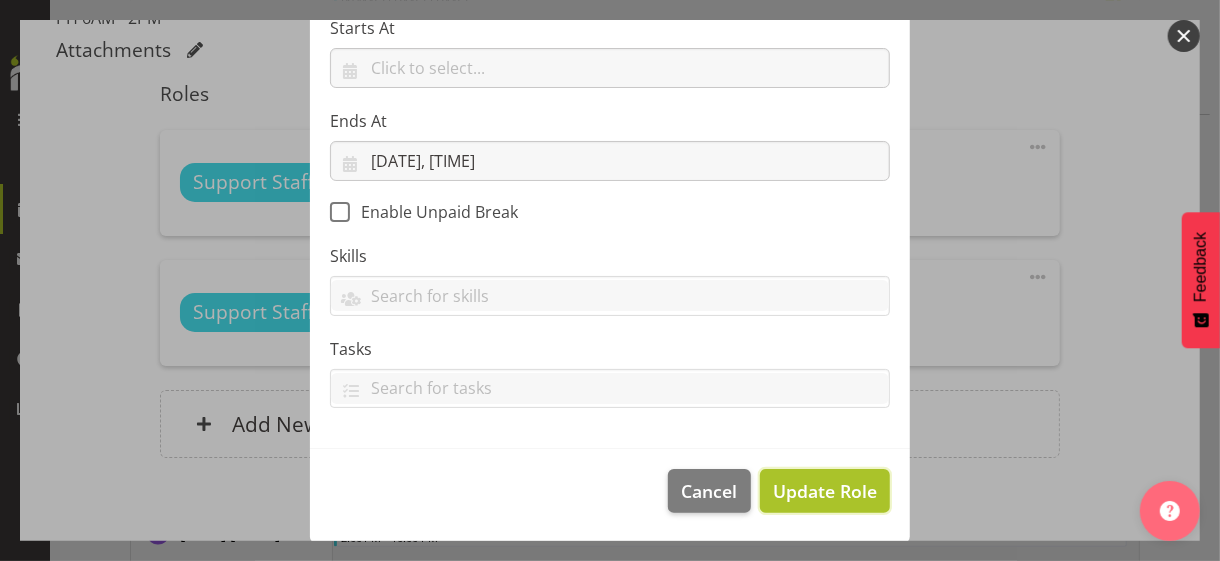 type 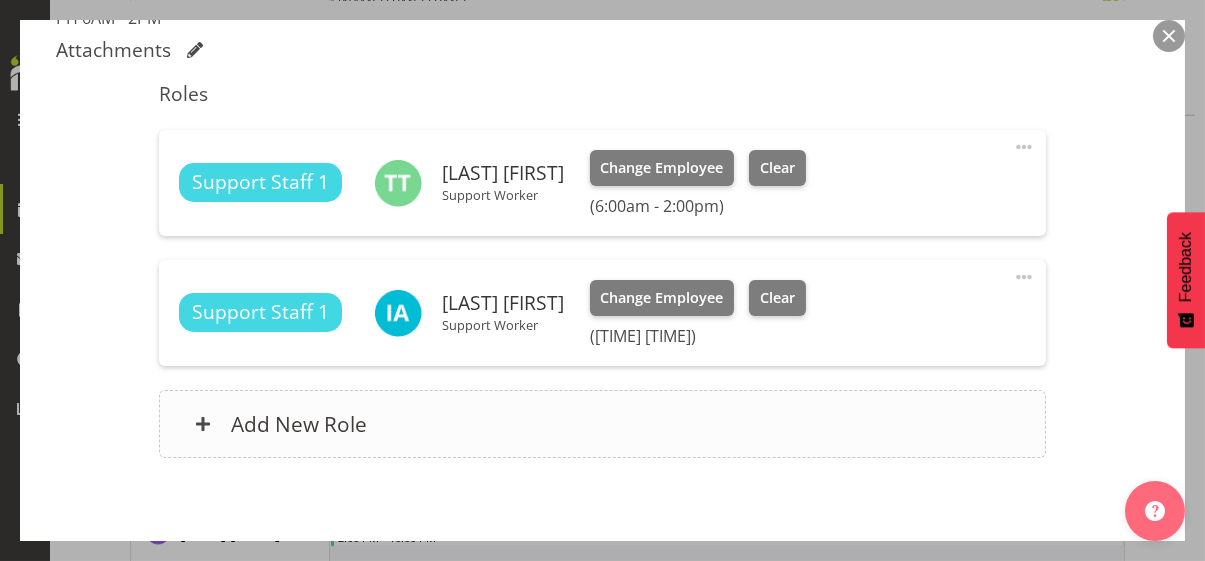 scroll, scrollTop: 691, scrollLeft: 0, axis: vertical 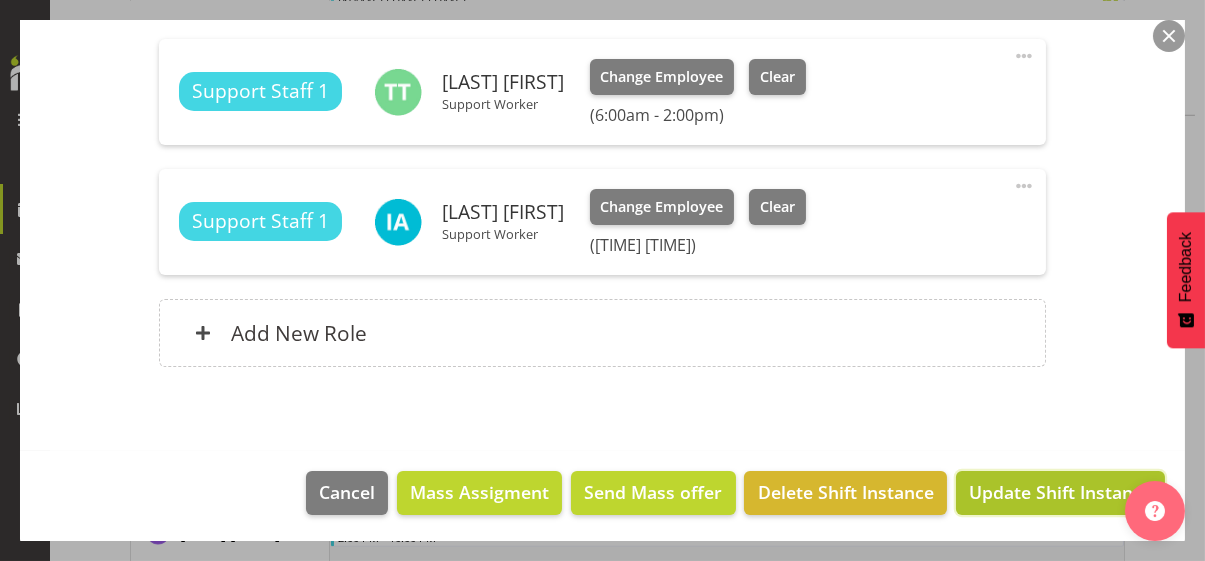 click on "Update Shift Instance" at bounding box center [1060, 492] 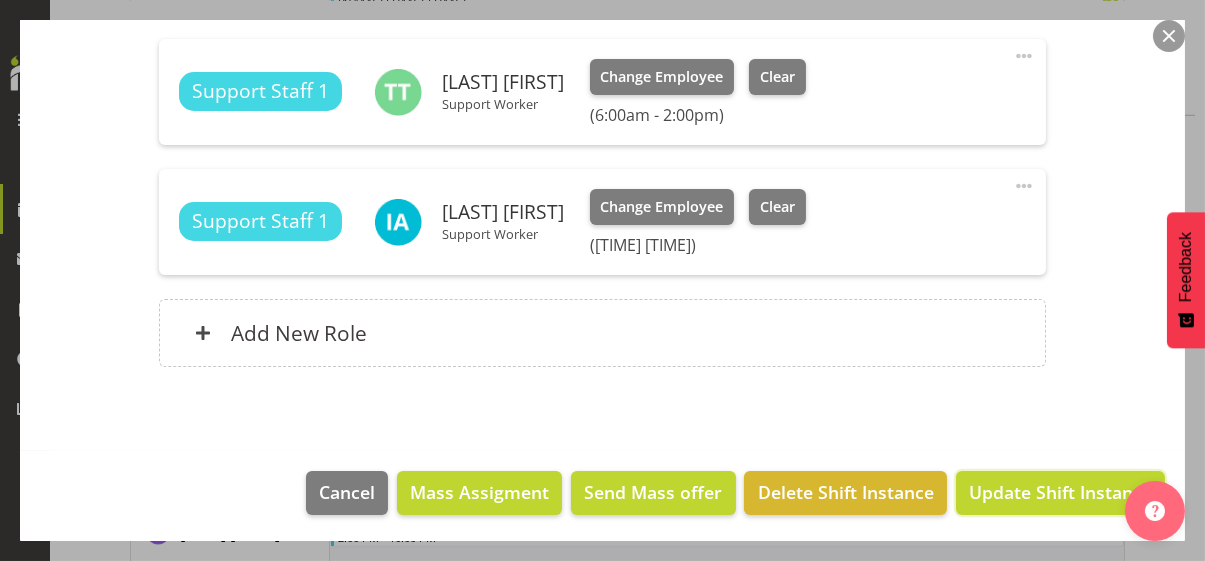 scroll, scrollTop: 612, scrollLeft: 0, axis: vertical 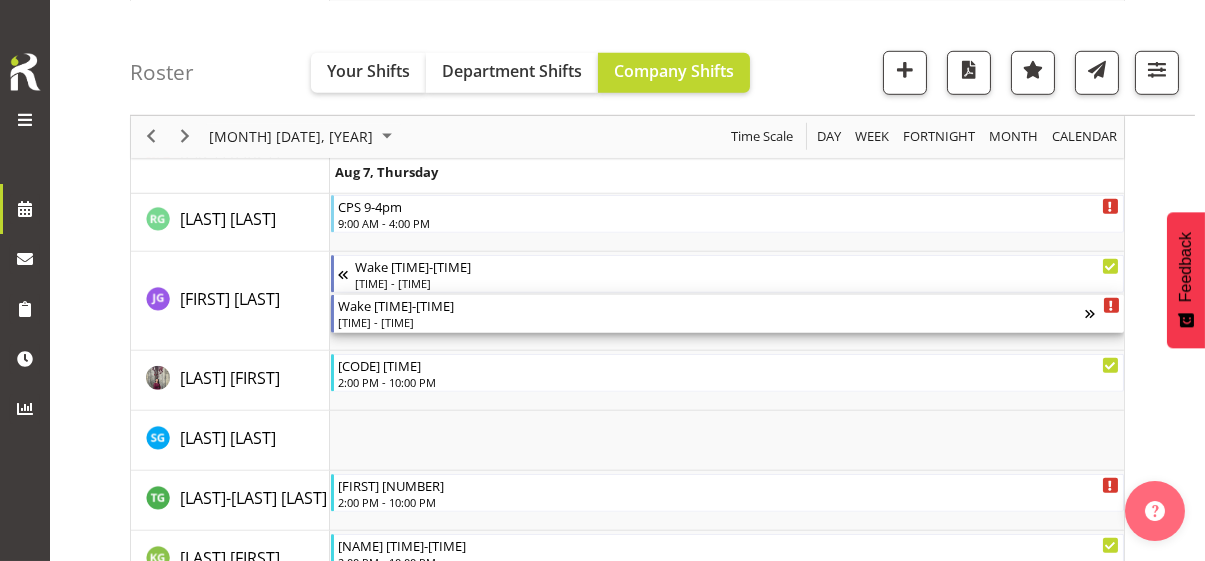 click on "[TIME] - [TIME]" at bounding box center (711, 322) 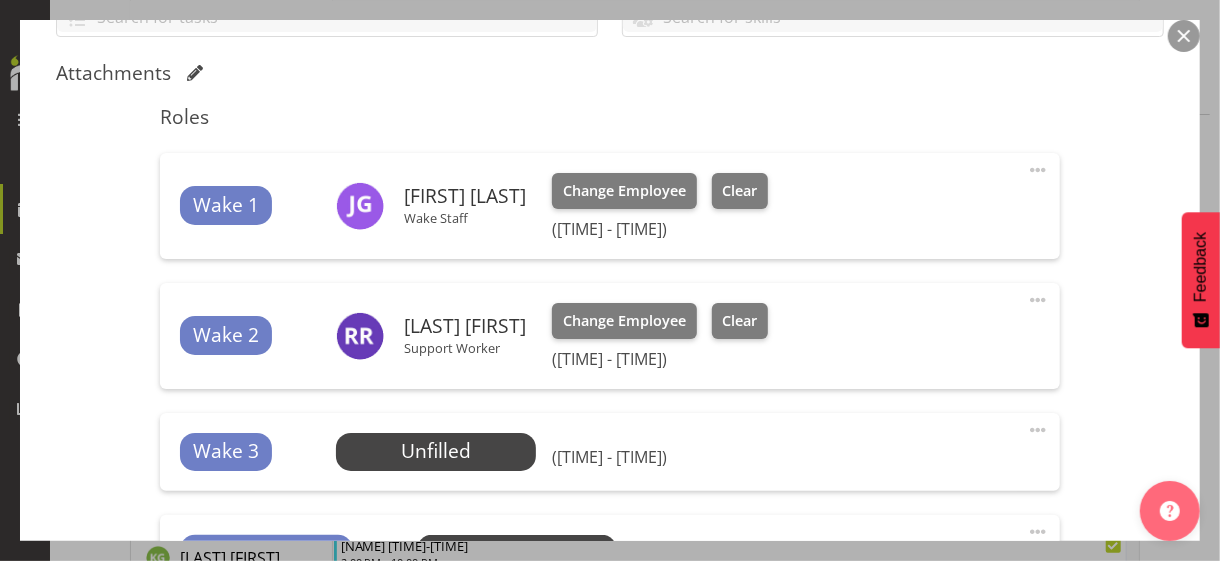 scroll, scrollTop: 700, scrollLeft: 0, axis: vertical 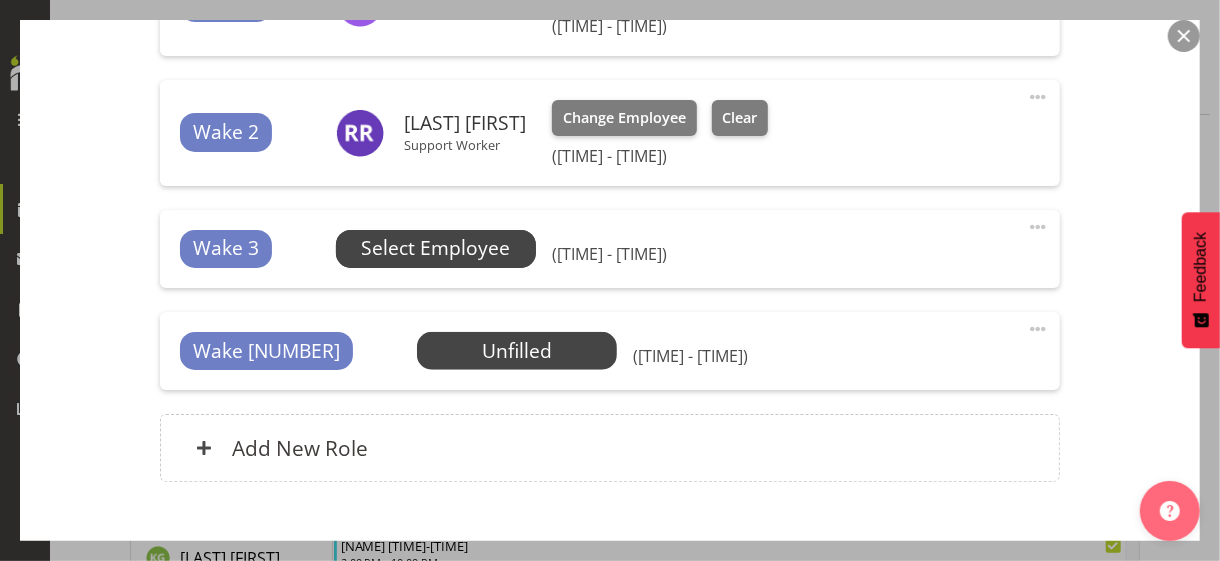 click on "Select Employee" at bounding box center [435, 248] 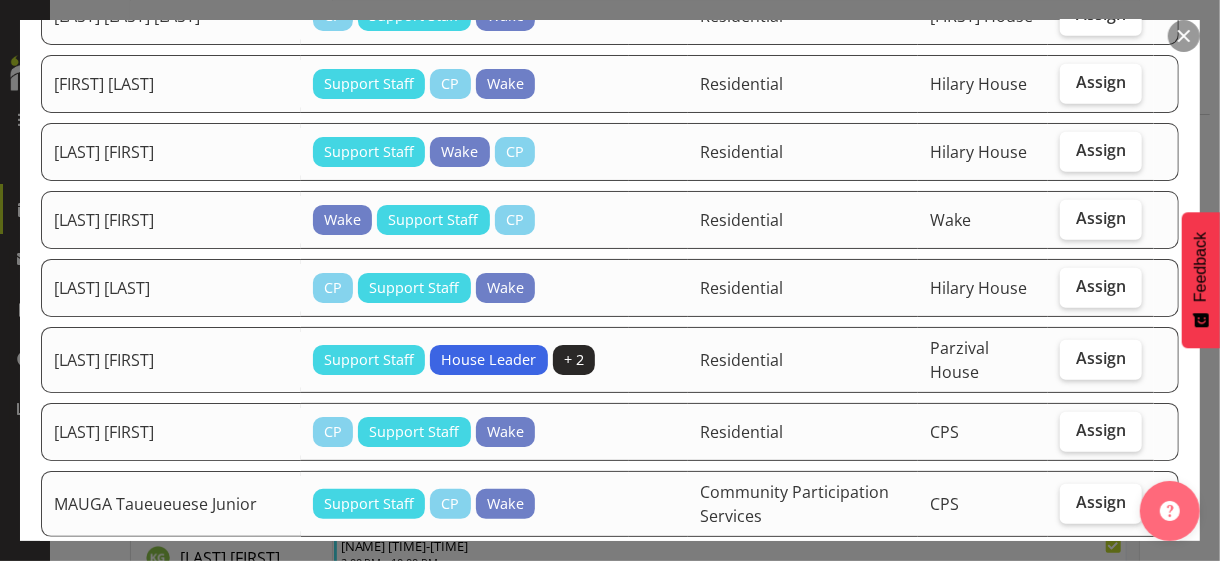 scroll, scrollTop: 600, scrollLeft: 0, axis: vertical 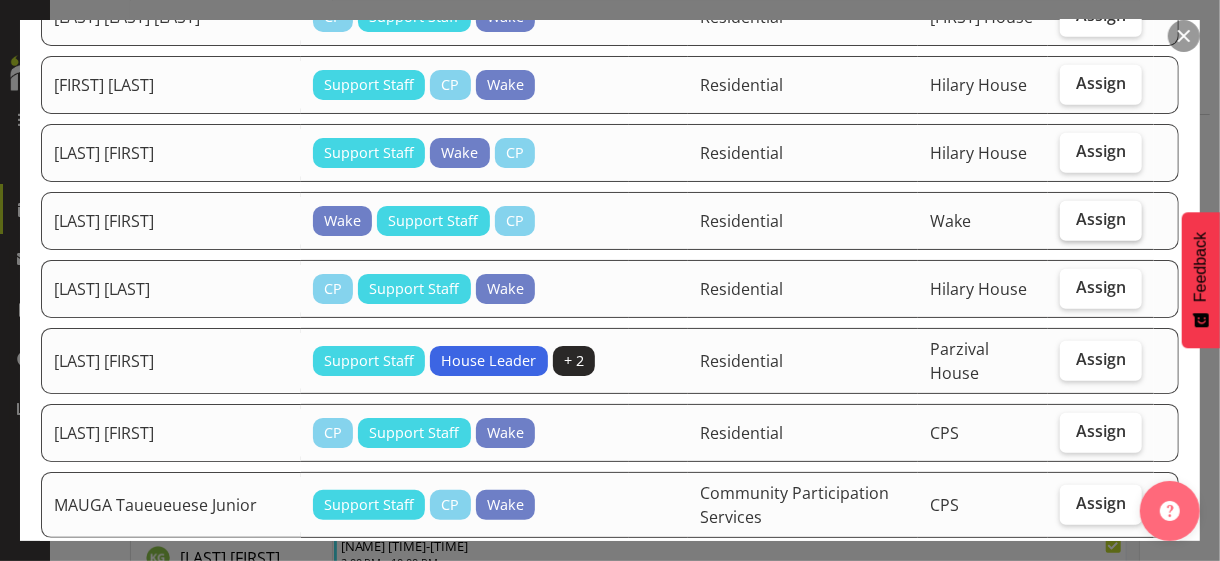click on "Assign" at bounding box center (1101, 219) 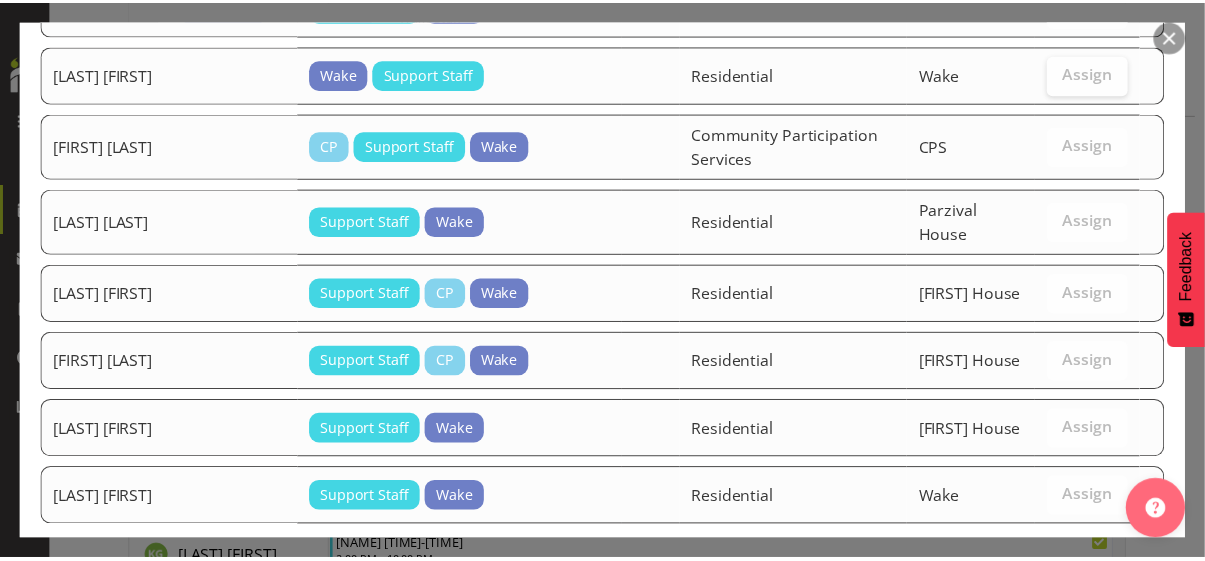 scroll, scrollTop: 1796, scrollLeft: 0, axis: vertical 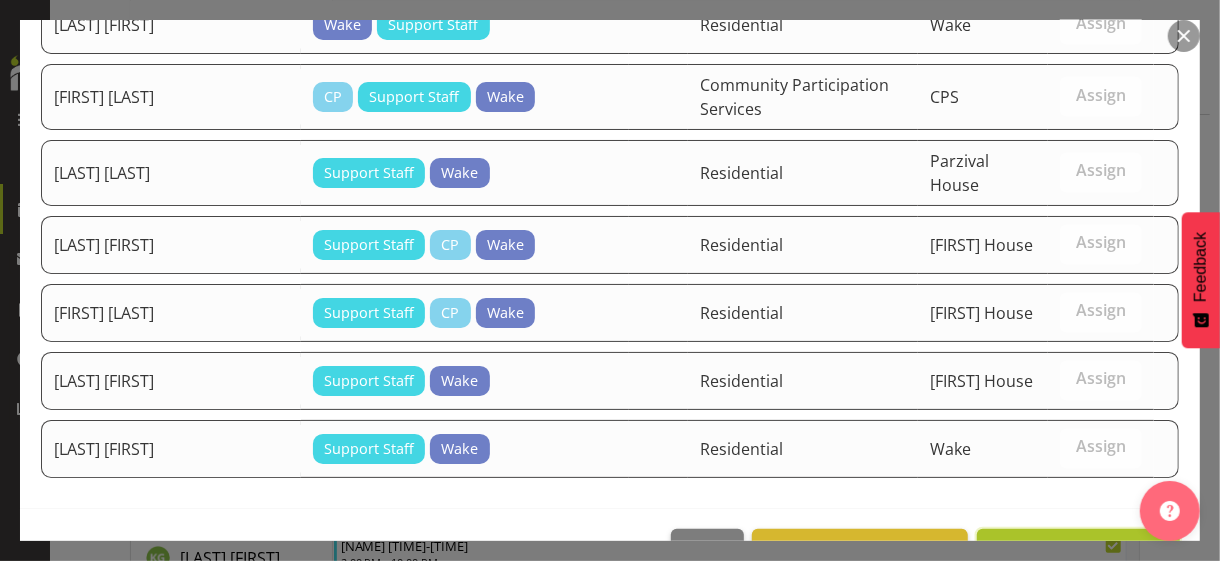 click on "Assign [LAST] [FIRST]" at bounding box center [1078, 551] 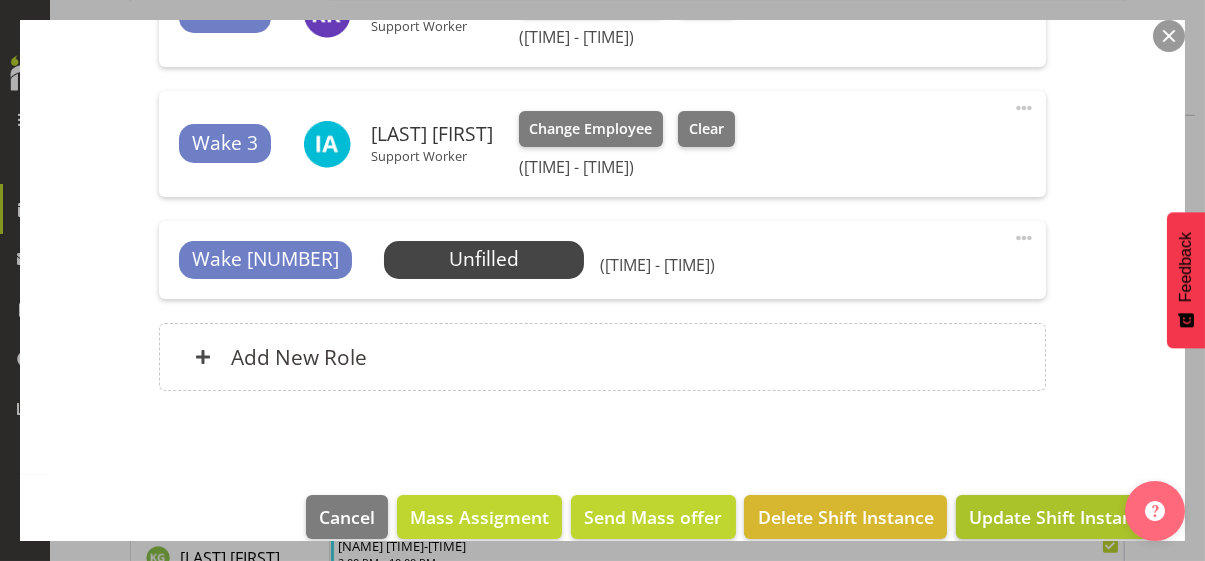 scroll, scrollTop: 843, scrollLeft: 0, axis: vertical 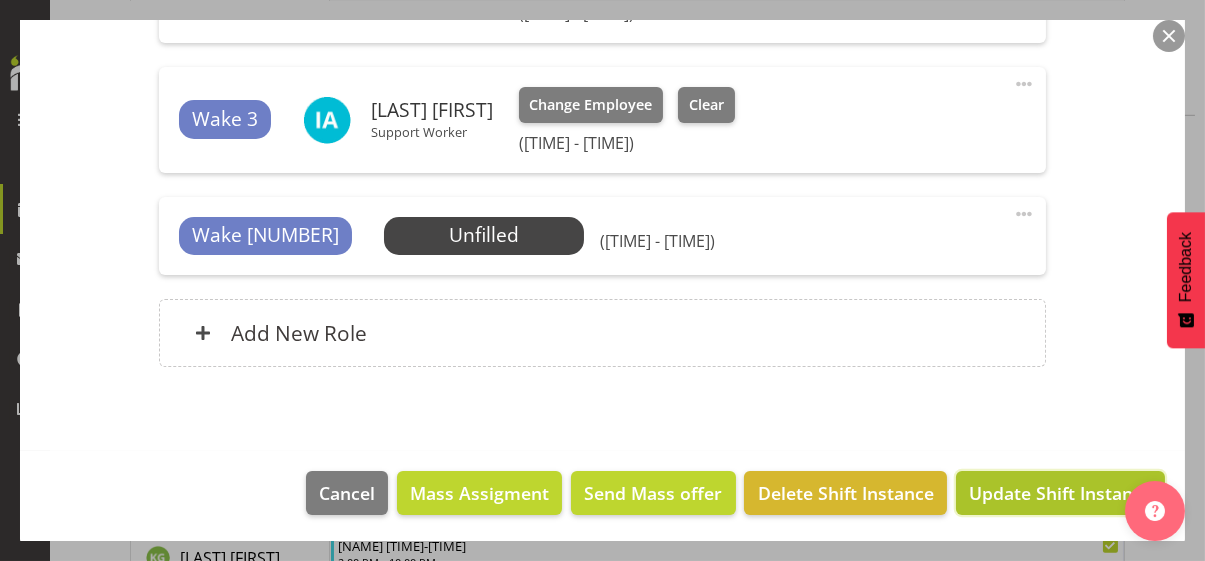 click on "Update Shift Instance" at bounding box center [1060, 493] 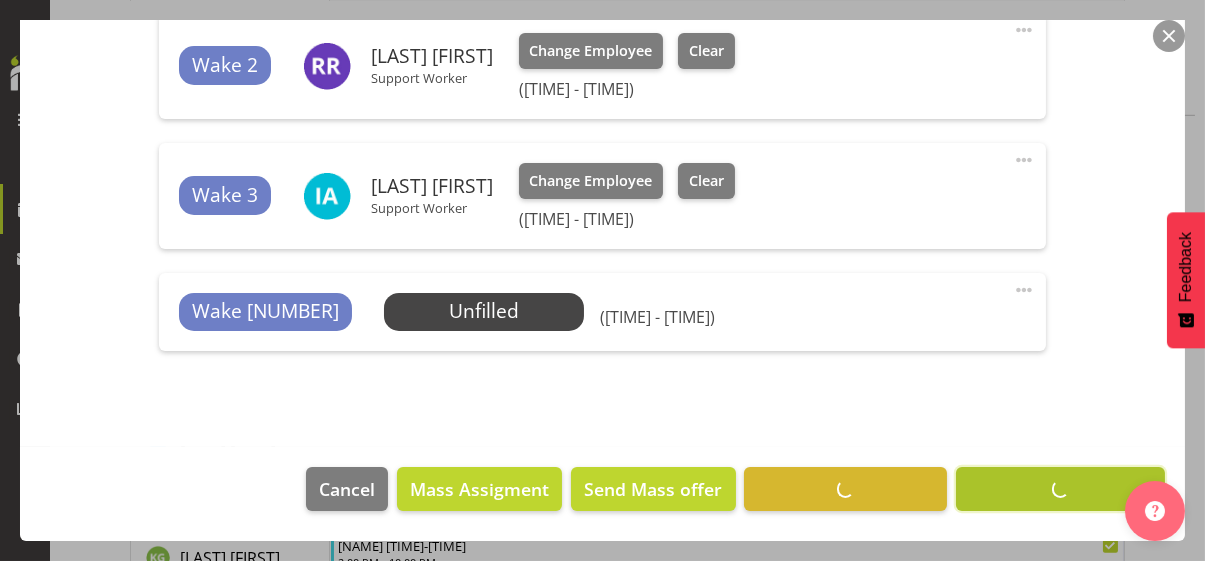 scroll, scrollTop: 765, scrollLeft: 0, axis: vertical 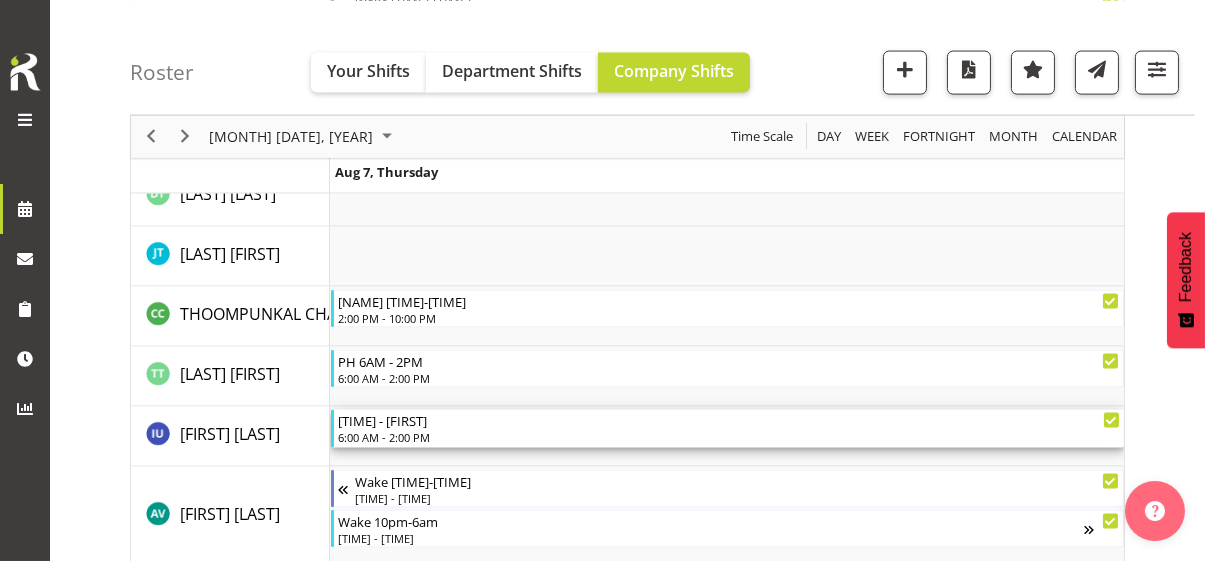 click on "6:00 AM - 2:00 PM" at bounding box center (729, 437) 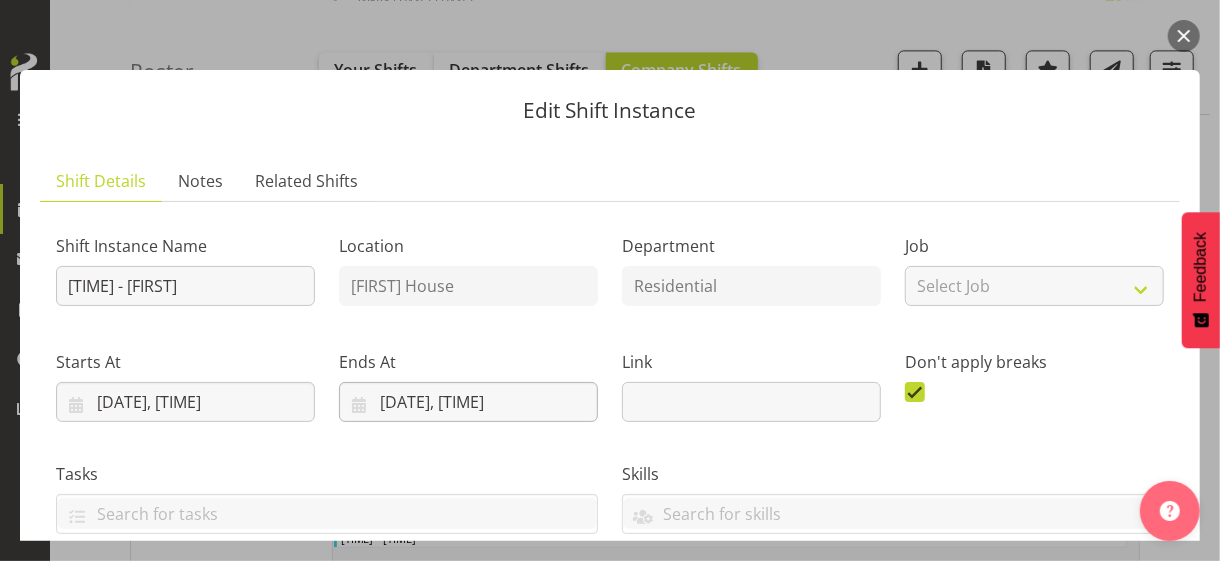 scroll, scrollTop: 500, scrollLeft: 0, axis: vertical 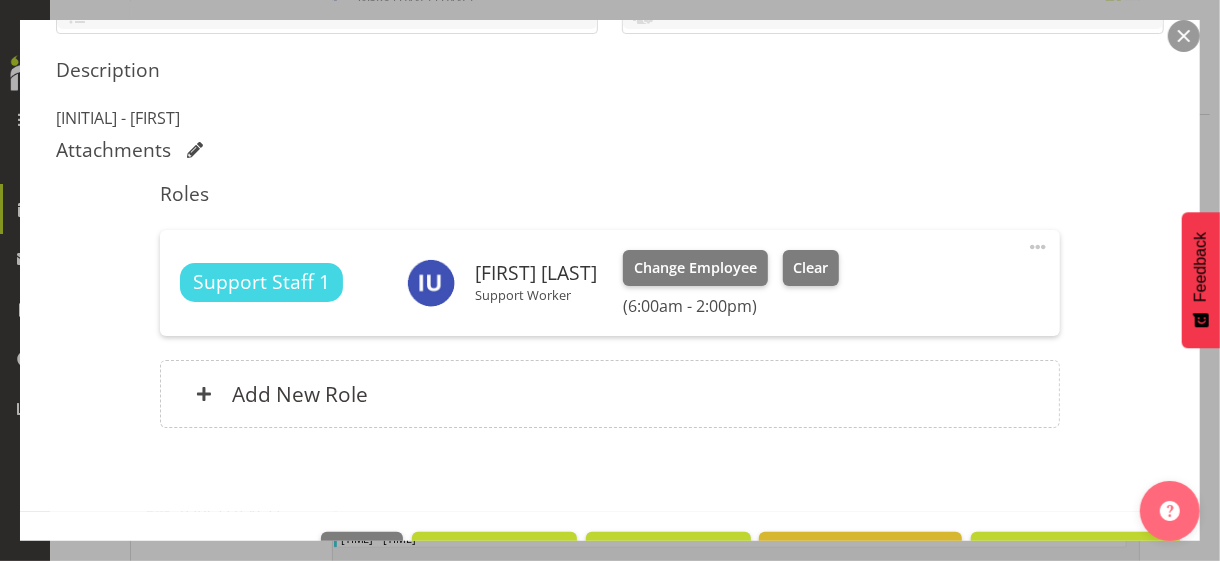 click at bounding box center [1038, 247] 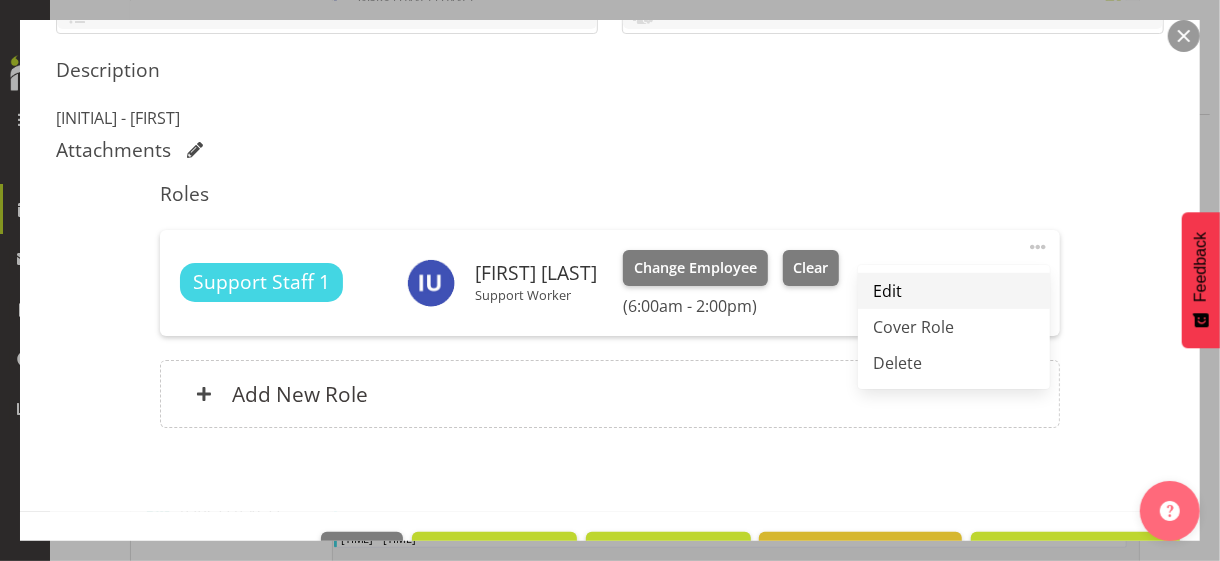 click on "Edit" at bounding box center [954, 291] 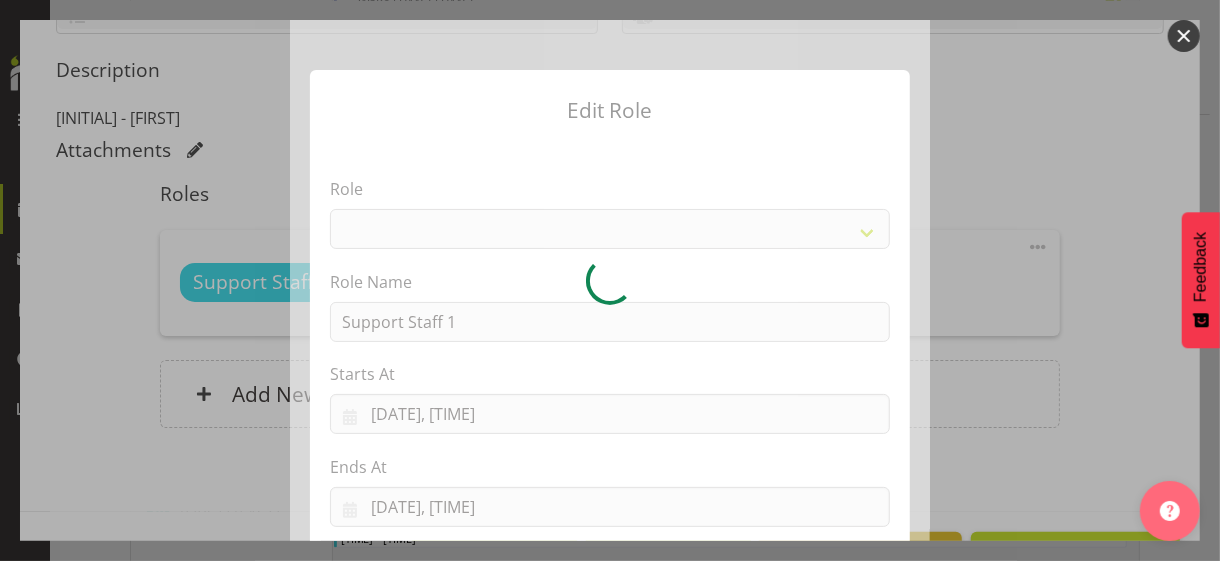 select on "1091" 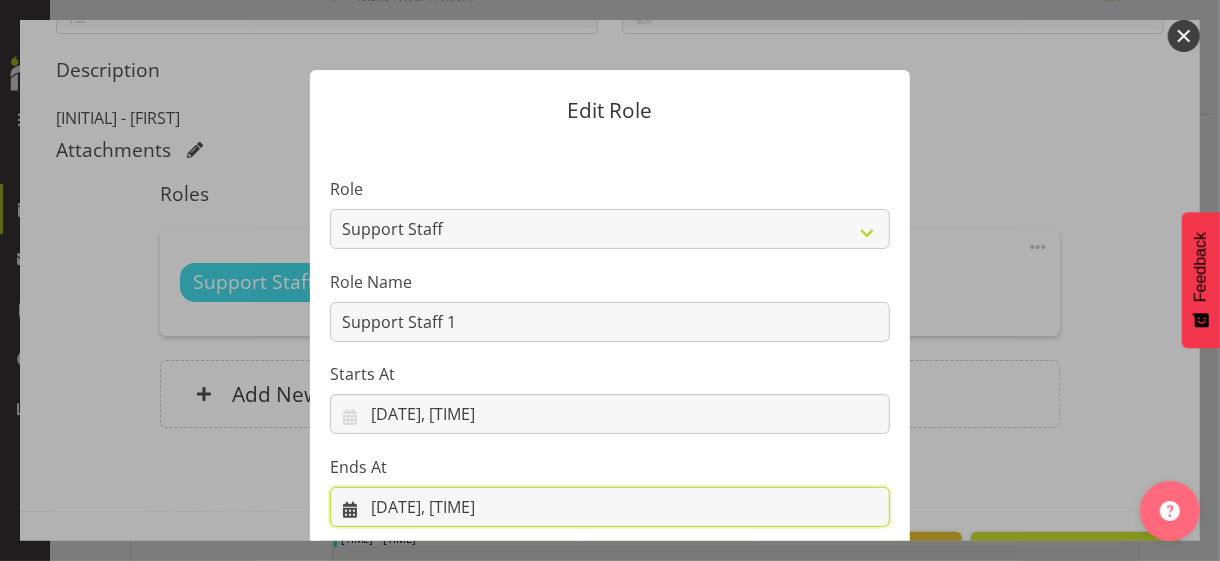 click on "[DATE], [TIME]" at bounding box center [610, 507] 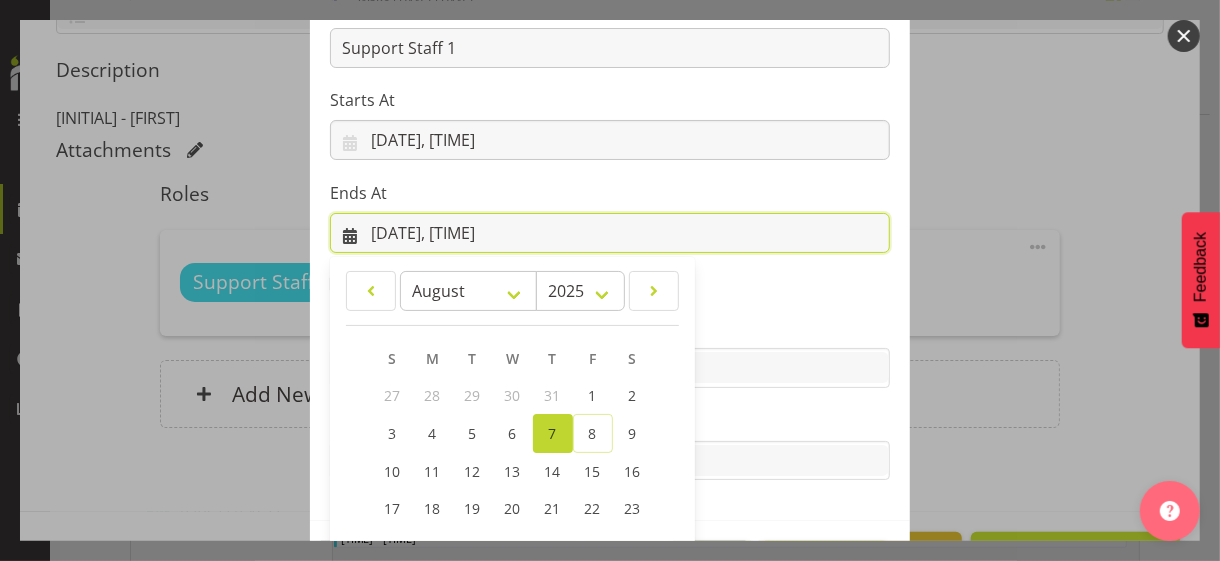 scroll, scrollTop: 441, scrollLeft: 0, axis: vertical 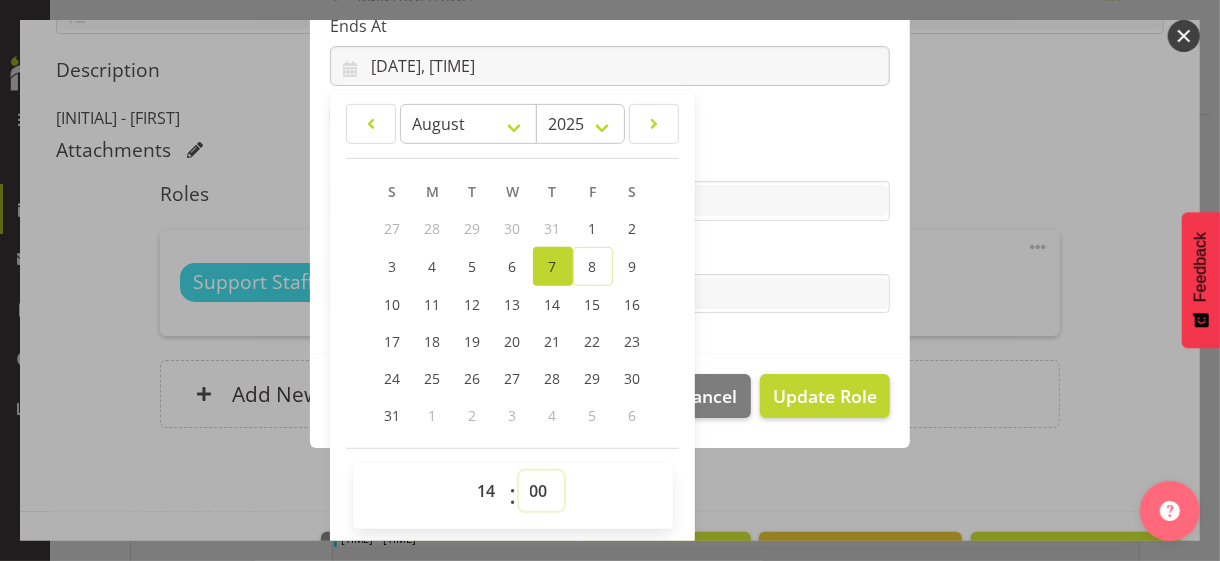 click on "00   01   02   03   04   05   06   07   08   09   10   11   12   13   14   15   16   17   18   19   20   21   22   23   24   25   26   27   28   29   30   31   32   33   34   35   36   37   38   39   40   41   42   43   44   45   46   47   48   49   50   51   52   53   54   55   56   57   58   59" at bounding box center (541, 491) 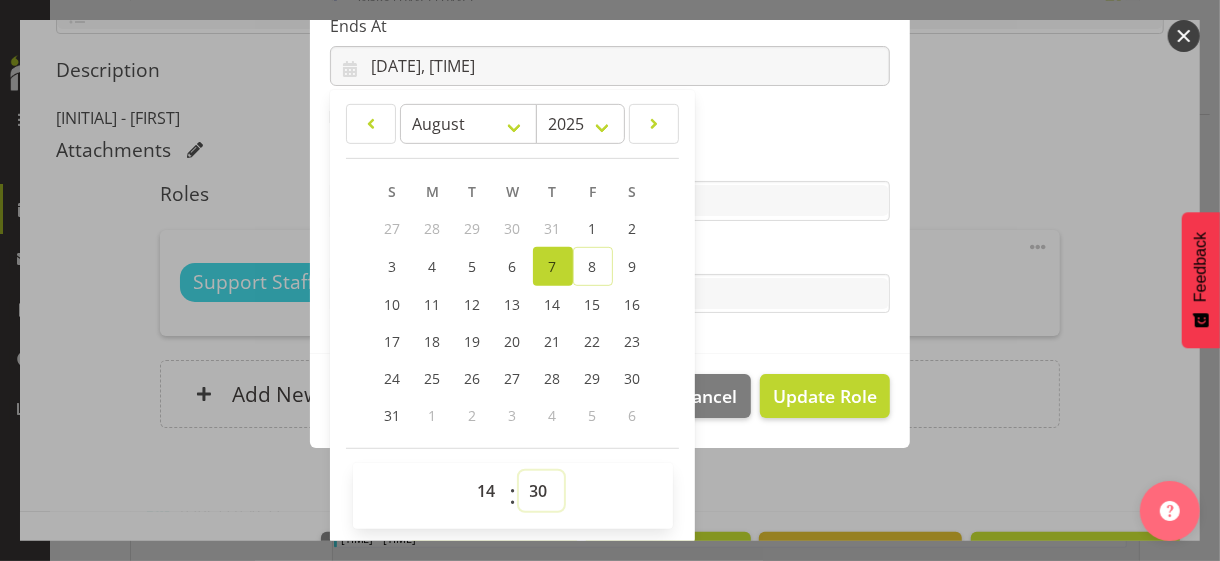 click on "00   01   02   03   04   05   06   07   08   09   10   11   12   13   14   15   16   17   18   19   20   21   22   23   24   25   26   27   28   29   30   31   32   33   34   35   36   37   38   39   40   41   42   43   44   45   46   47   48   49   50   51   52   53   54   55   56   57   58   59" at bounding box center [541, 491] 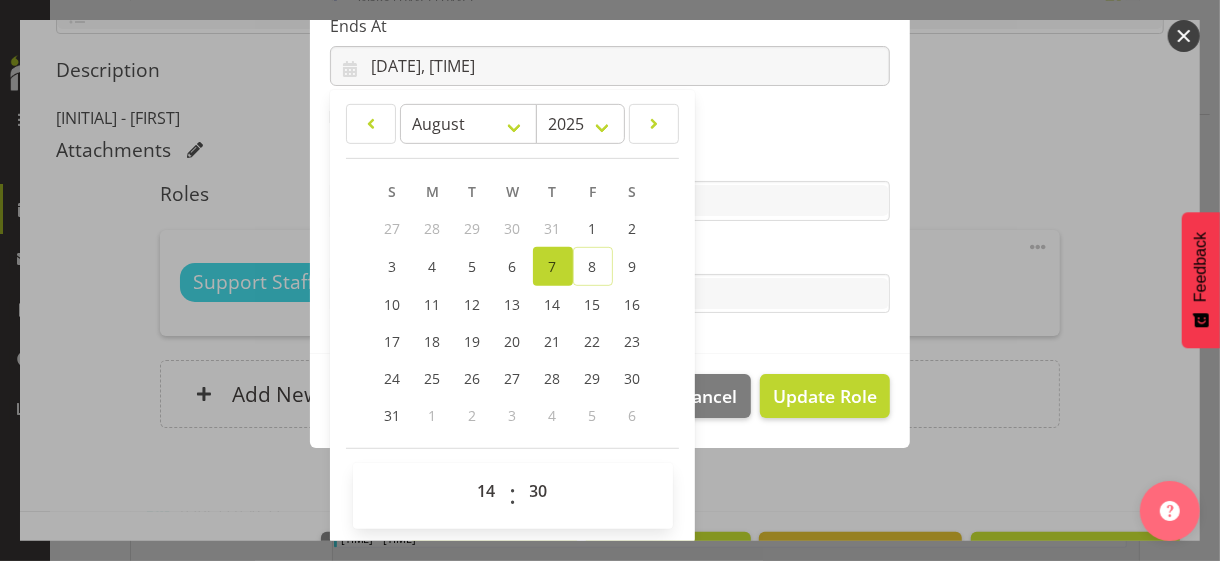 click on "Tasks" at bounding box center (610, 254) 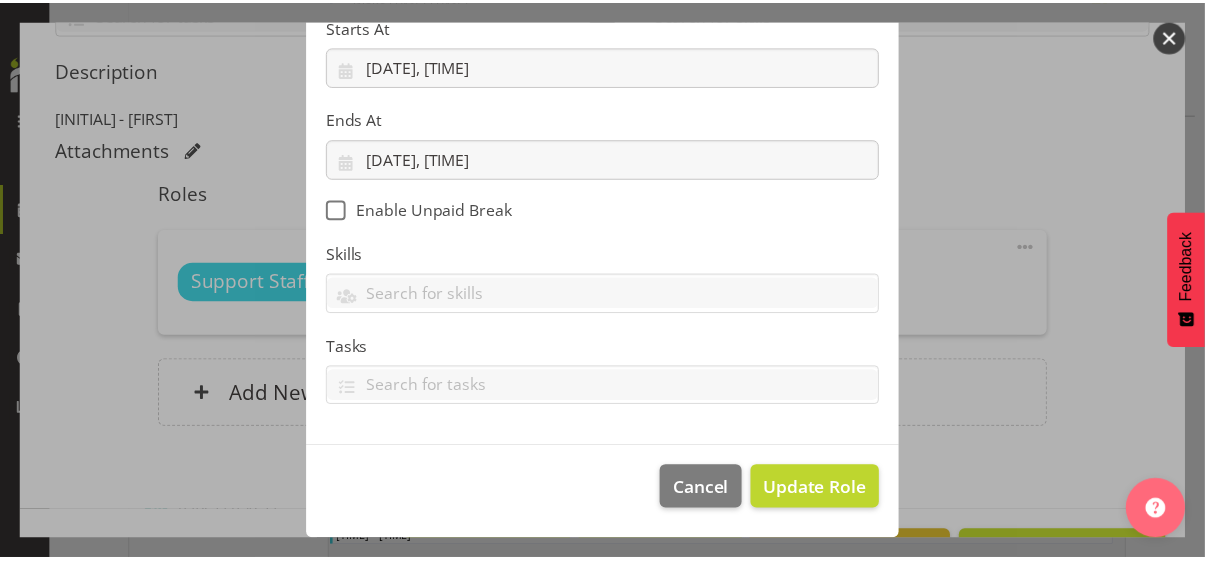 scroll, scrollTop: 346, scrollLeft: 0, axis: vertical 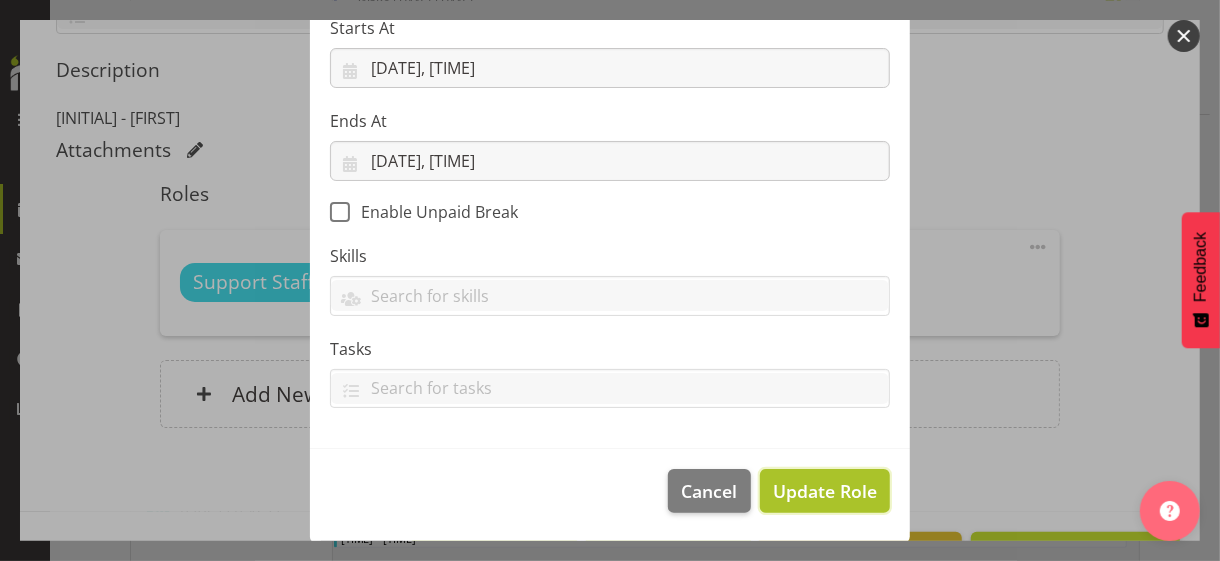 click on "Update Role" at bounding box center [825, 491] 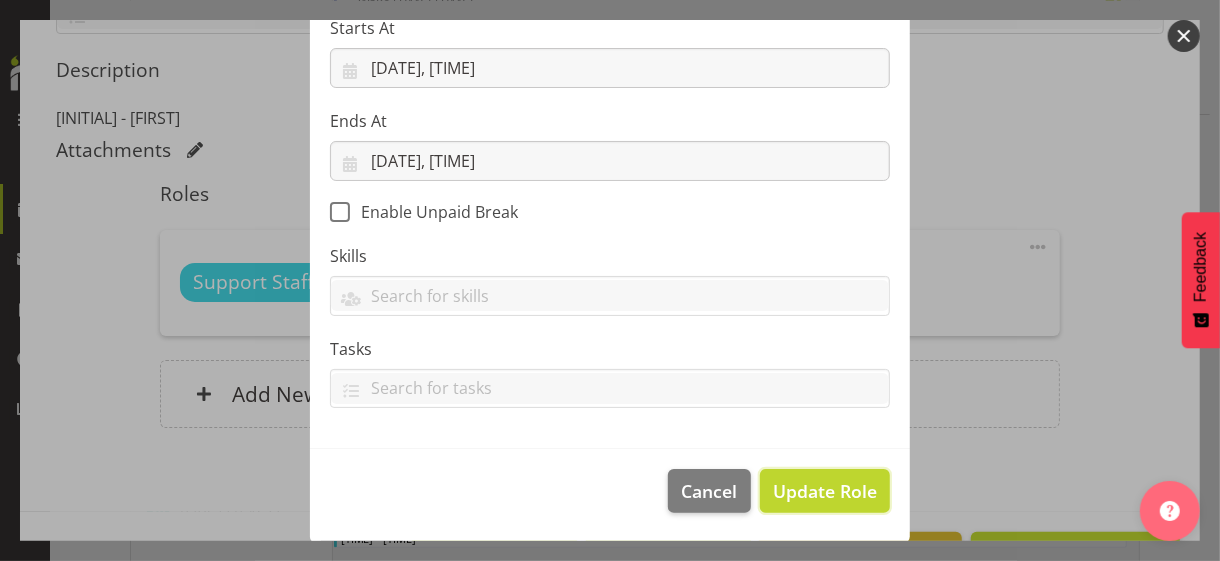 type 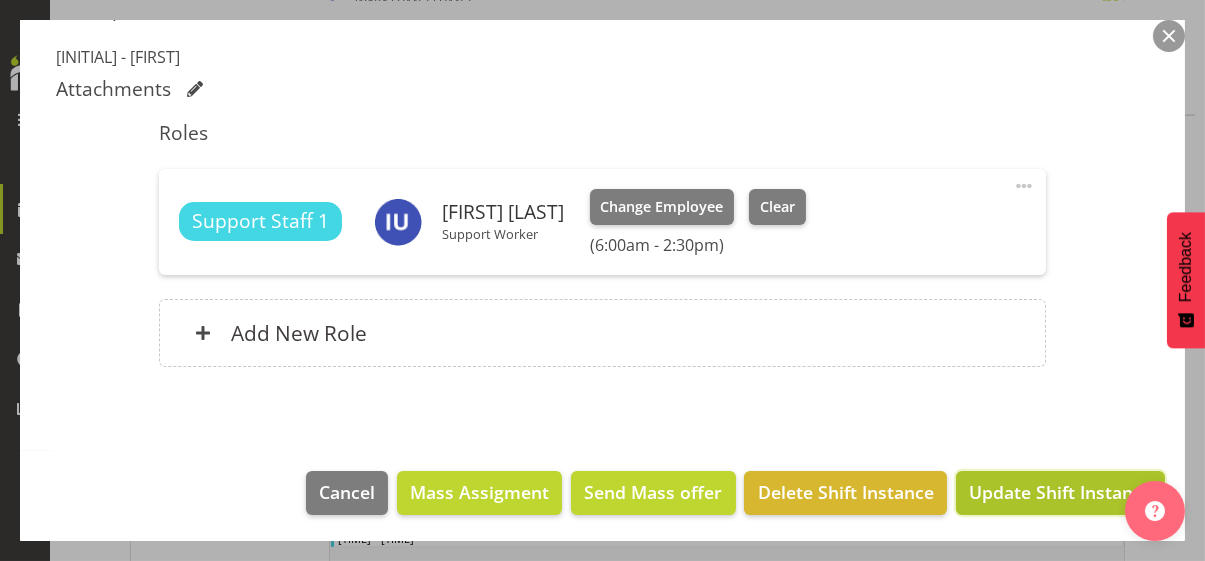 click on "Update Shift Instance" at bounding box center [1060, 492] 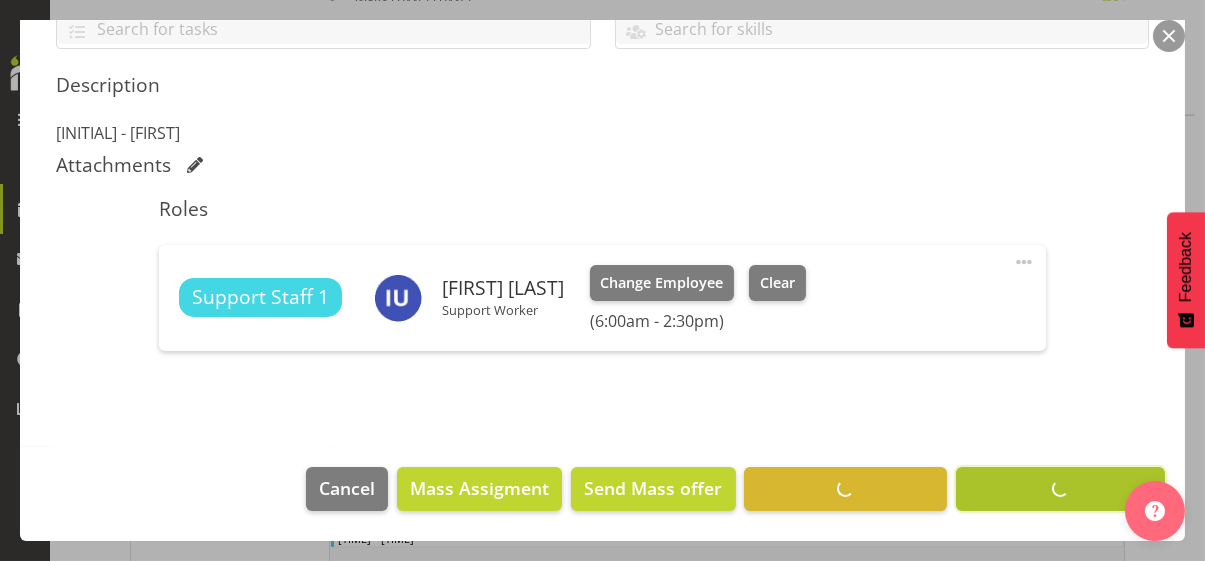 scroll, scrollTop: 482, scrollLeft: 0, axis: vertical 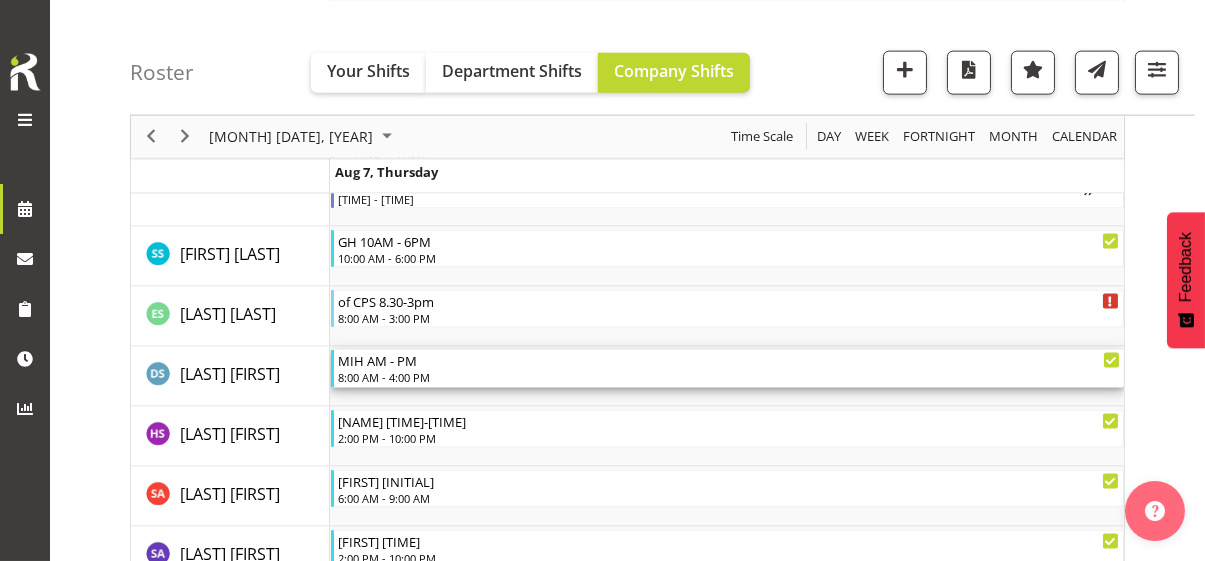 click on "8:00 AM - 4:00 PM" at bounding box center [729, 377] 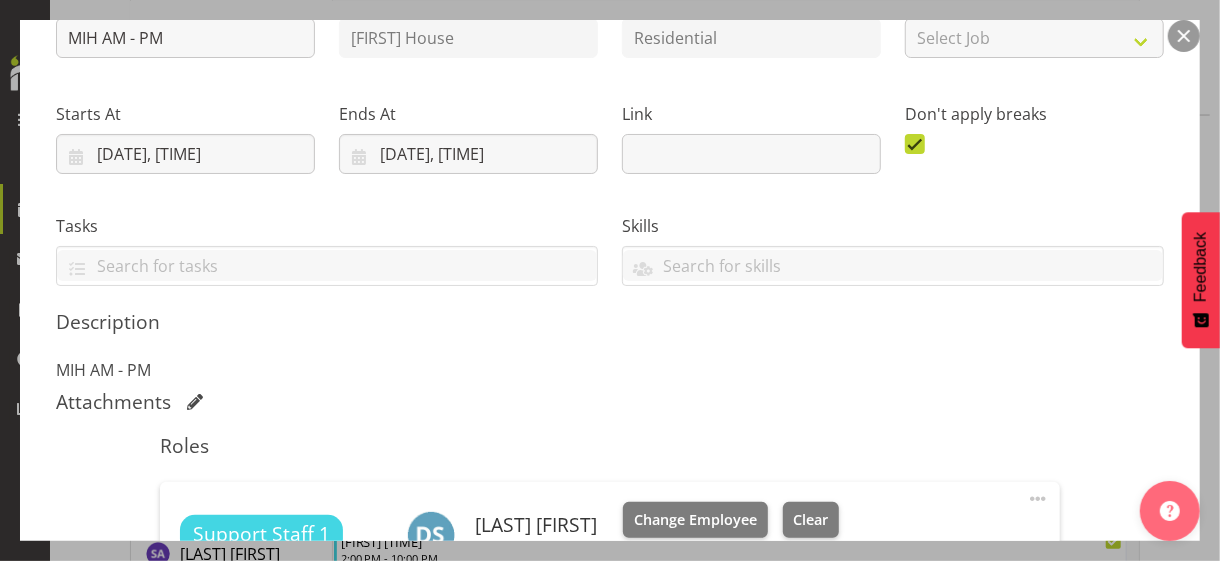 scroll, scrollTop: 500, scrollLeft: 0, axis: vertical 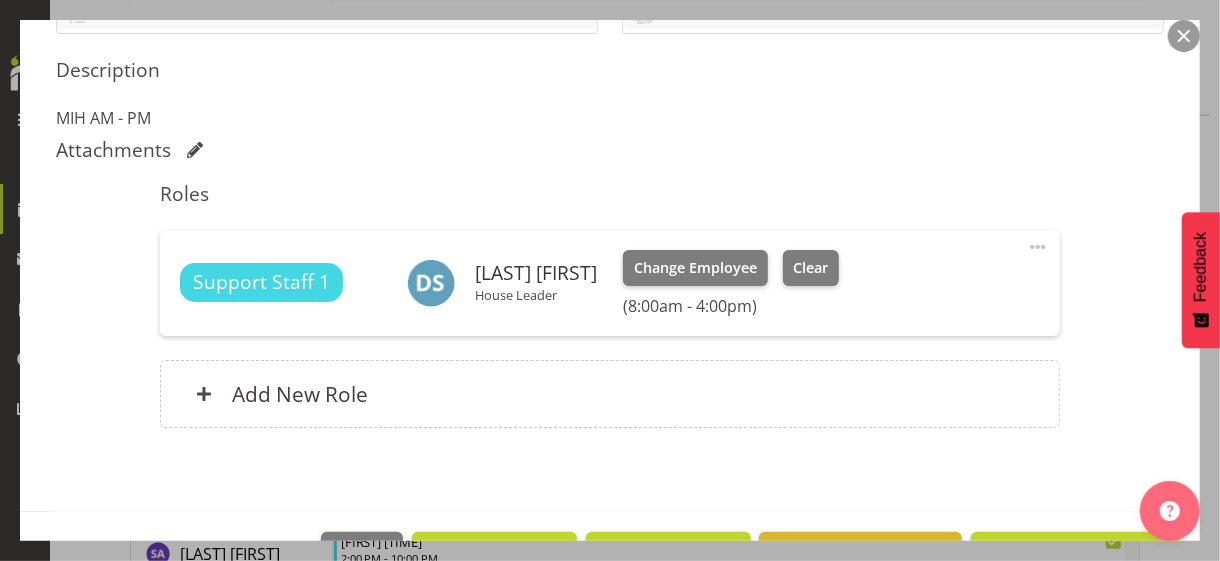 click at bounding box center (1038, 247) 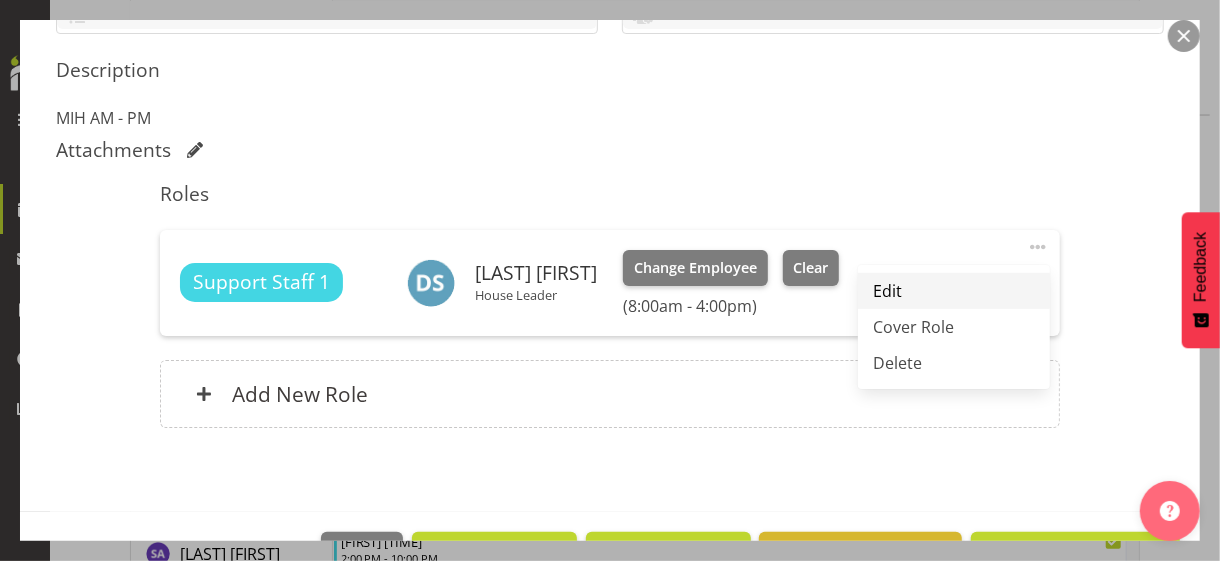 click on "Edit" at bounding box center [954, 291] 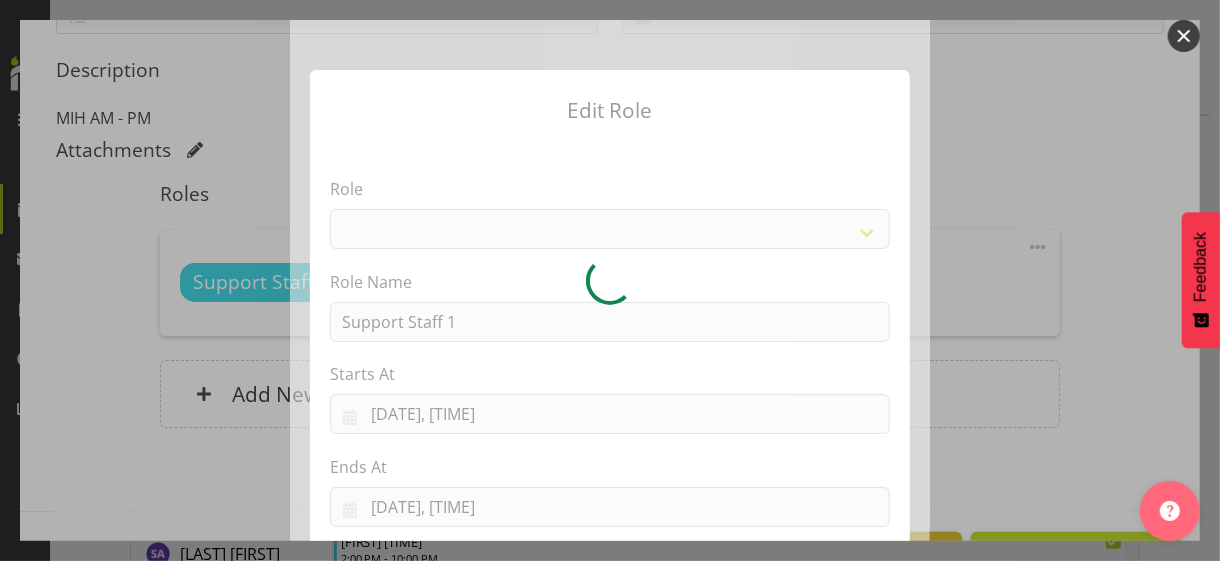 select on "1091" 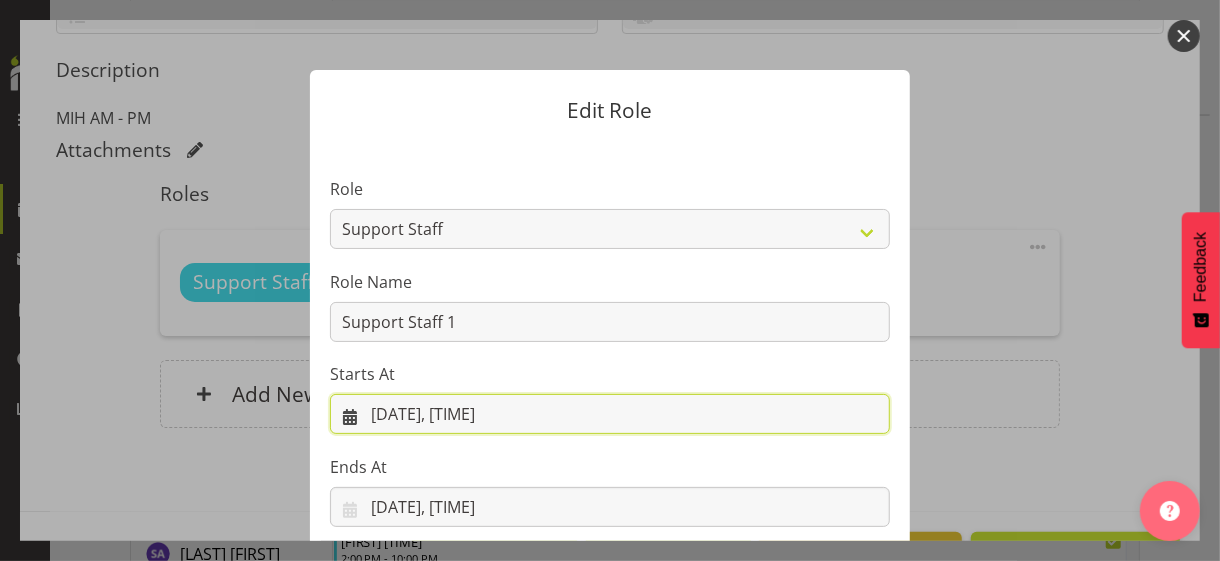 click on "[DATE], [TIME]" at bounding box center [610, 414] 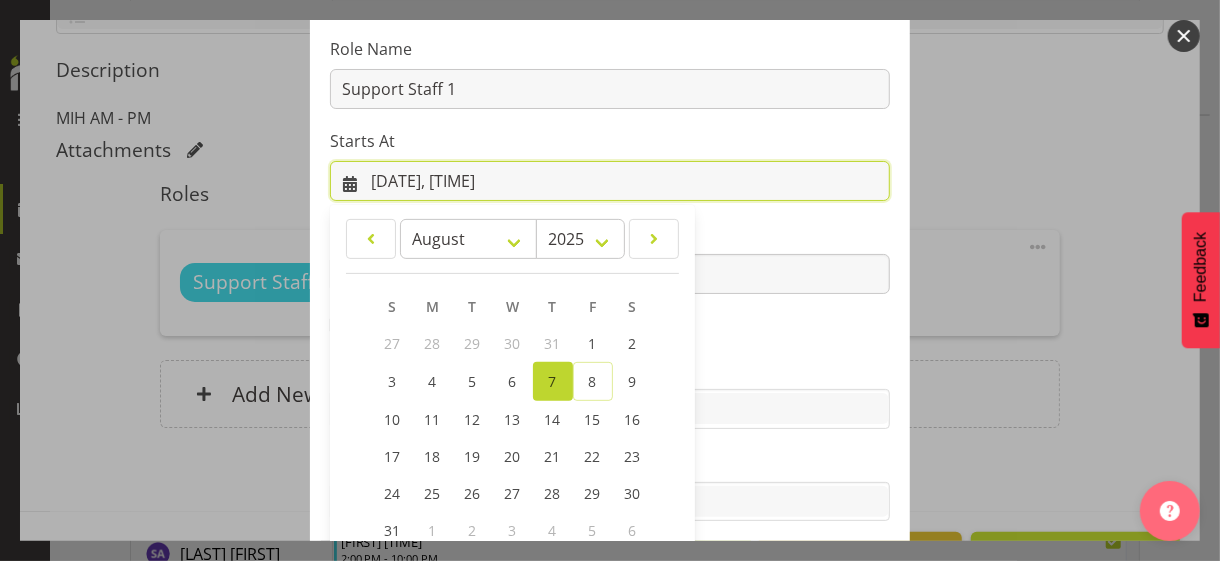 scroll, scrollTop: 347, scrollLeft: 0, axis: vertical 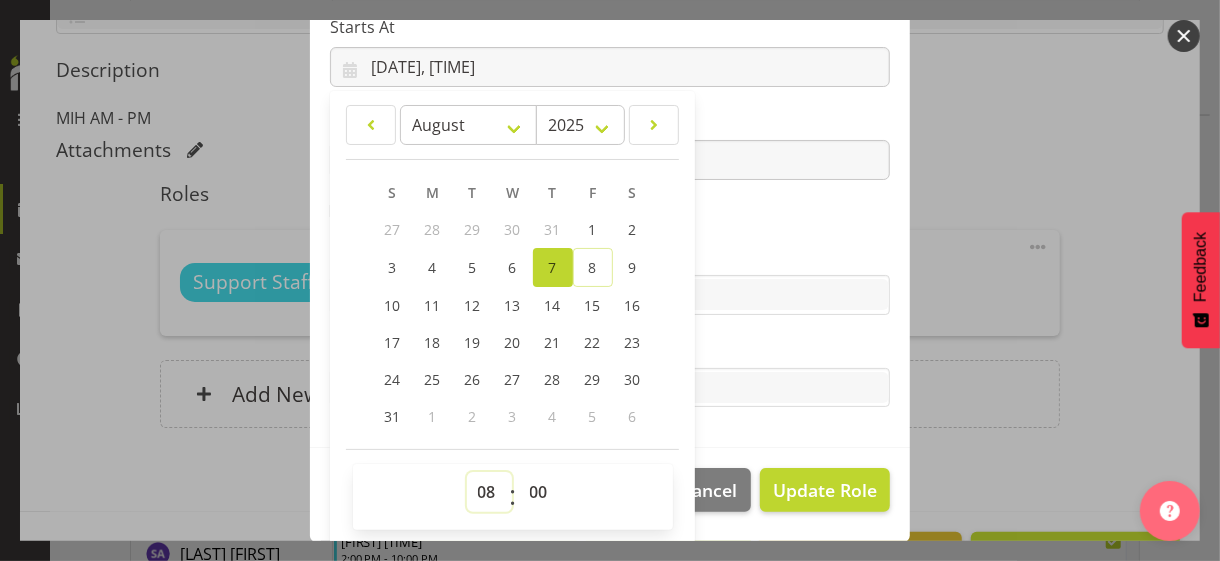 drag, startPoint x: 476, startPoint y: 488, endPoint x: 477, endPoint y: 473, distance: 15.033297 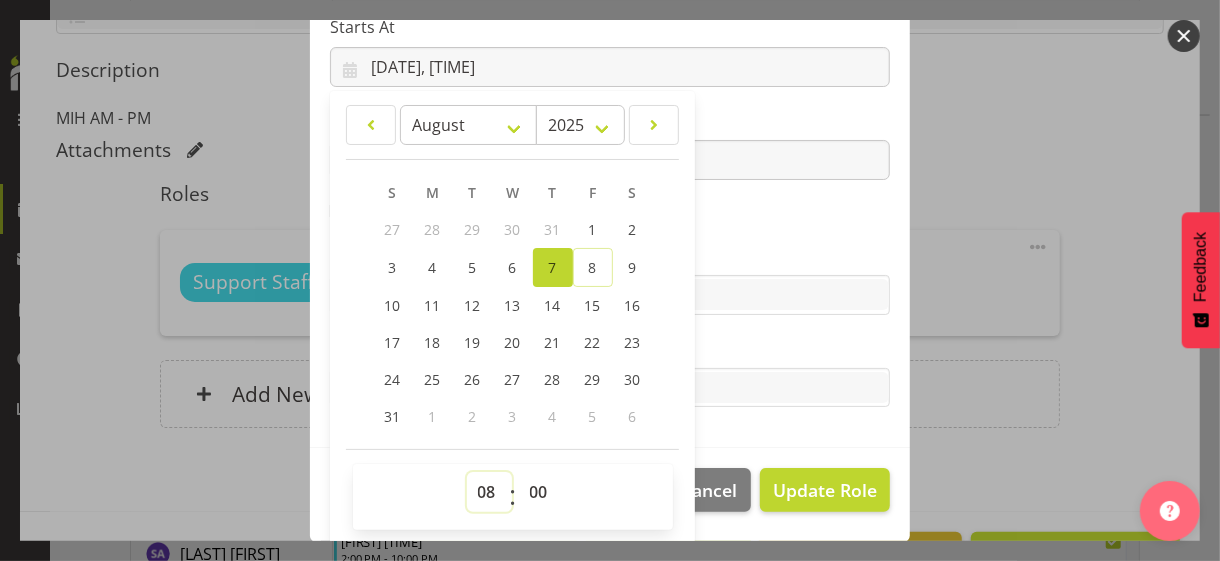 click on "00   01   02   03   04   05   06   07   08   09   10   11   12   13   14   15   16   17   18   19   20   21   22   23" at bounding box center (489, 492) 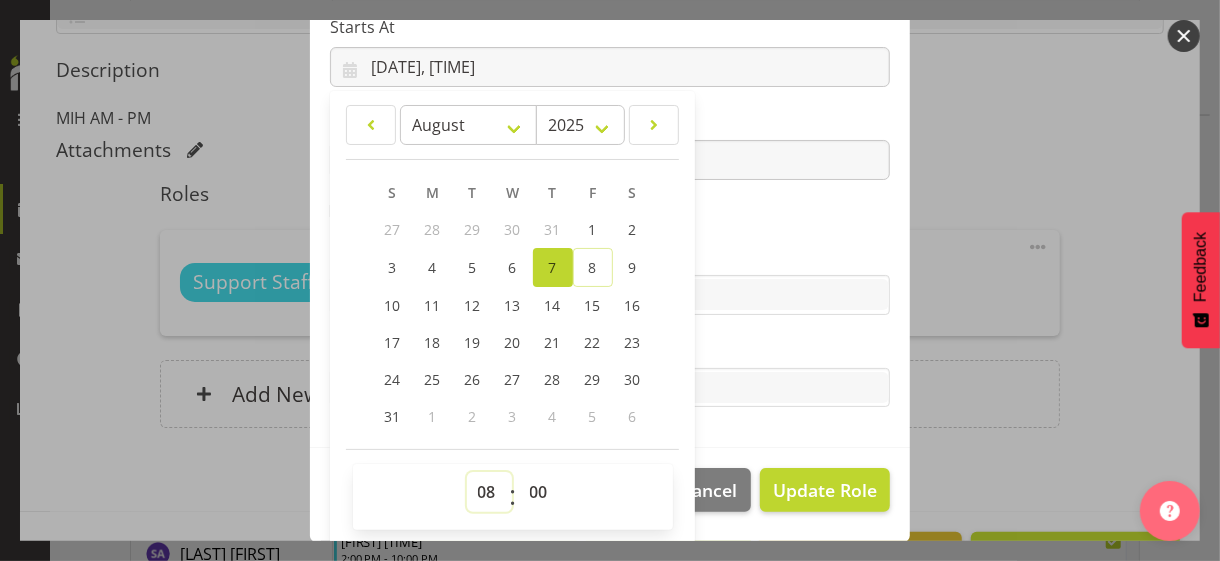 select on "7" 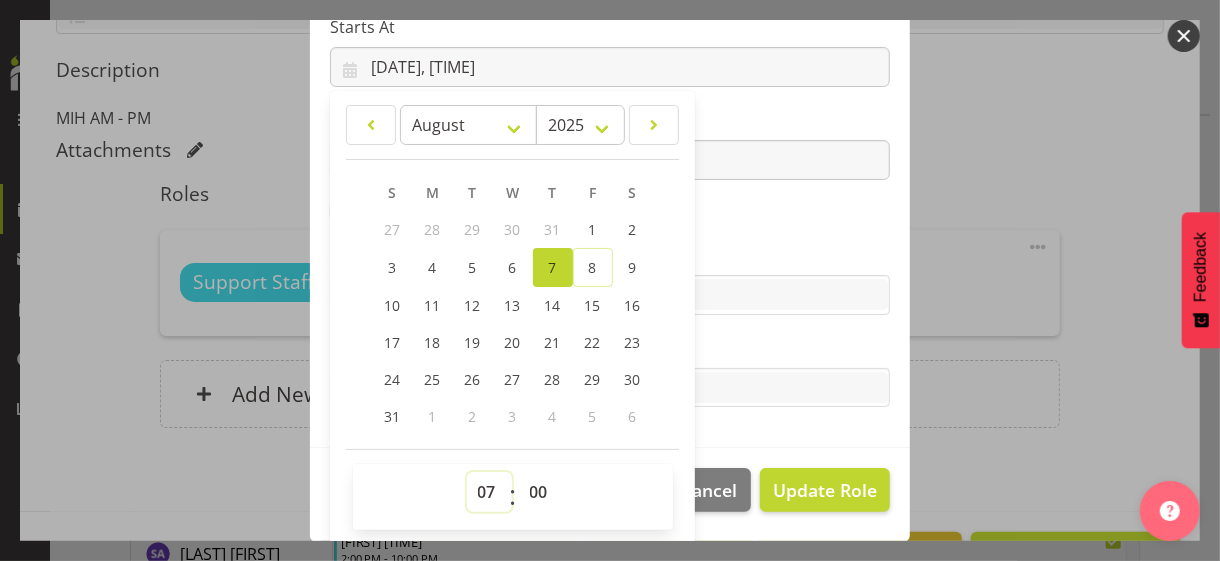 click on "00   01   02   03   04   05   06   07   08   09   10   11   12   13   14   15   16   17   18   19   20   21   22   23" at bounding box center [489, 492] 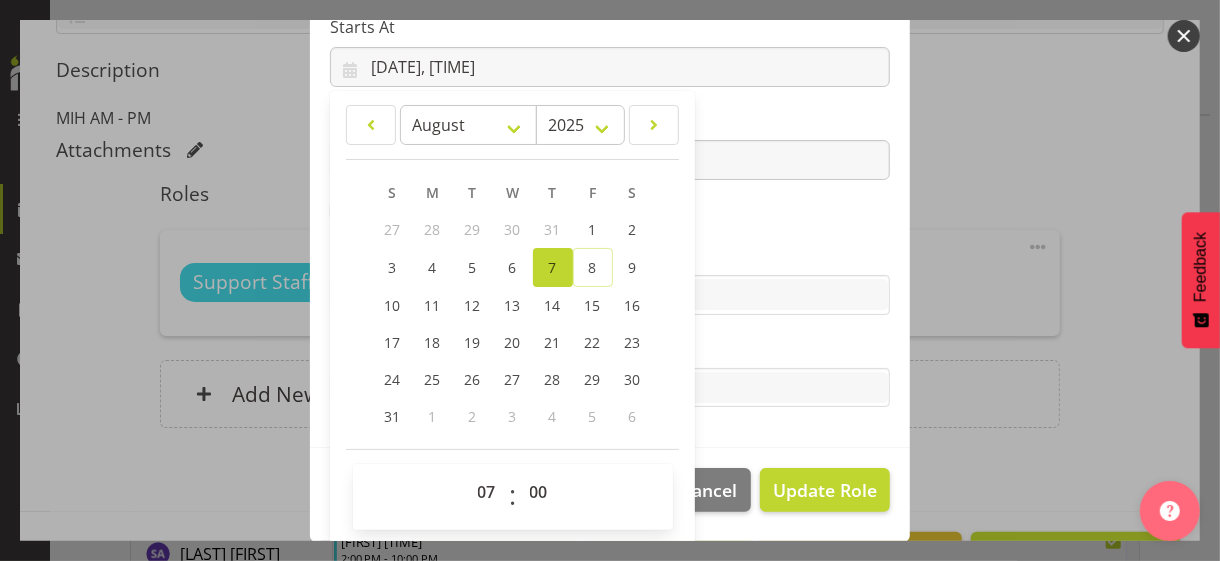click on "Role CP House Leader Support Staff Wake   Role Name Support Staff 1
Starts At
[DATE], [TIME]  January   February   March   April   May   June   July   August   September   October   November   December   2035   2034   2033   2032   2031   2030   2029   2028   2027   2026   2025   2024   2023   2022   2021   2020   2019   2018   2017   2016   2015   2014   2013   2012   2011   2010   2009   2008   2007   2006   2005   2004   2003   2002   2001   2000   1999   1998   1997   1996   1995   1994   1993   1992   1991   1990   1989   1988   1987   1986   1985   1984   1983   1982   1981   1980   1979   1978   1977   1976   1975   1974   1973   1972   1971   1970   1969   1968   1967   1966   1965   1964   1963   1962   1961   1960   1959   1958   1957   1956   1955   1954   1953   1952   1951   1950   1949   1948   1947   1946   1945   1944   1943   1942   1941   1940   1939   1938   1937   1936   1935   1934   1933   1932   1931   1930   1929   1928   1927   1926   1925  S M T W T F S" at bounding box center [610, 121] 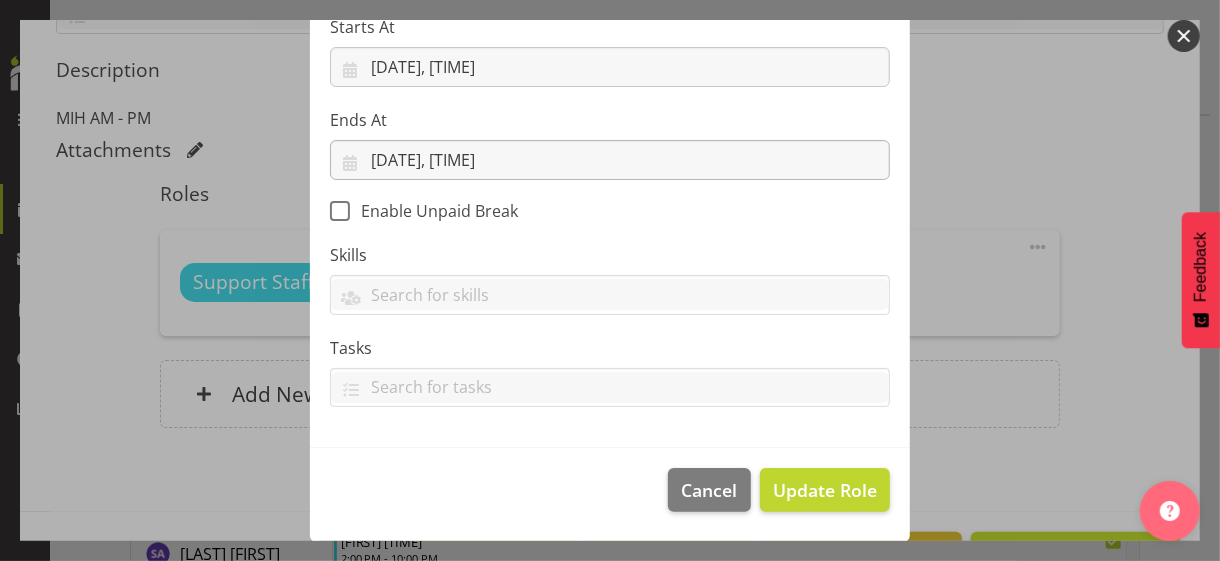 scroll, scrollTop: 346, scrollLeft: 0, axis: vertical 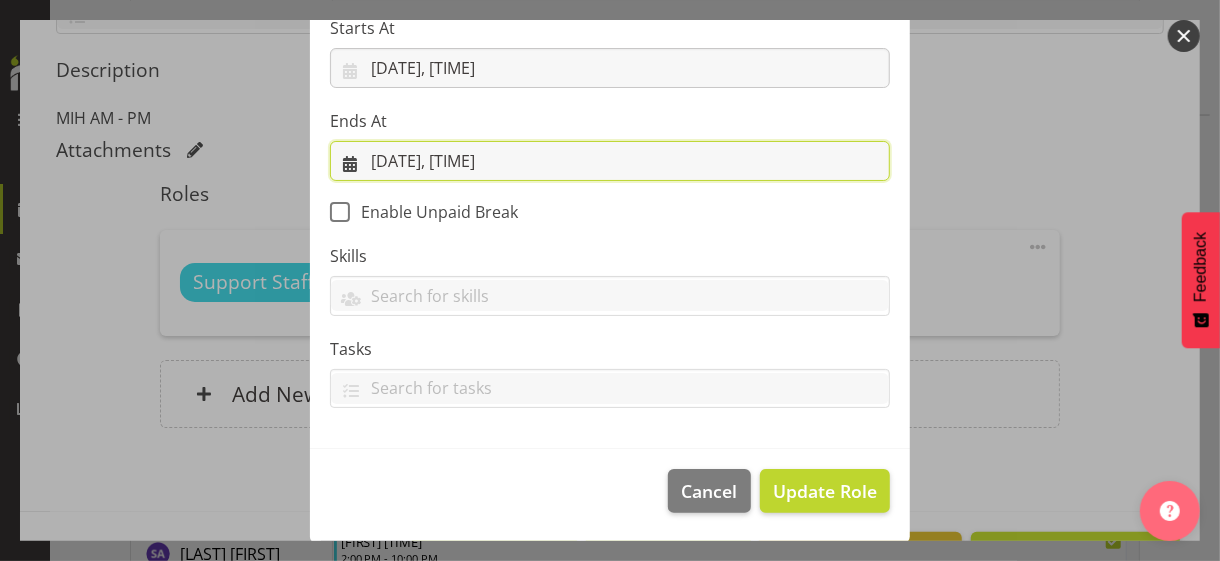 click on "[DATE], [TIME]" at bounding box center [610, 161] 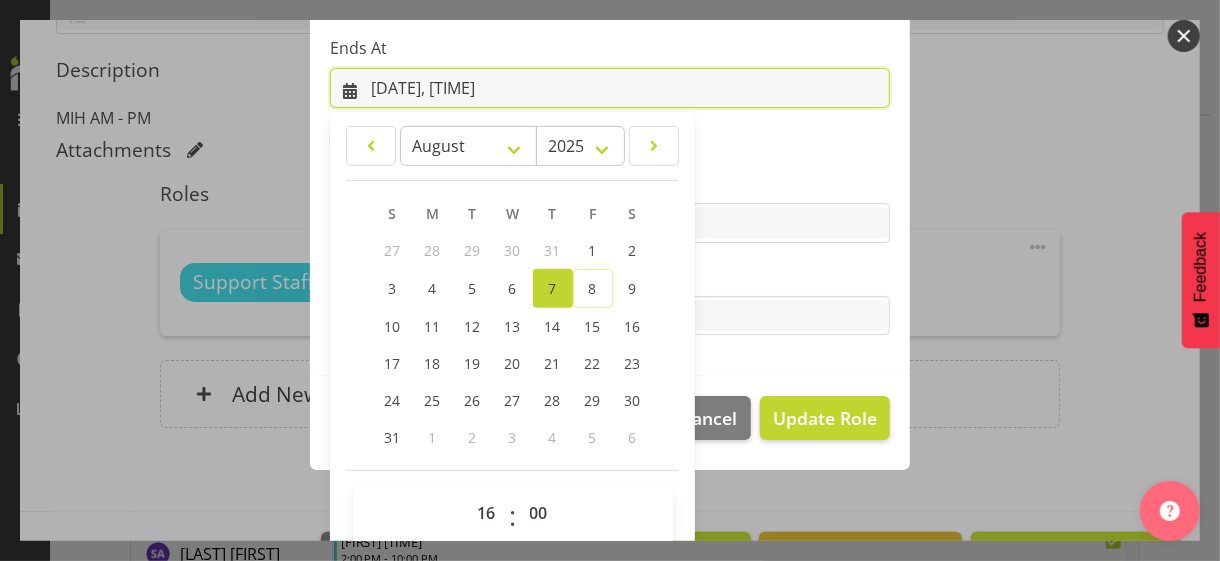 scroll, scrollTop: 441, scrollLeft: 0, axis: vertical 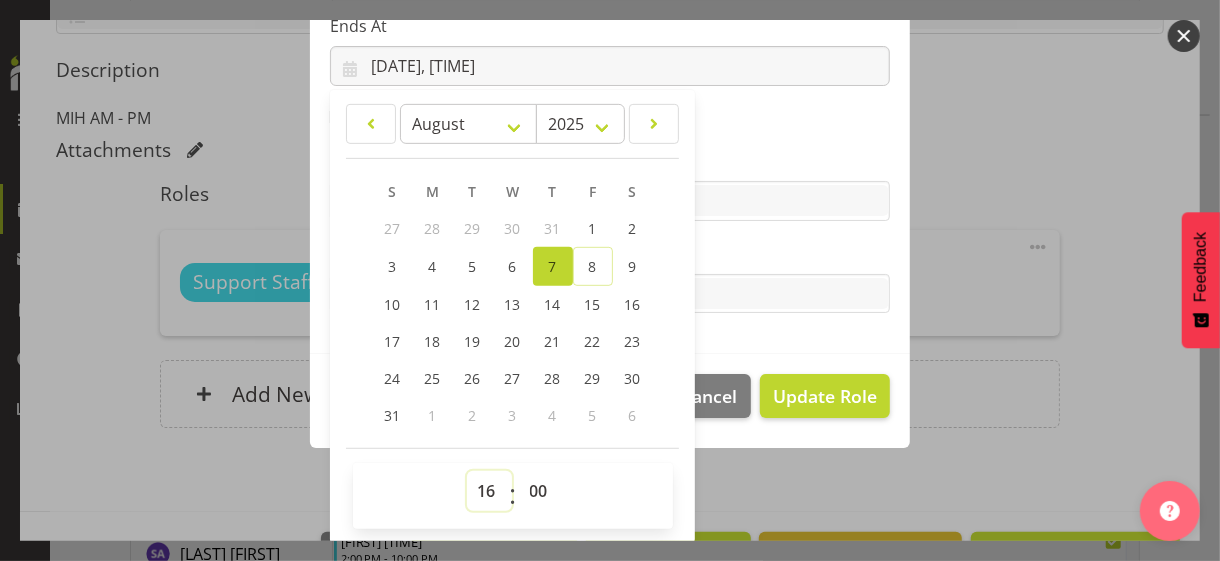 click on "00   01   02   03   04   05   06   07   08   09   10   11   12   13   14   15   16   17   18   19   20   21   22   23" at bounding box center (489, 491) 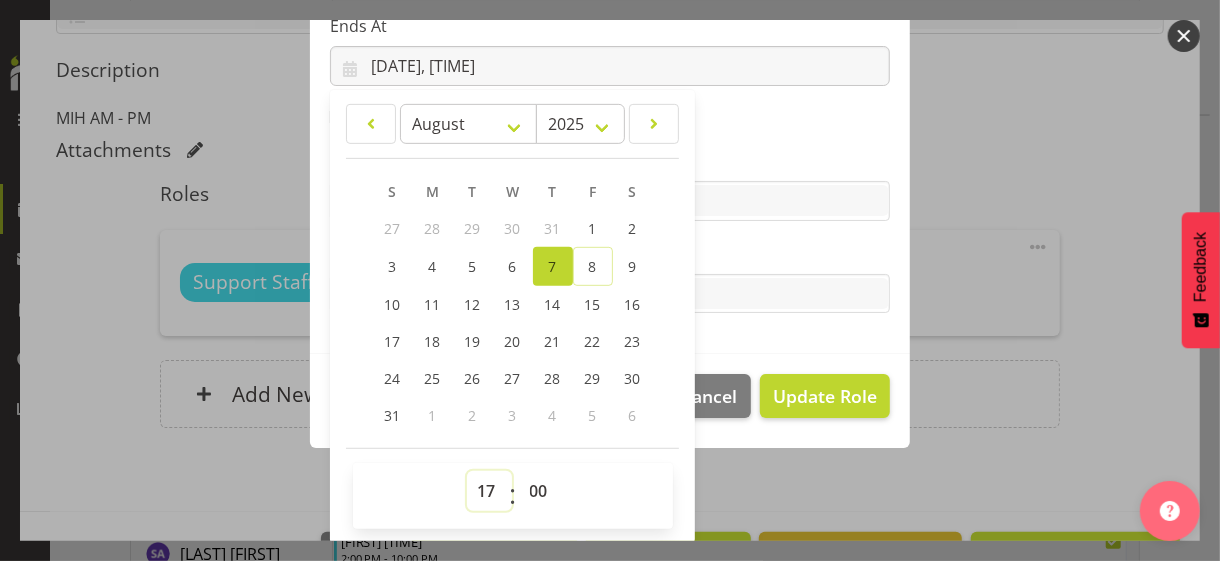 click on "00   01   02   03   04   05   06   07   08   09   10   11   12   13   14   15   16   17   18   19   20   21   22   23" at bounding box center (489, 491) 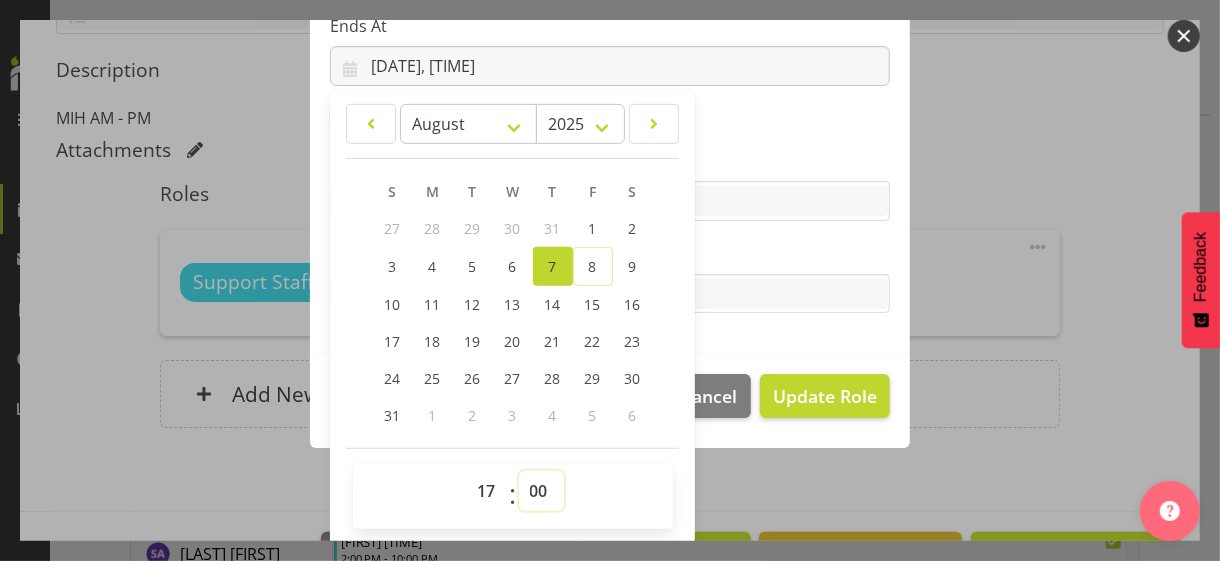 drag, startPoint x: 521, startPoint y: 488, endPoint x: 522, endPoint y: 471, distance: 17.029387 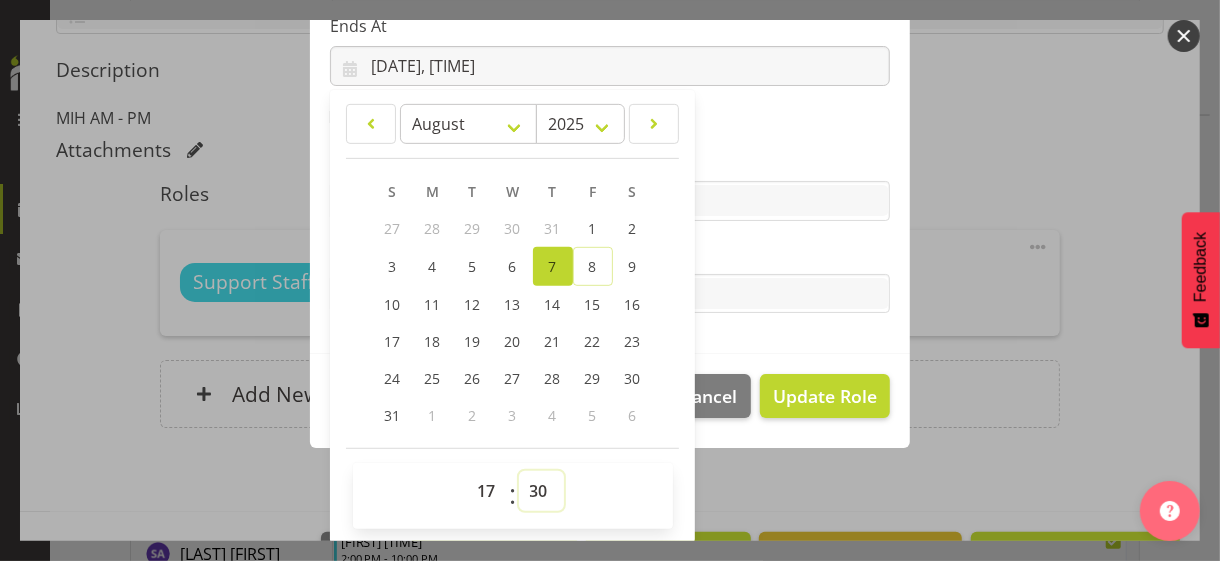 click on "00   01   02   03   04   05   06   07   08   09   10   11   12   13   14   15   16   17   18   19   20   21   22   23   24   25   26   27   28   29   30   31   32   33   34   35   36   37   38   39   40   41   42   43   44   45   46   47   48   49   50   51   52   53   54   55   56   57   58   59" at bounding box center [541, 491] 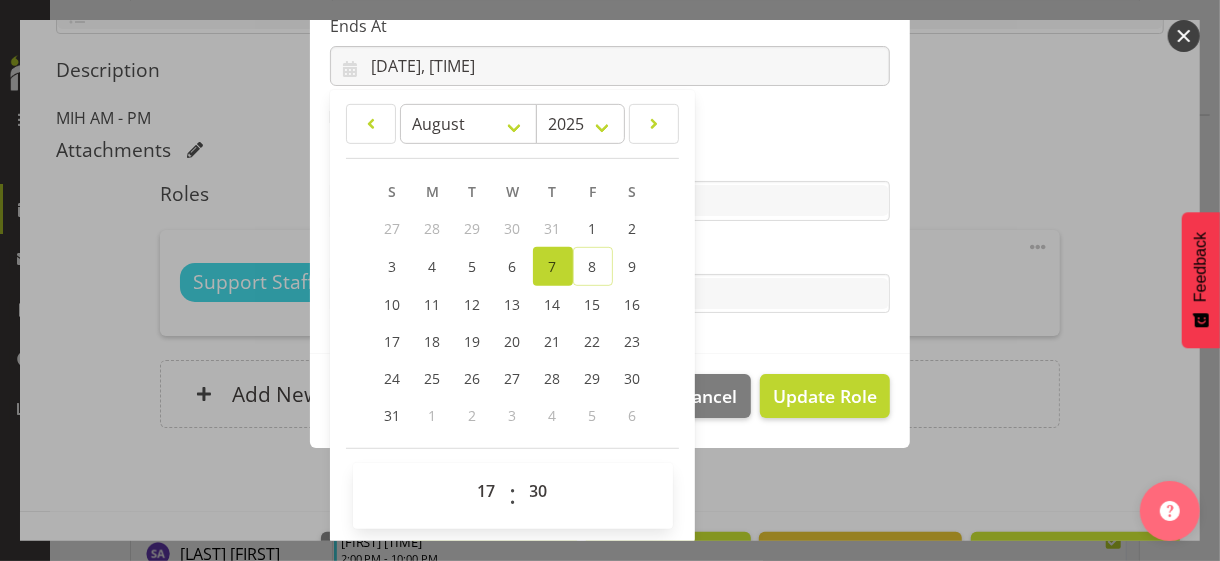 click on "Role CP House Leader Support Staff Wake   Role Name Support Staff 1
Starts At
[DATE], [TIME]  January   February   March   April   May   June   July   August   September   October   November   December   2035   2034   2033   2032   2031   2030   2029   2028   2027   2026   2025   2024   2023   2022   2021   2020   2019   2018   2017   2016   2015   2014   2013   2012   2011   2010   2009   2008   2007   2006   2005   2004   2003   2002   2001   2000   1999   1998   1997   1996   1995   1994   1993   1992   1991   1990   1989   1988   1987   1986   1985   1984   1983   1982   1981   1980   1979   1978   1977   1976   1975   1974   1973   1972   1971   1970   1969   1968   1967   1966   1965   1964   1963   1962   1961   1960   1959   1958   1957   1956   1955   1954   1953   1952   1951   1950   1949   1948   1947   1946   1945   1944   1943   1942   1941   1940   1939   1938   1937   1936   1935   1934   1933   1932   1931   1930   1929   1928   1927   1926   1925  S M T W T F S" at bounding box center [610, 27] 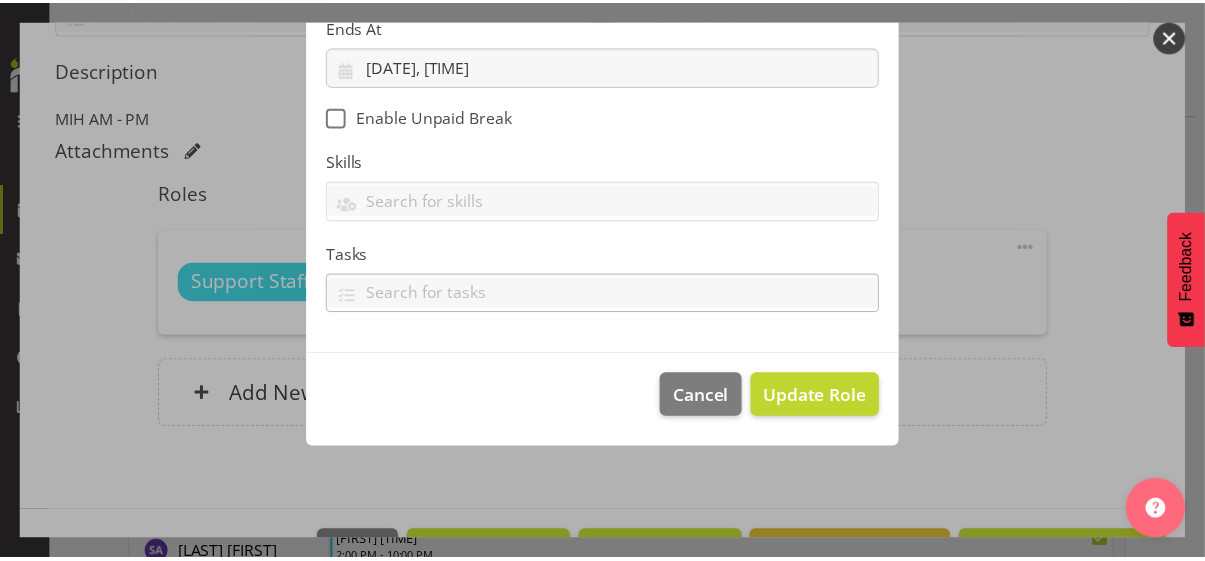 scroll, scrollTop: 346, scrollLeft: 0, axis: vertical 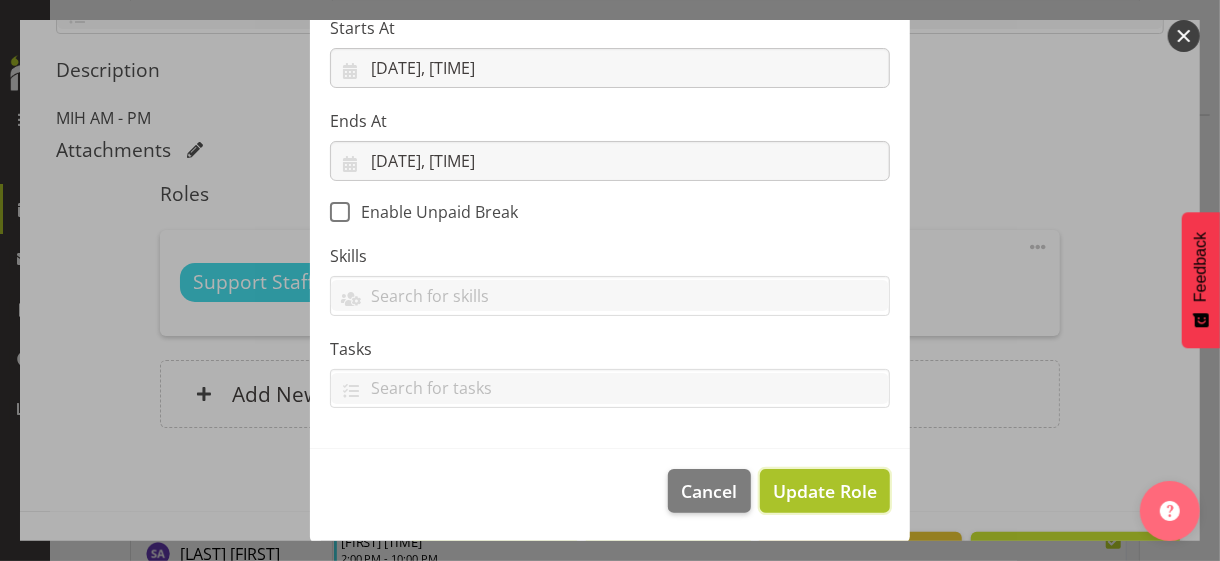 click on "Update Role" at bounding box center (825, 491) 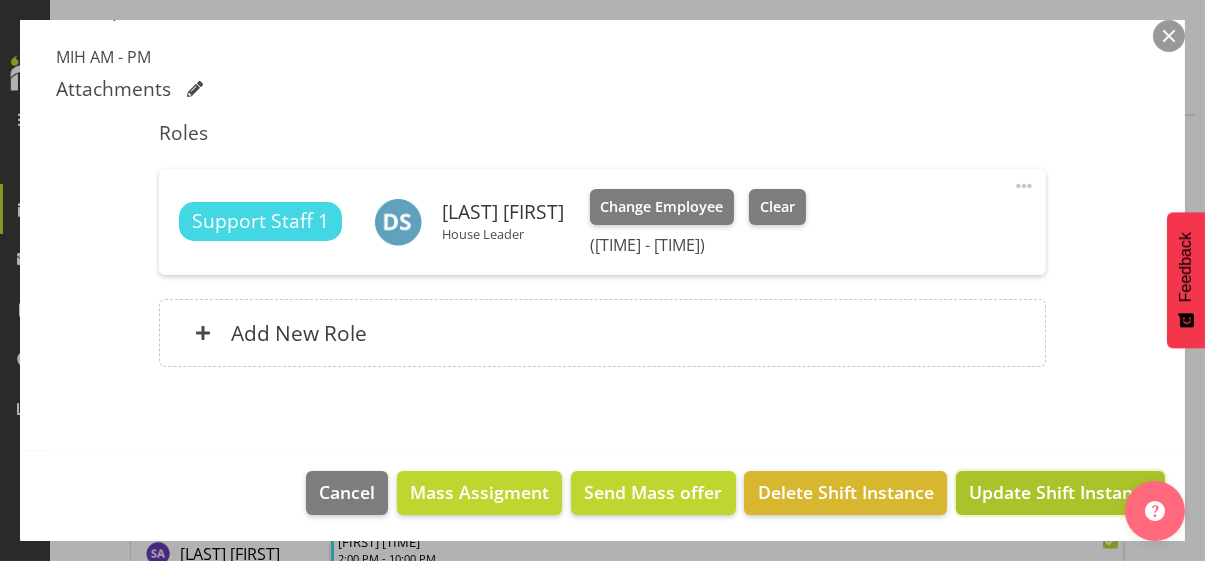 click on "Update Shift Instance" at bounding box center (1060, 492) 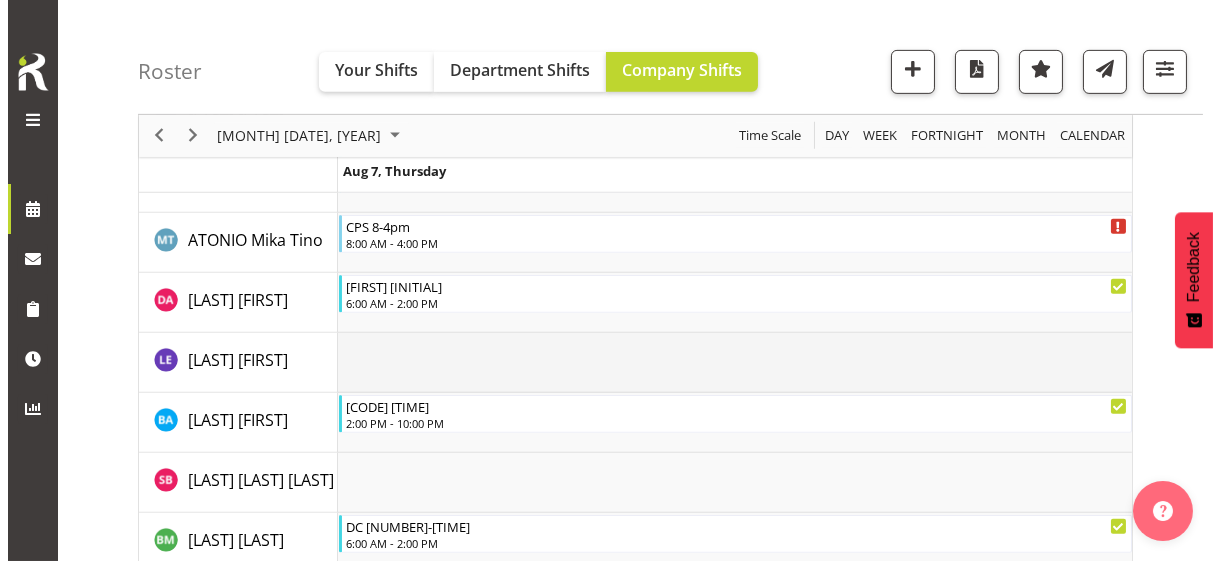 scroll, scrollTop: 1926, scrollLeft: 0, axis: vertical 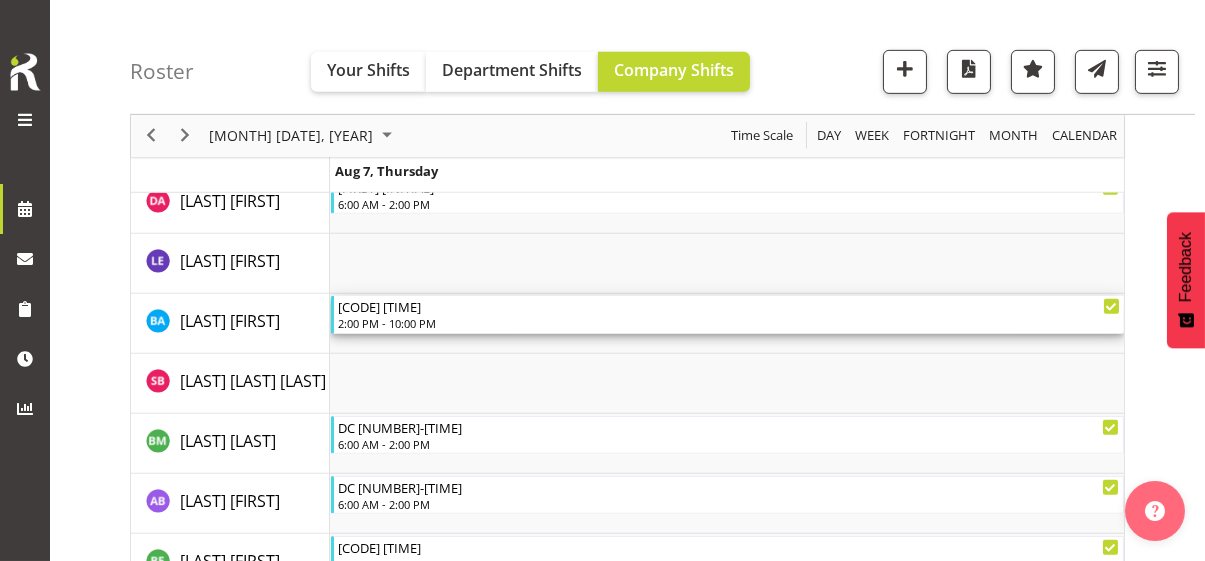 click on "2:00 PM - 10:00 PM" at bounding box center (729, 323) 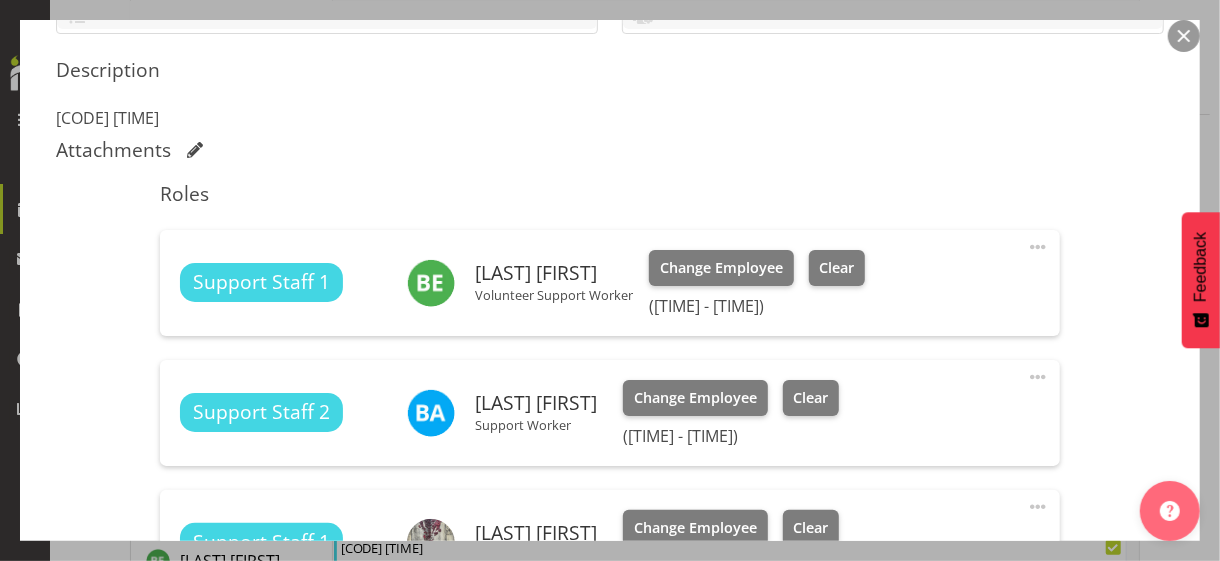 scroll, scrollTop: 700, scrollLeft: 0, axis: vertical 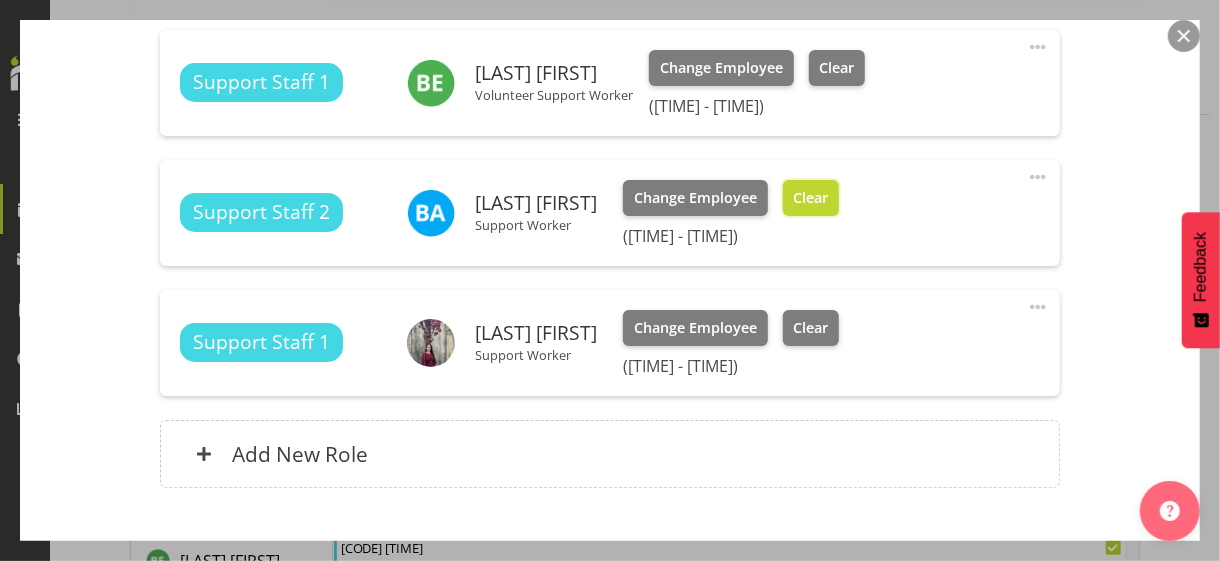 click on "Clear" at bounding box center [810, 198] 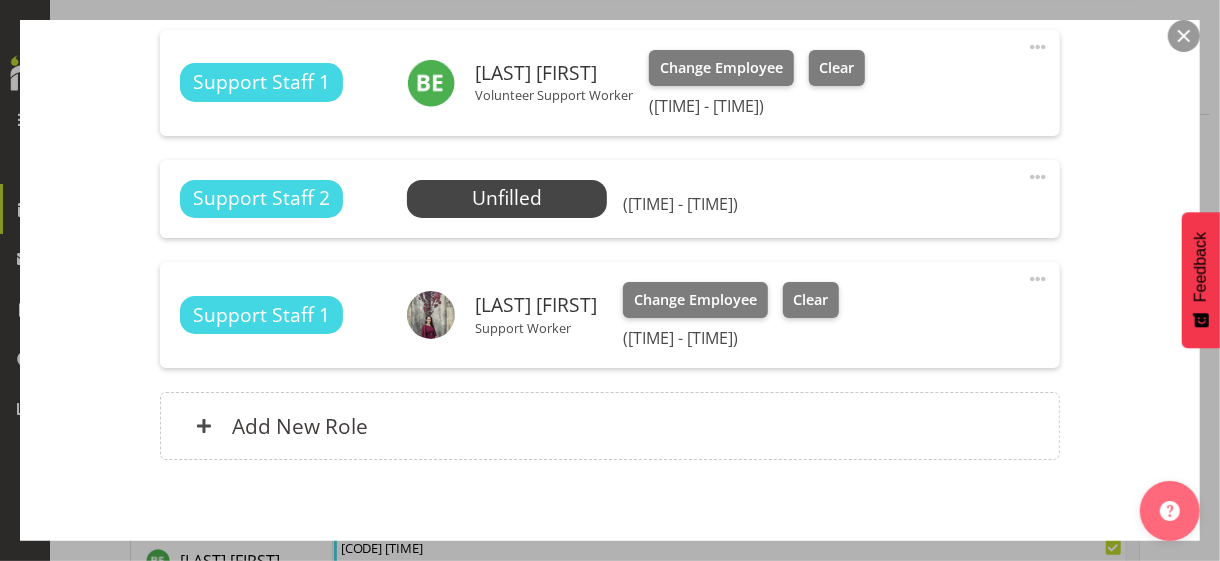 scroll, scrollTop: 794, scrollLeft: 0, axis: vertical 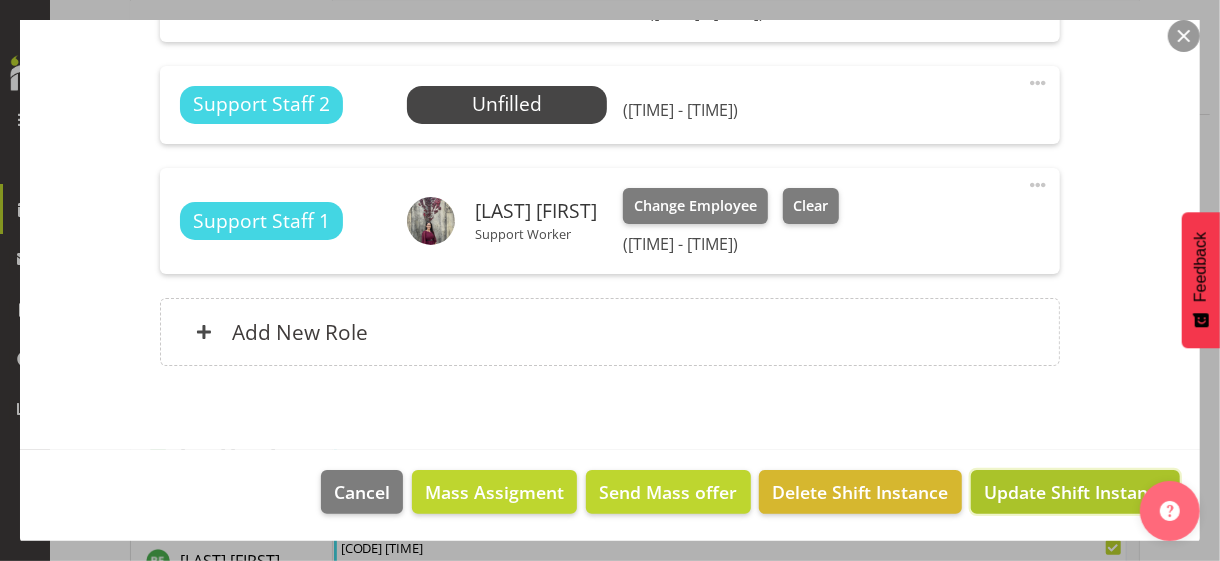 click on "Update Shift Instance" at bounding box center [1075, 492] 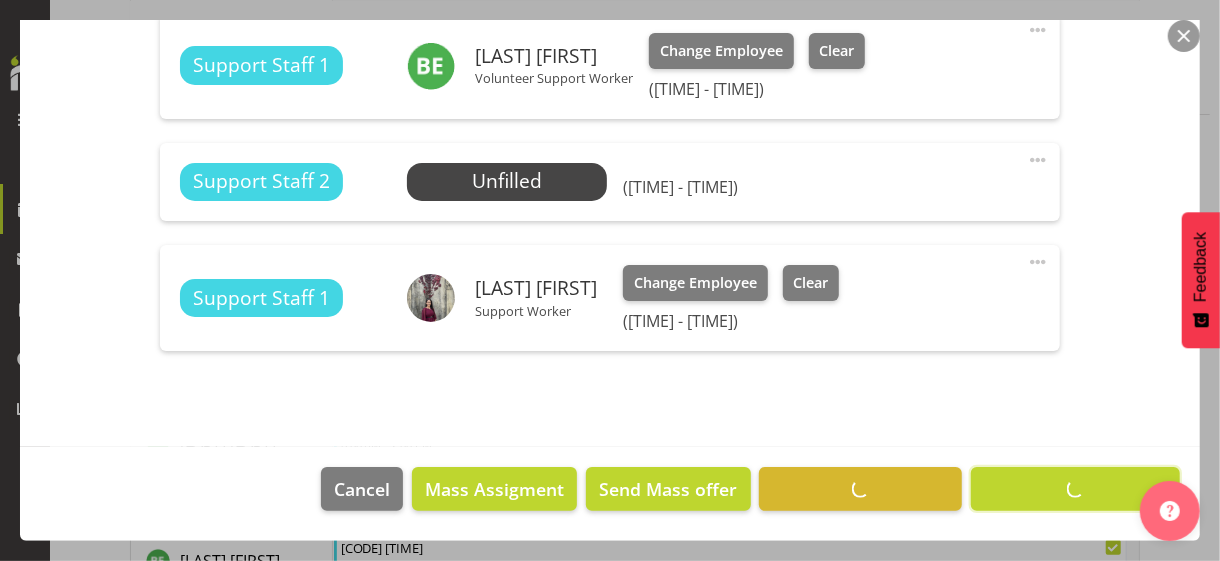 scroll, scrollTop: 714, scrollLeft: 0, axis: vertical 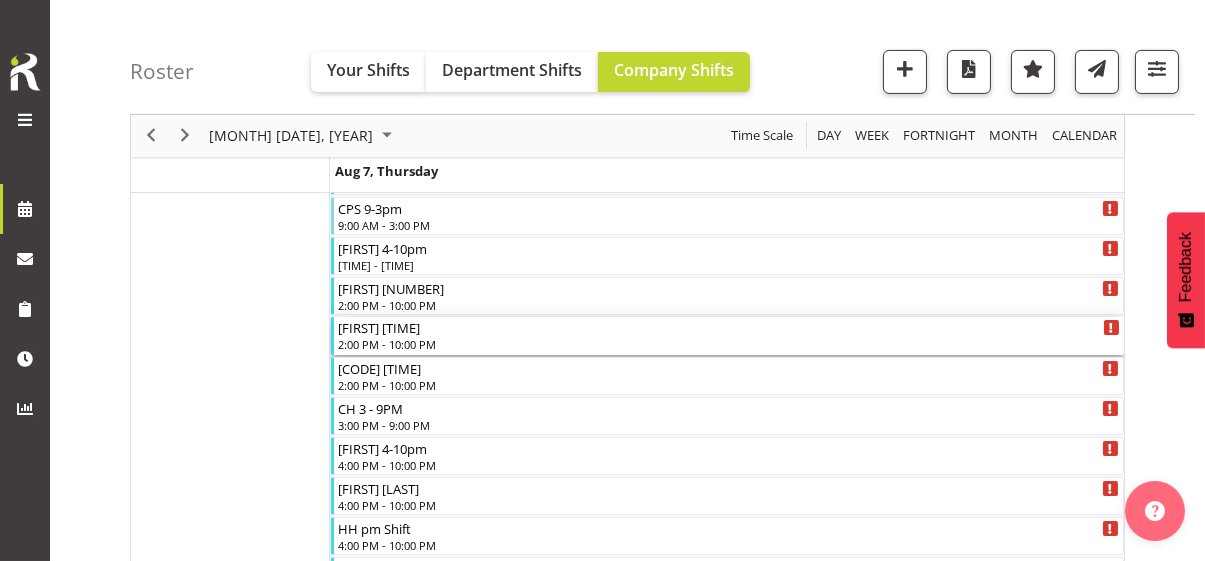 click on "2:00 PM - 10:00 PM" at bounding box center (729, 344) 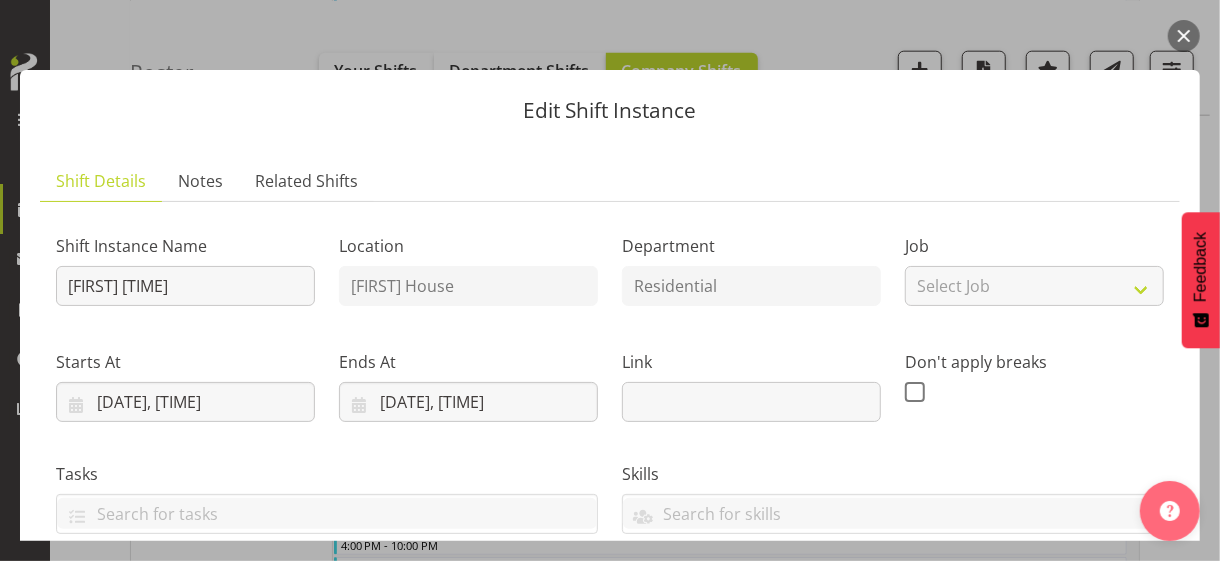 scroll, scrollTop: 500, scrollLeft: 0, axis: vertical 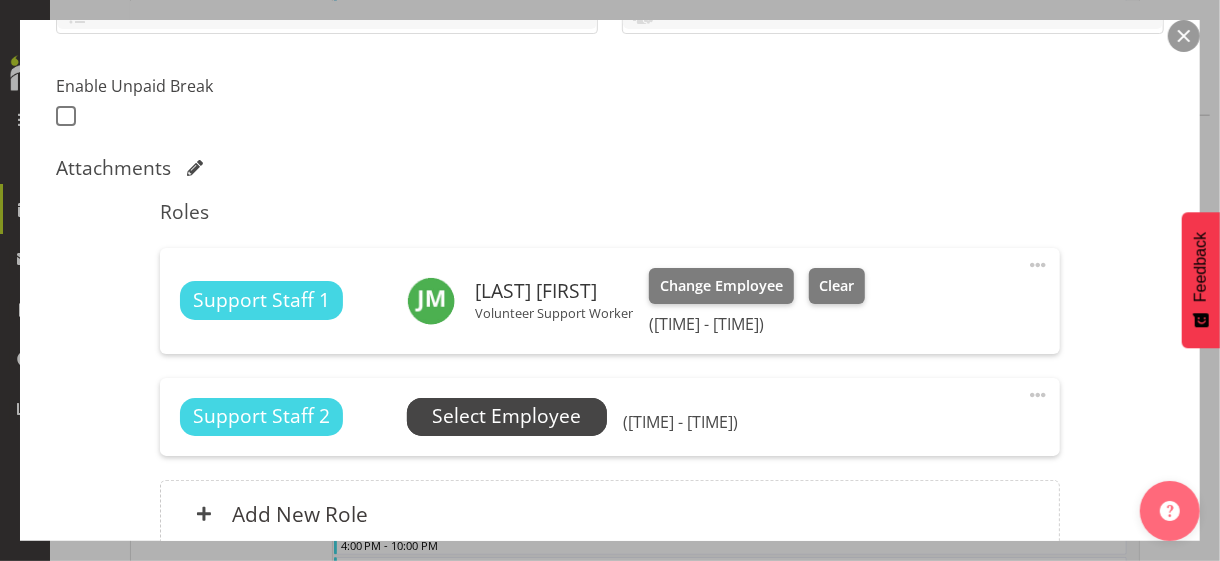 click on "Select Employee" at bounding box center (506, 416) 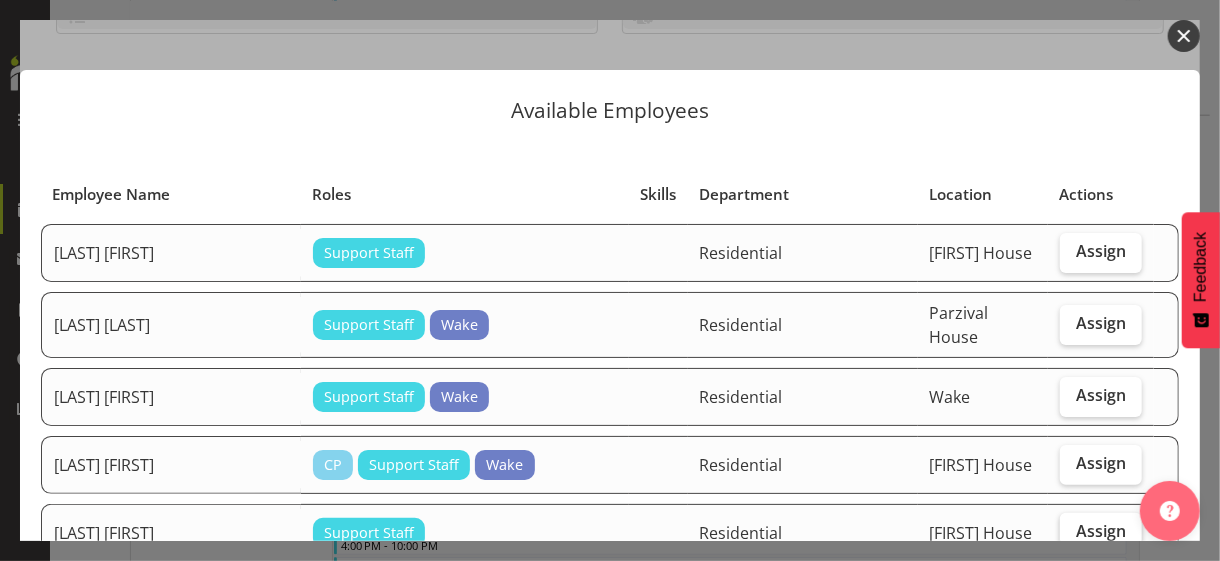click on "Assign" at bounding box center [1101, 531] 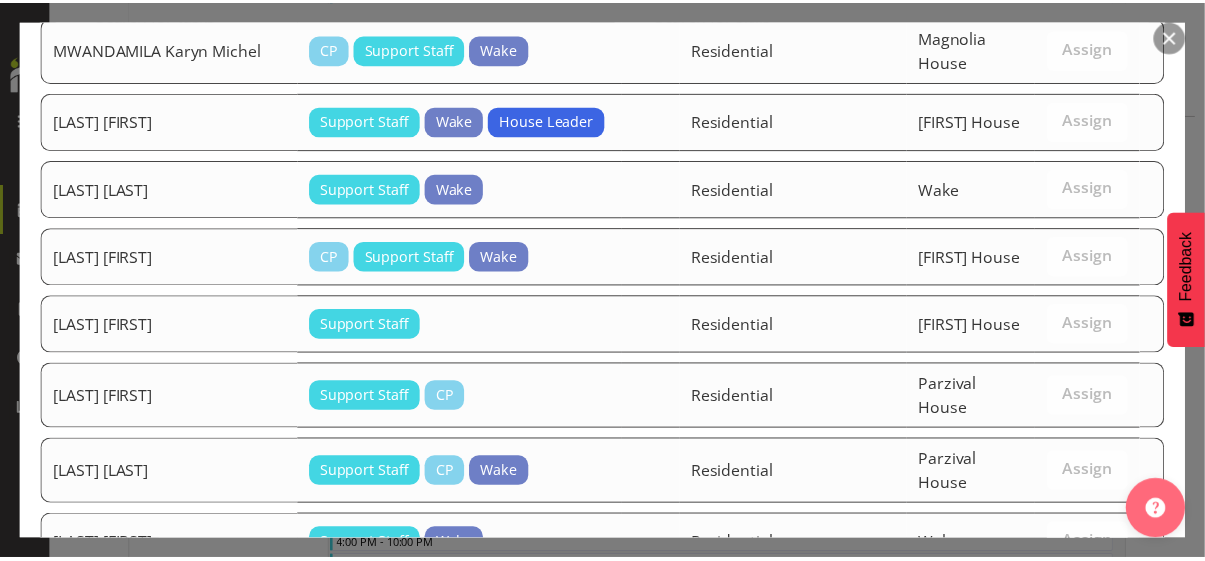 scroll, scrollTop: 2389, scrollLeft: 0, axis: vertical 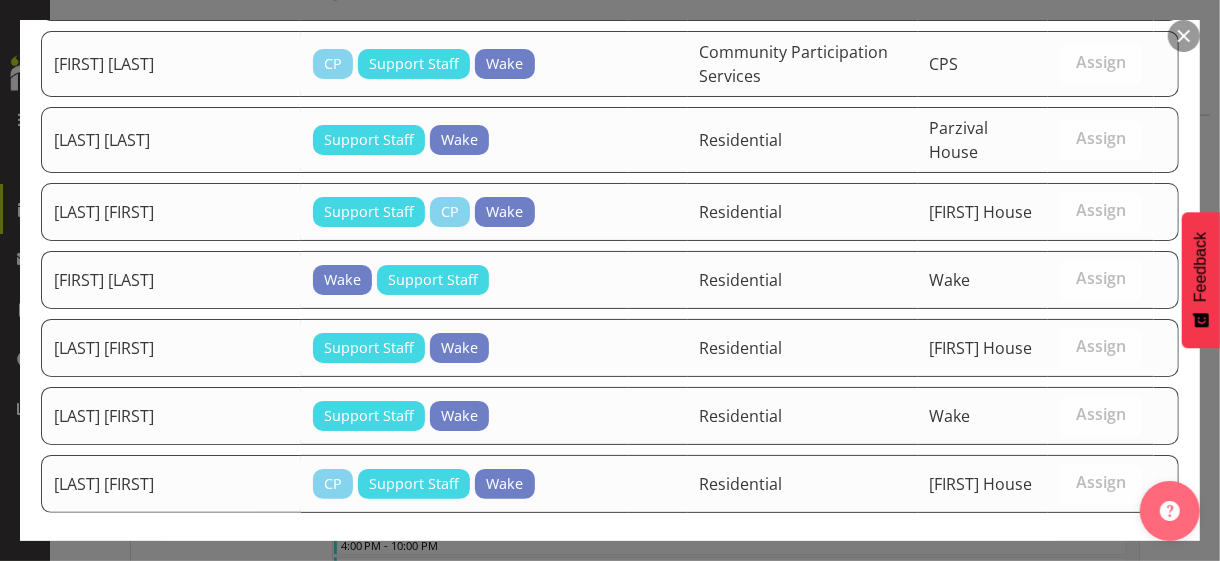 click on "Assign [LAST] [FIRST]" at bounding box center [1078, 586] 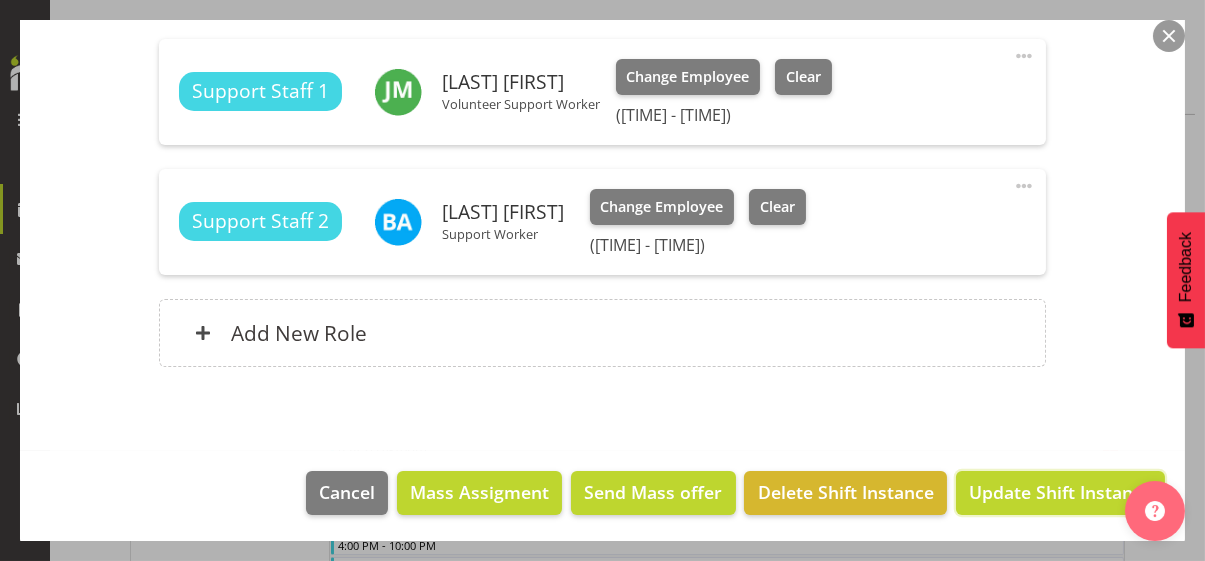 click on "Update Shift Instance" at bounding box center (1060, 492) 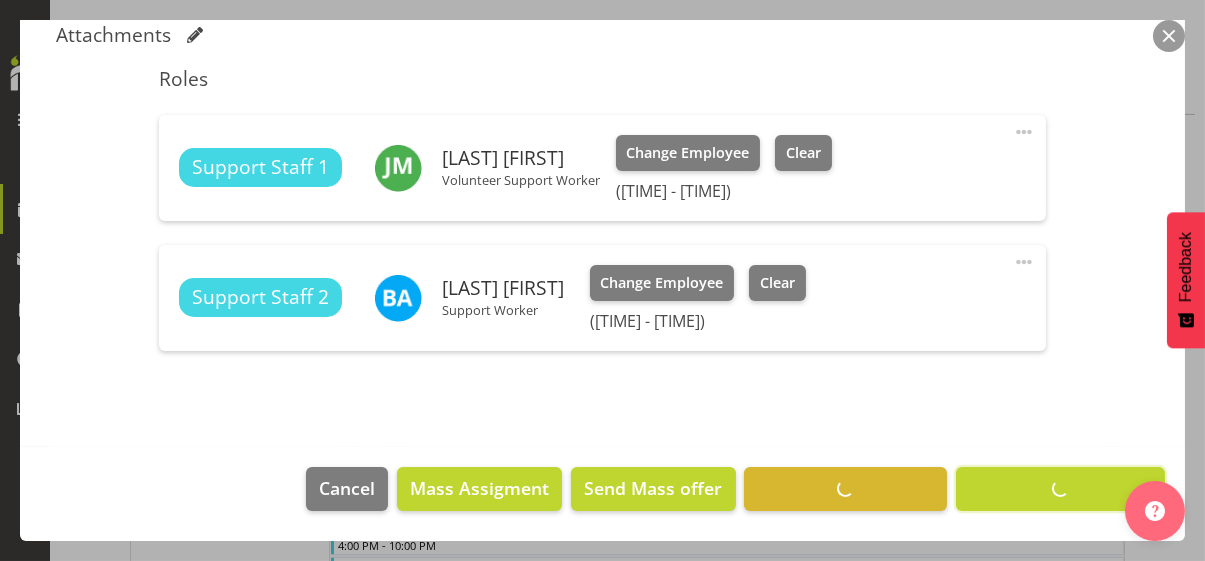 scroll, scrollTop: 631, scrollLeft: 0, axis: vertical 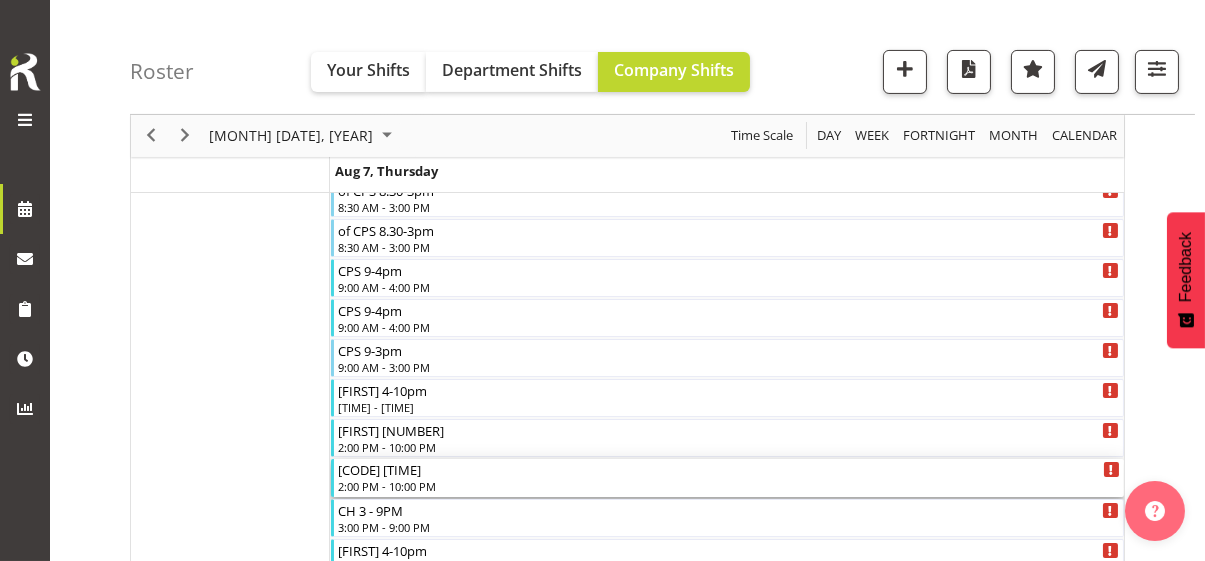 click on "2:00 PM - 10:00 PM" at bounding box center [729, 486] 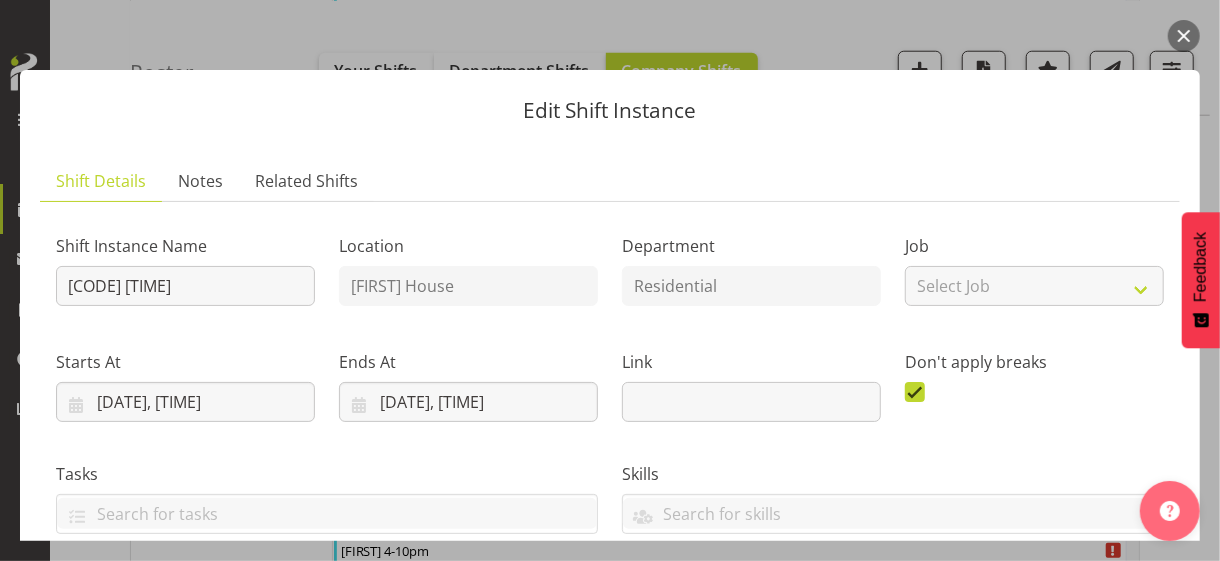 scroll, scrollTop: 400, scrollLeft: 0, axis: vertical 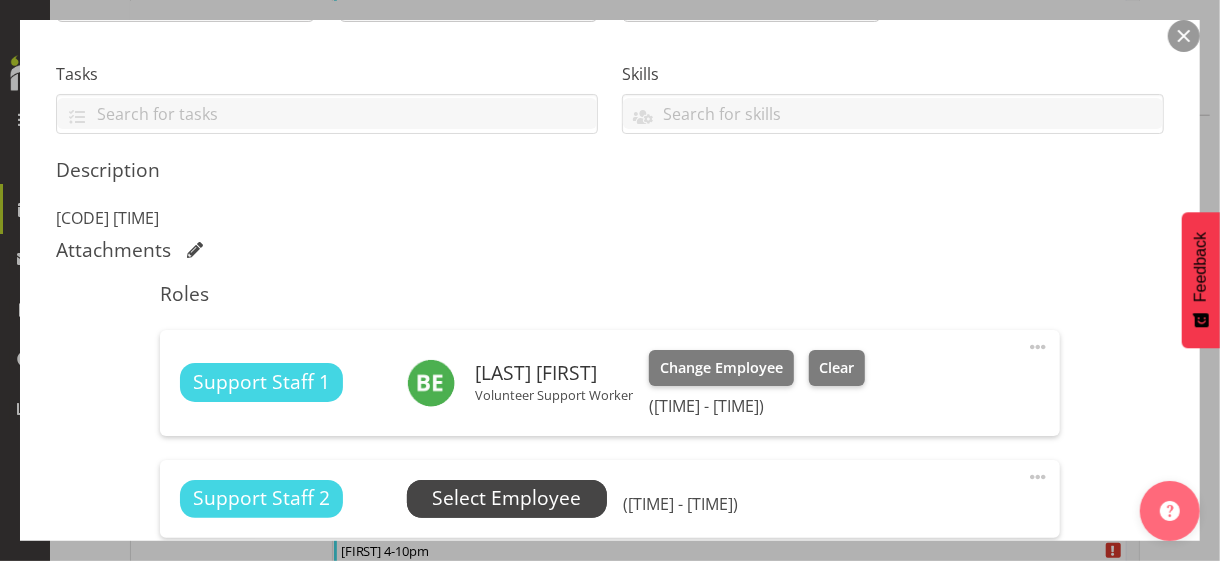 click on "Select Employee" at bounding box center [506, 498] 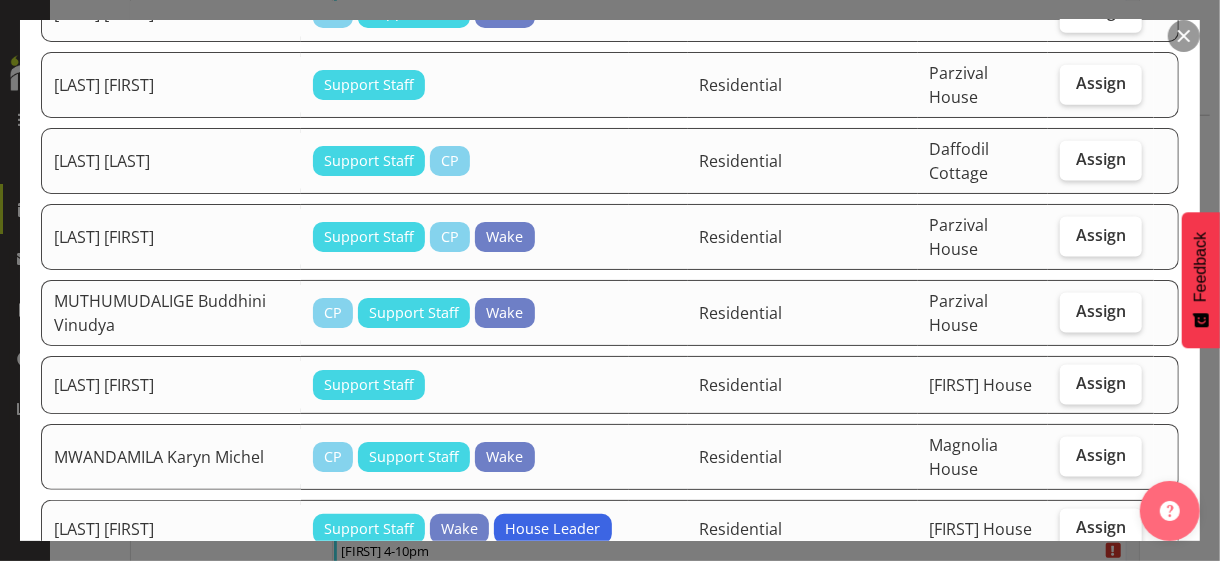scroll, scrollTop: 1400, scrollLeft: 0, axis: vertical 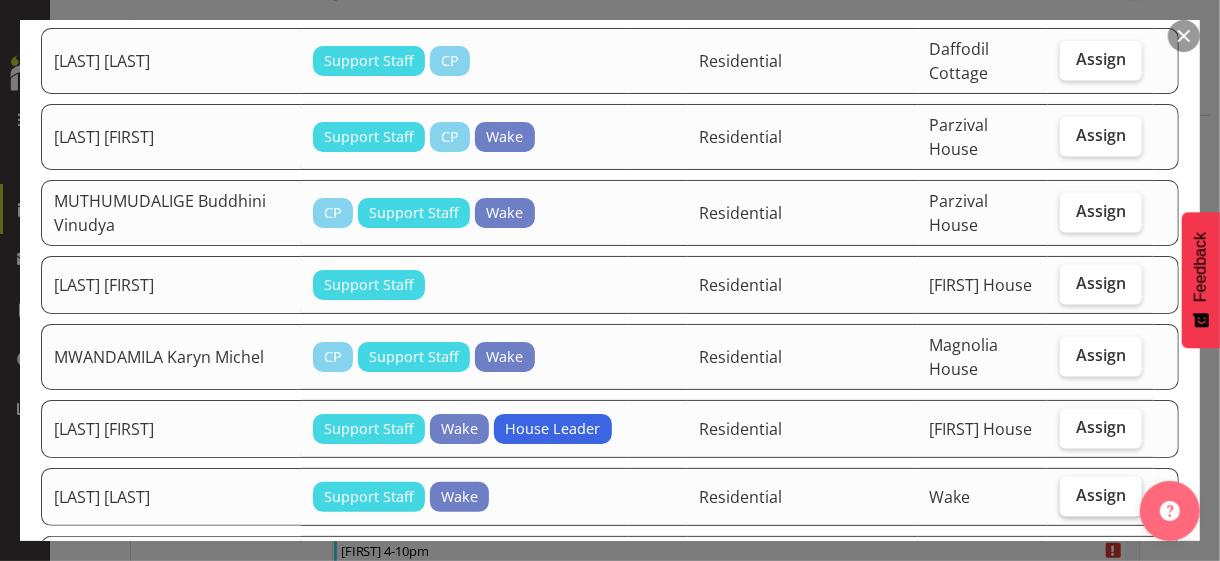 click on "Assign" at bounding box center (1101, 495) 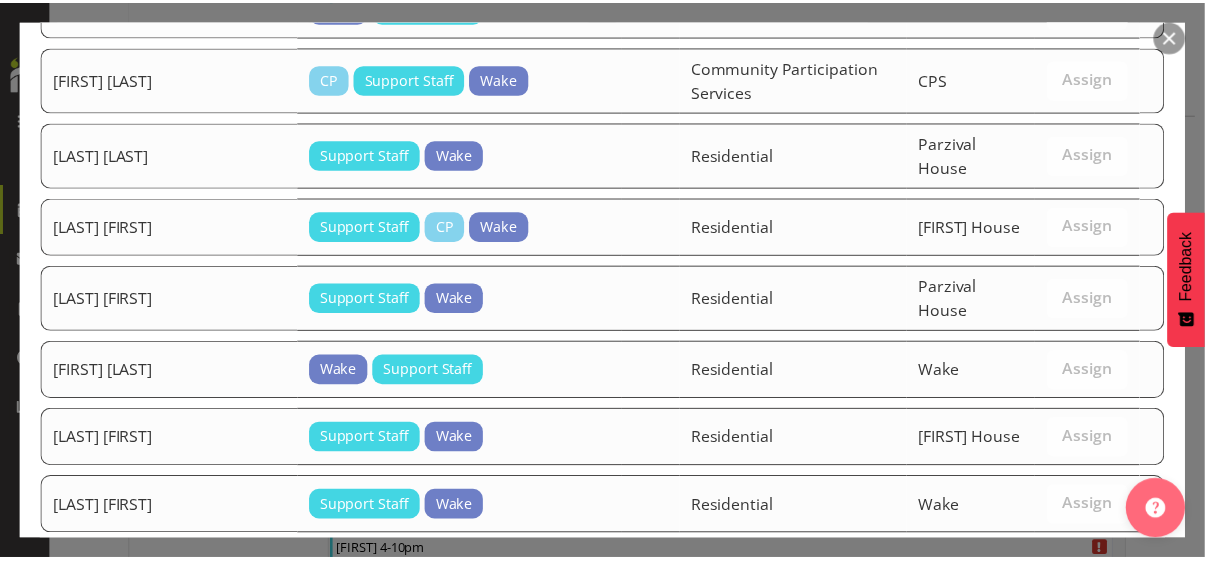 scroll, scrollTop: 2464, scrollLeft: 0, axis: vertical 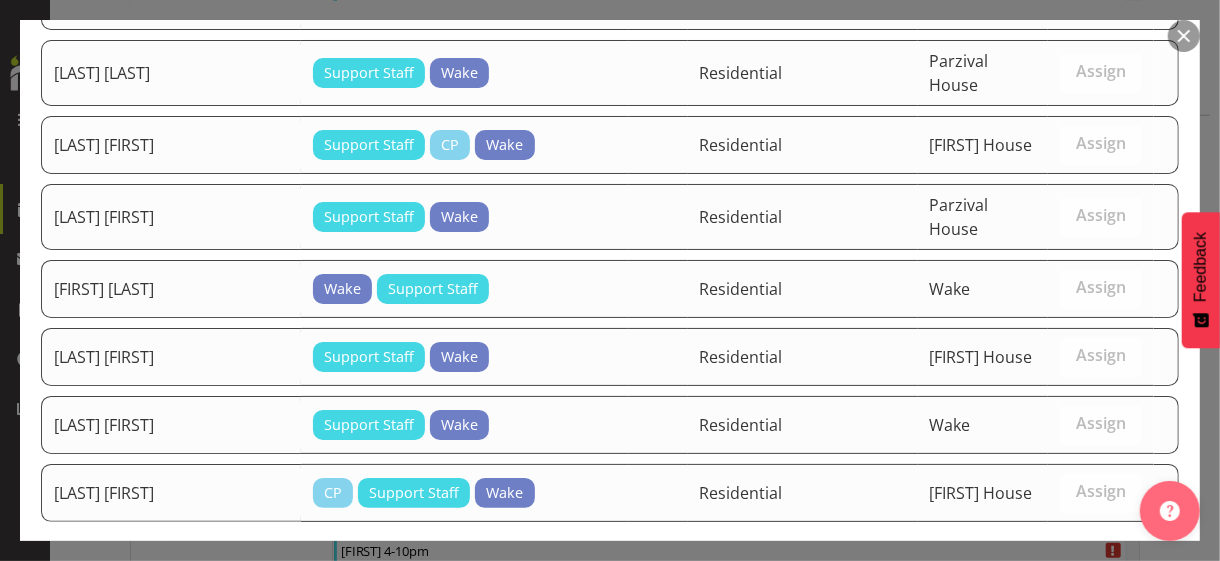 click on "Assign [LAST] [FIRST]" at bounding box center [1078, 595] 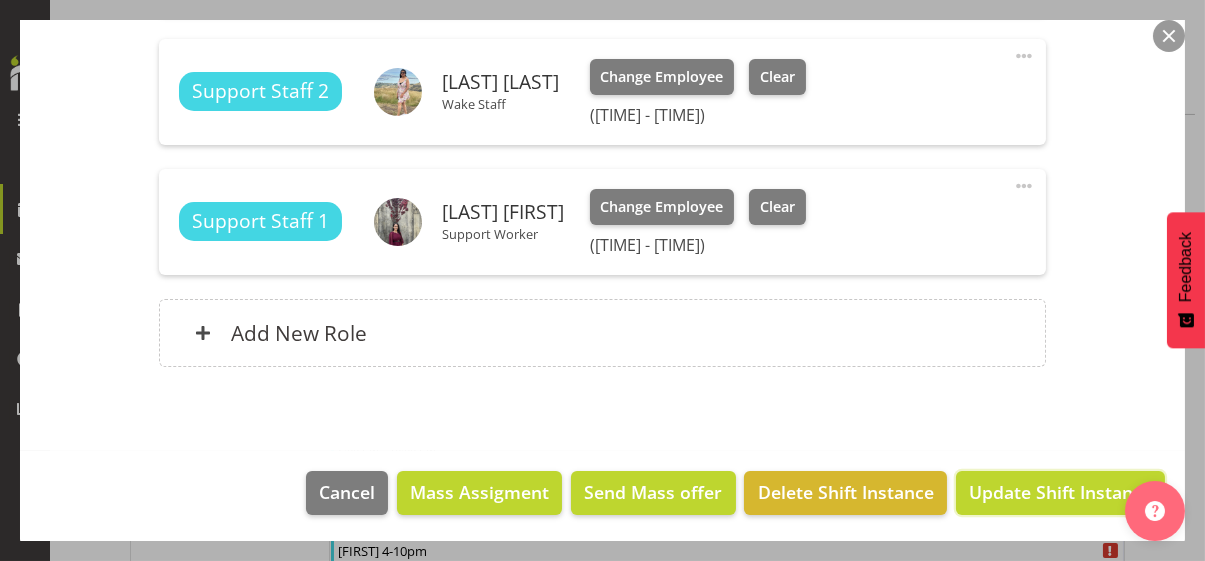 click on "Update Shift Instance" at bounding box center [1060, 492] 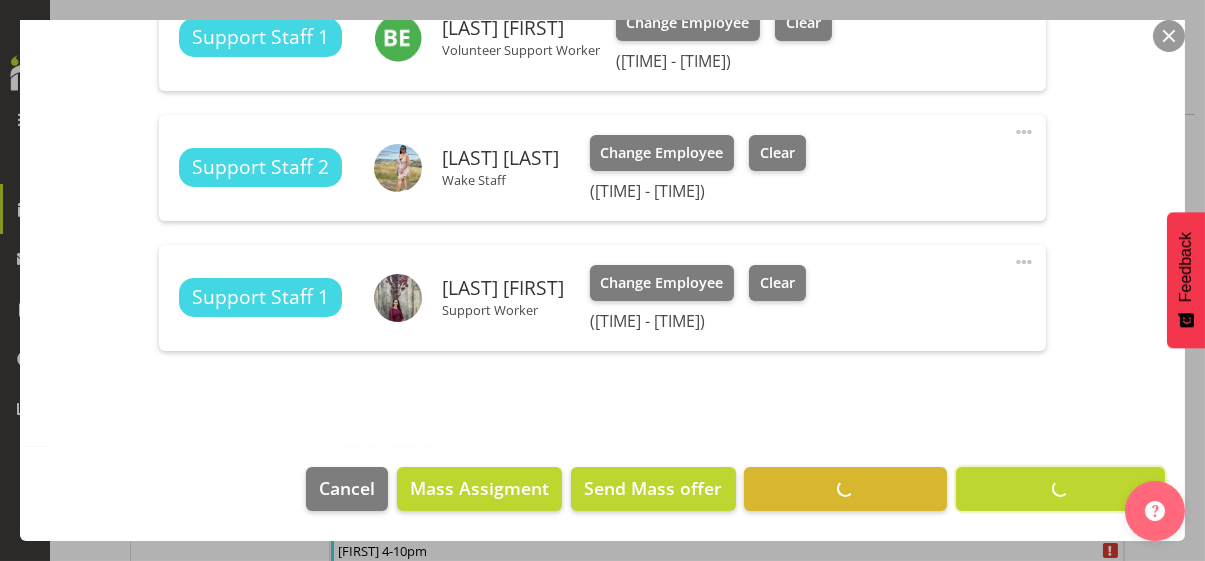 scroll, scrollTop: 742, scrollLeft: 0, axis: vertical 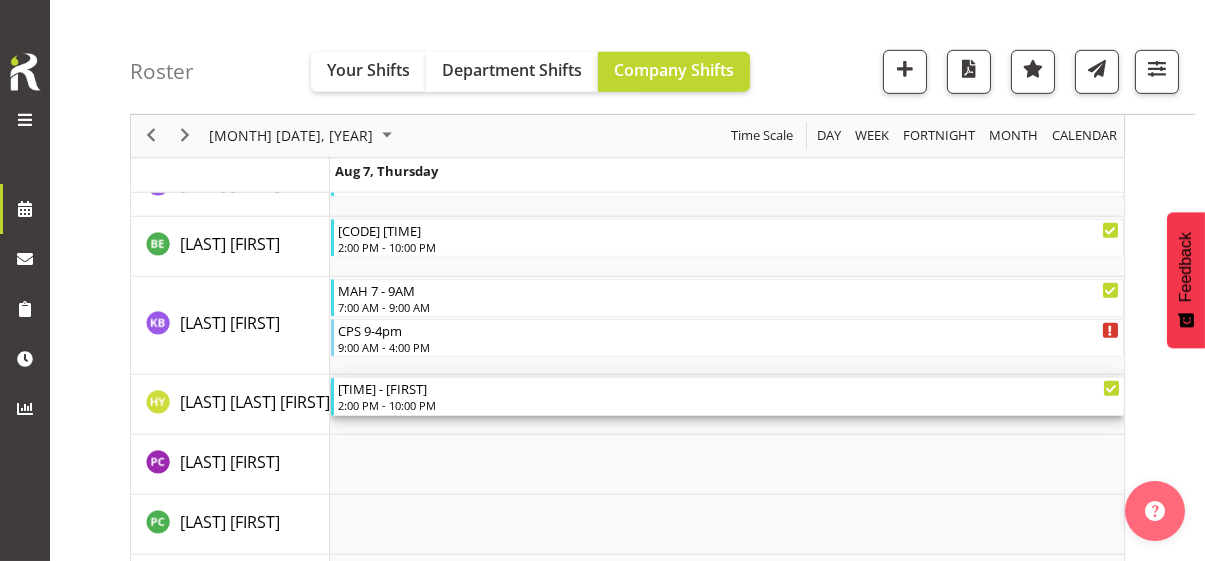 click on "2:00 PM - 10:00 PM" at bounding box center [729, 405] 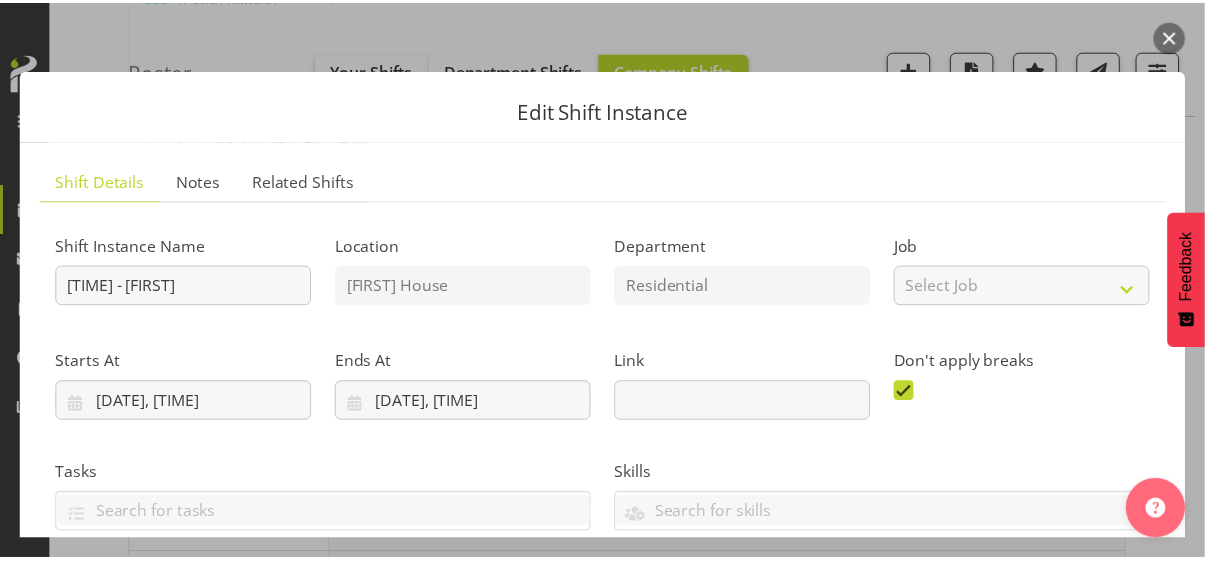 scroll, scrollTop: 400, scrollLeft: 0, axis: vertical 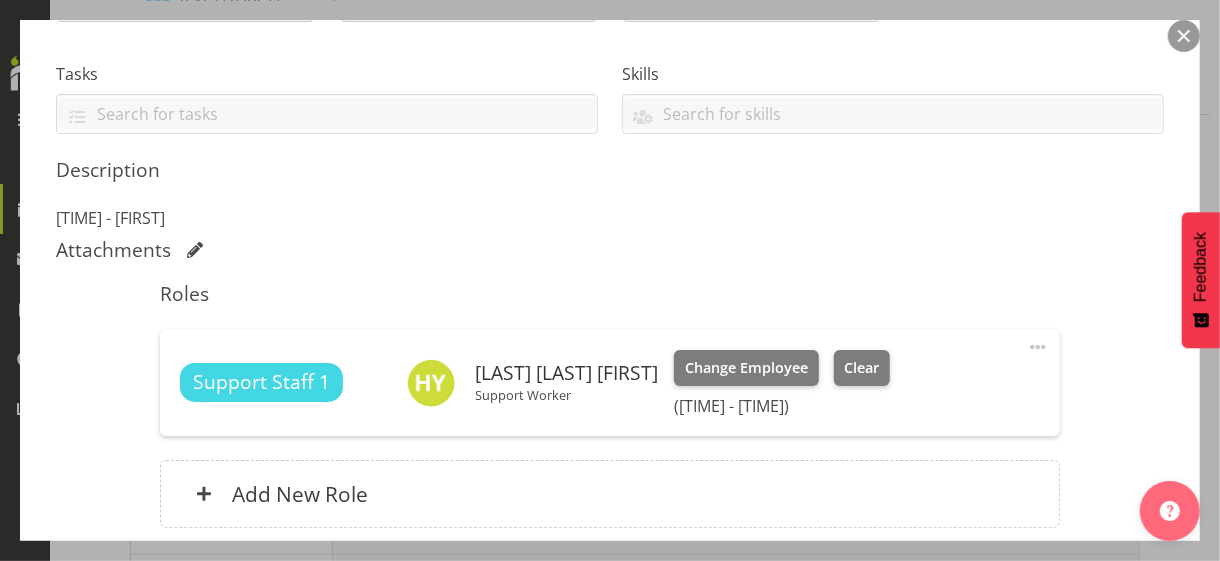 click at bounding box center (1184, 36) 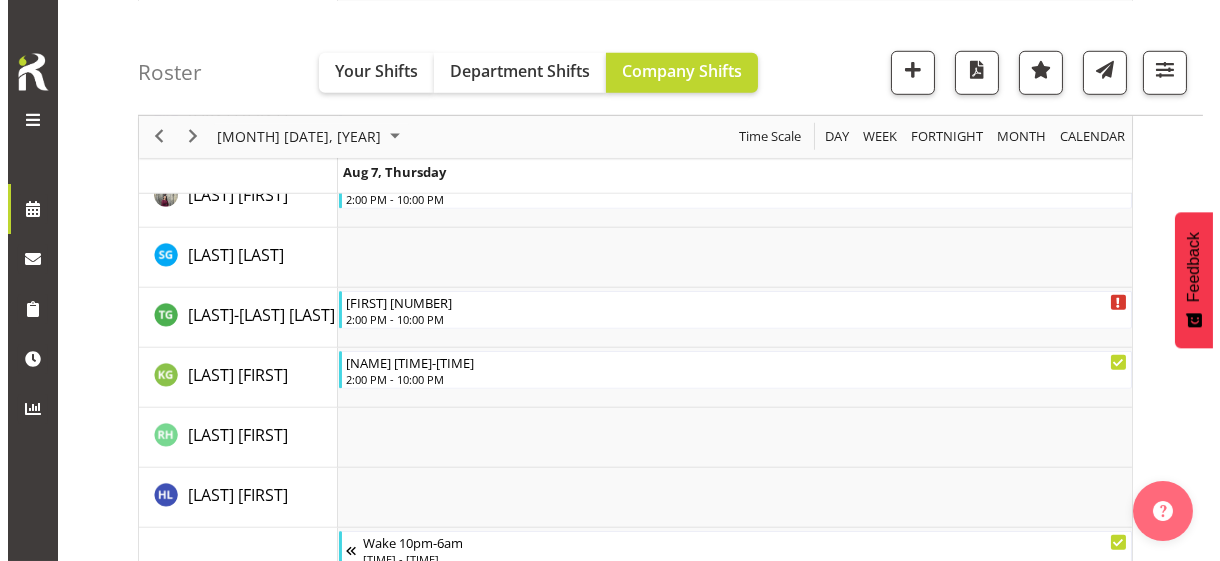 scroll, scrollTop: 2803, scrollLeft: 0, axis: vertical 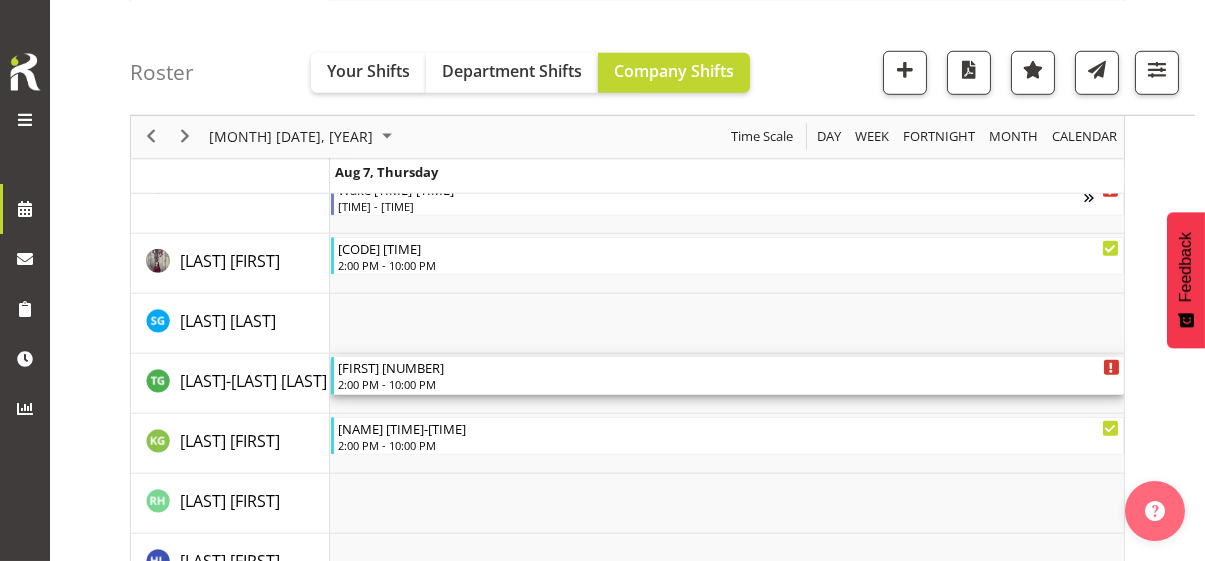 click on "[FIRST] [TIME] - [TIME]" at bounding box center (729, 376) 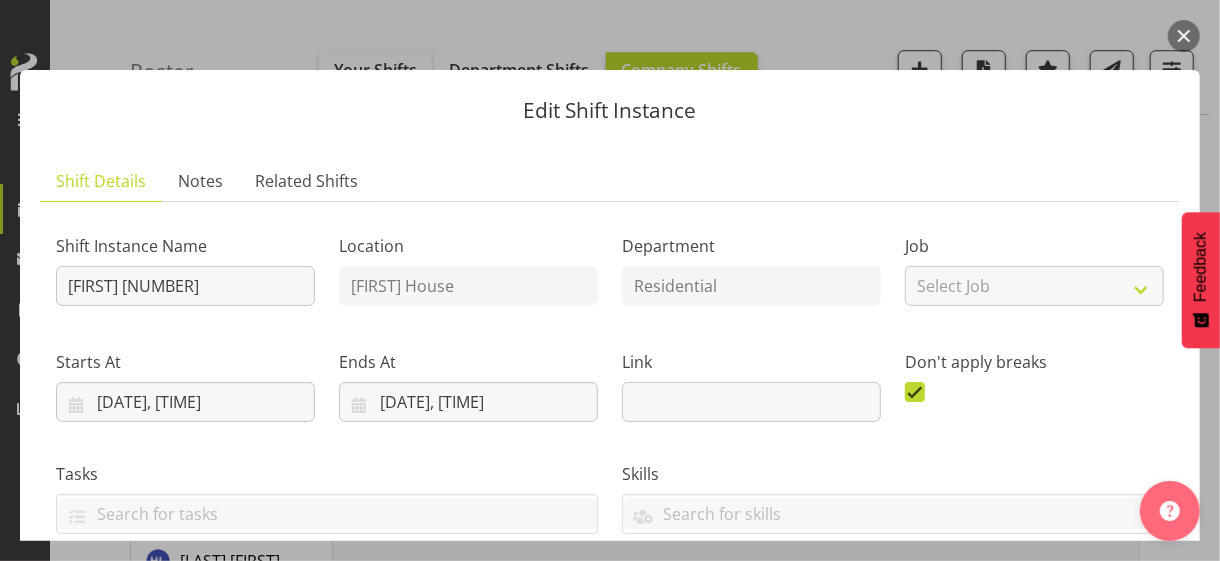 scroll, scrollTop: 400, scrollLeft: 0, axis: vertical 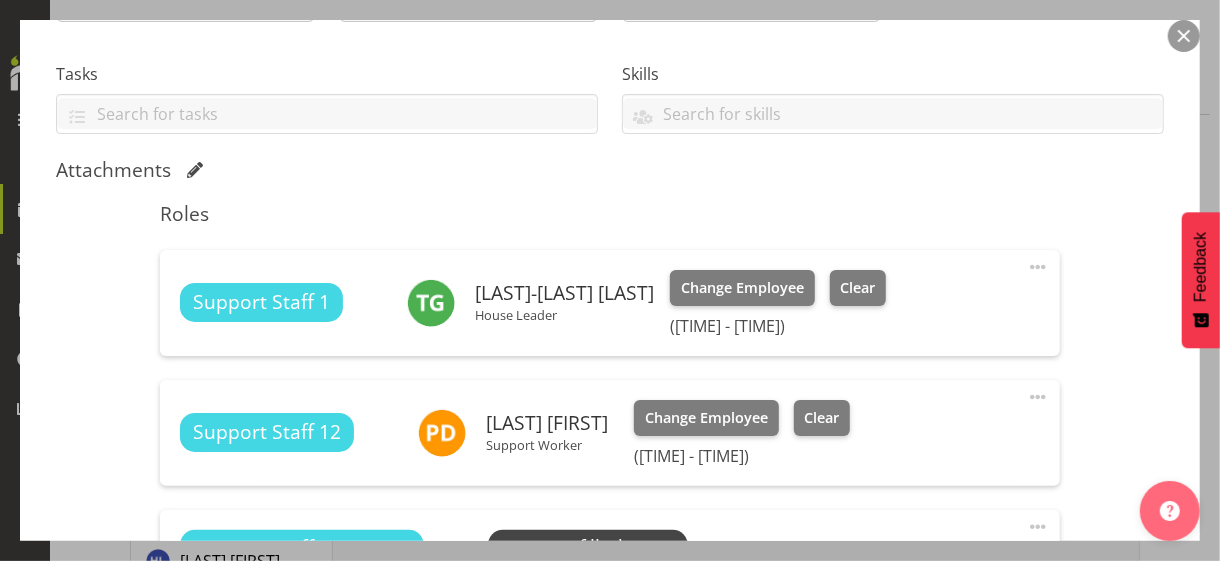 click at bounding box center (1038, 267) 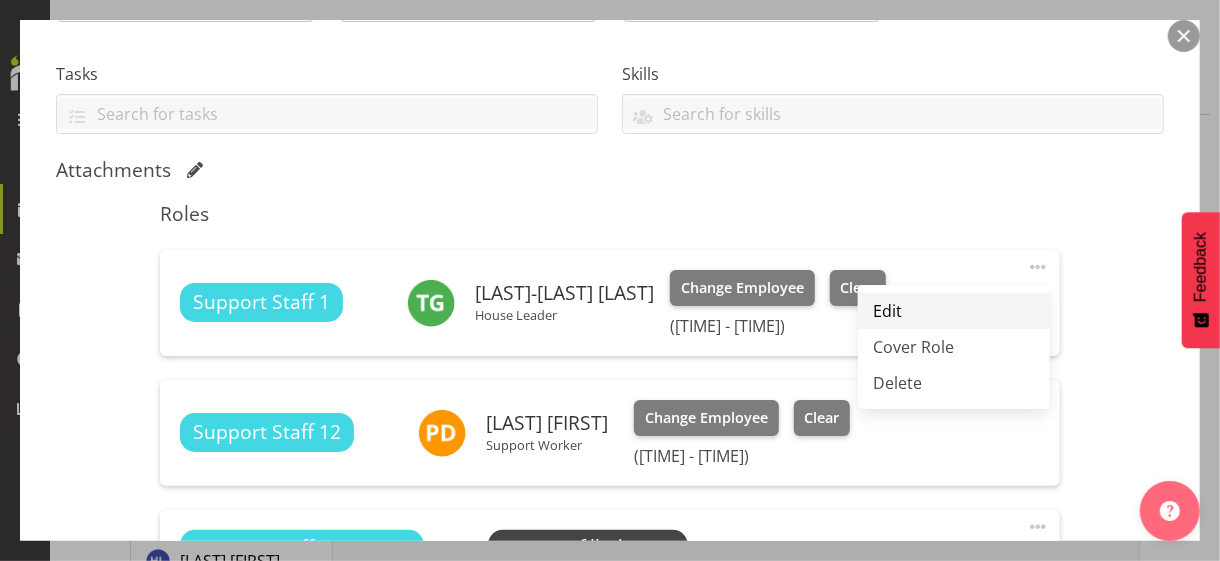 click on "Edit" at bounding box center (954, 311) 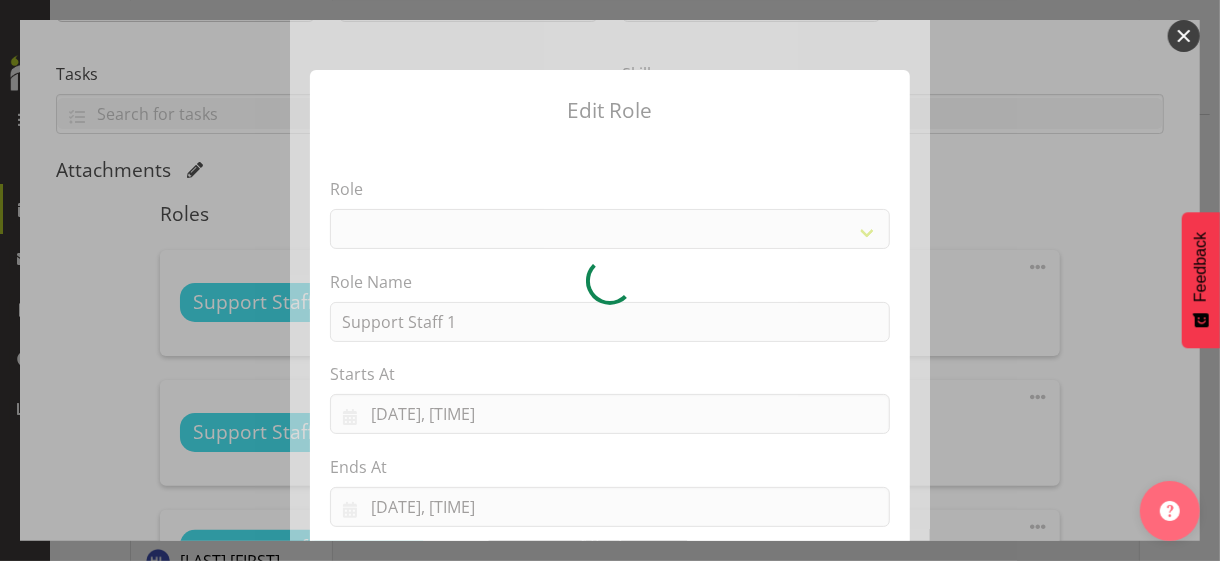 select on "1091" 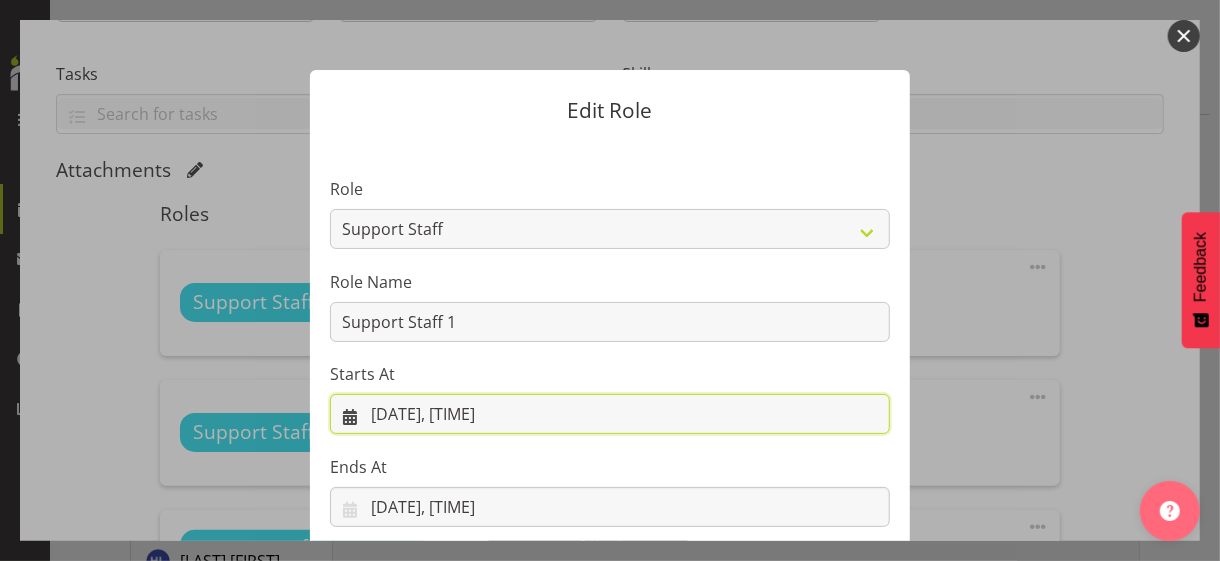click on "[DATE], [TIME]" at bounding box center [610, 414] 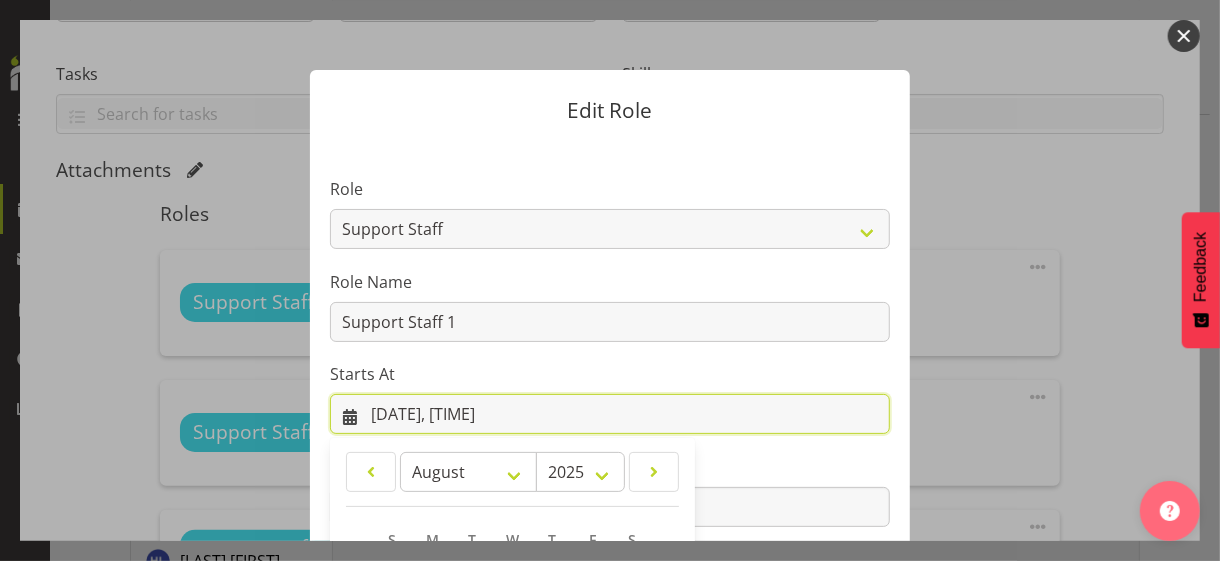 scroll, scrollTop: 347, scrollLeft: 0, axis: vertical 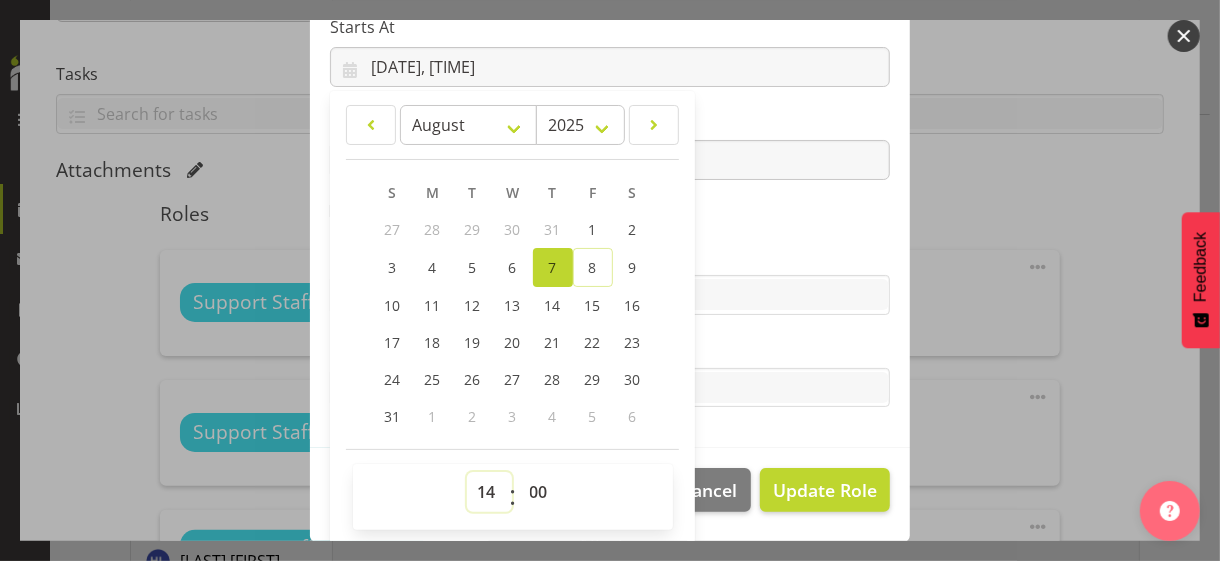 click on "00   01   02   03   04   05   06   07   08   09   10   11   12   13   14   15   16   17   18   19   20   21   22   23" at bounding box center [489, 492] 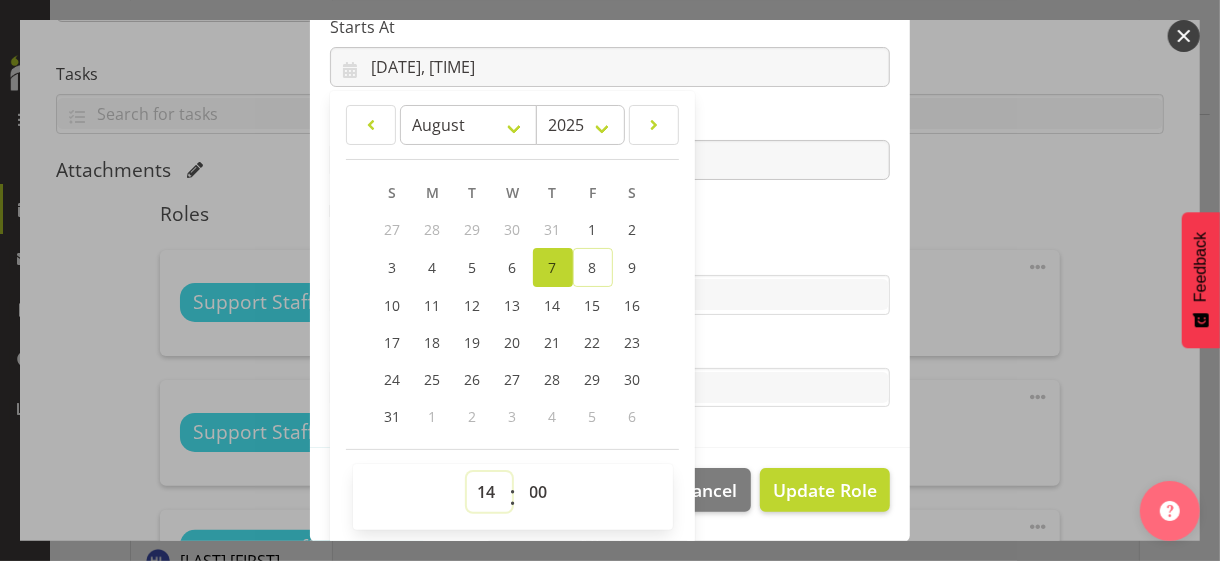 select on "7" 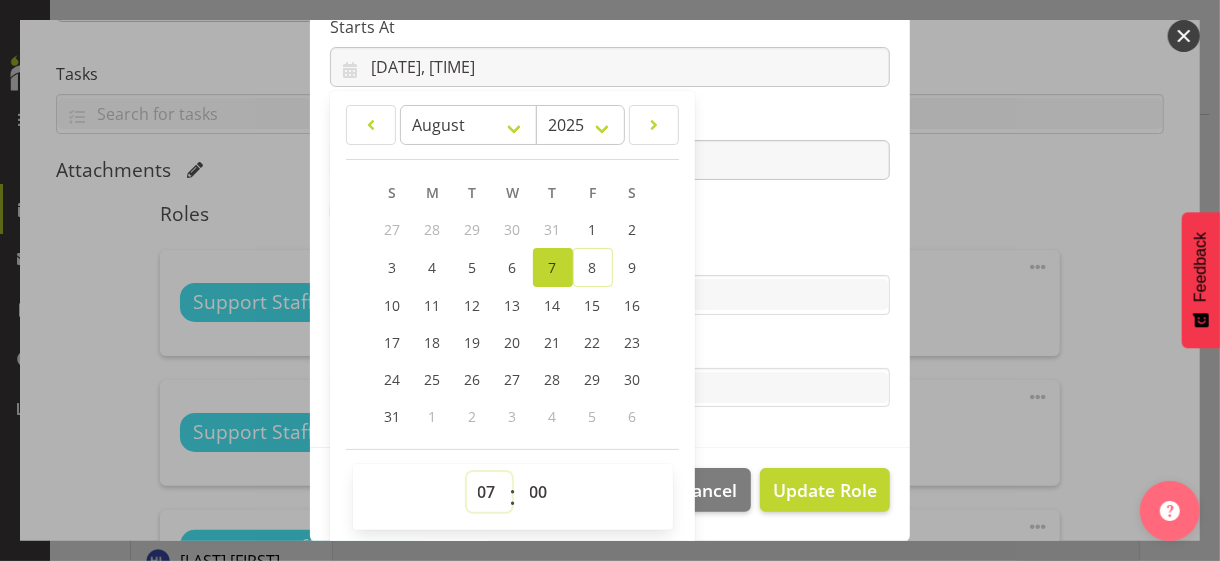 click on "00   01   02   03   04   05   06   07   08   09   10   11   12   13   14   15   16   17   18   19   20   21   22   23" at bounding box center [489, 492] 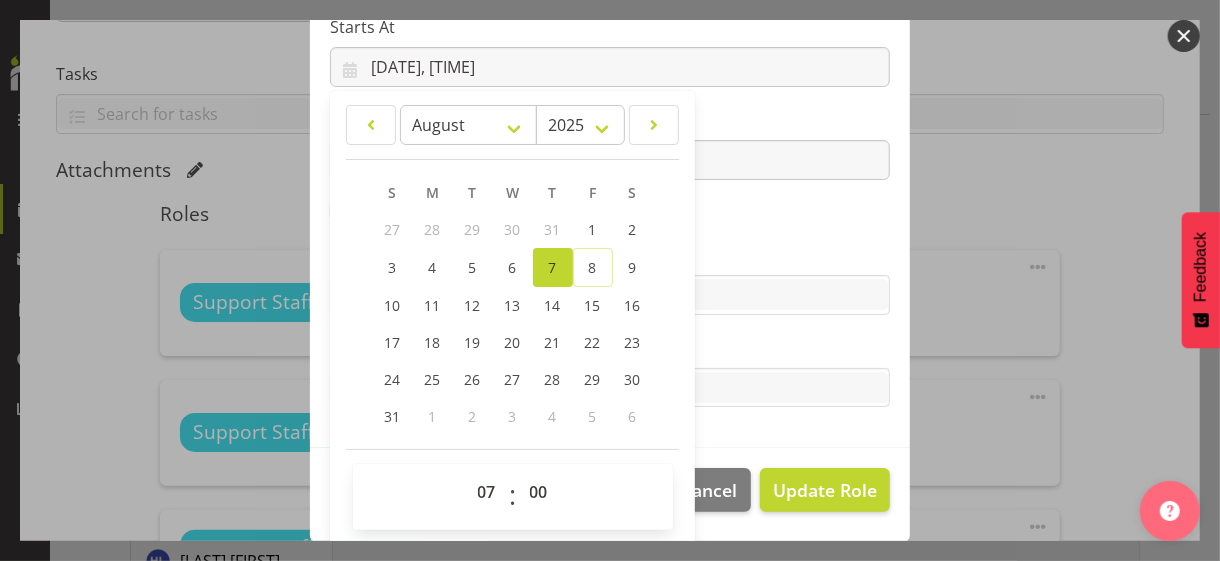 drag, startPoint x: 724, startPoint y: 206, endPoint x: 707, endPoint y: 203, distance: 17.262676 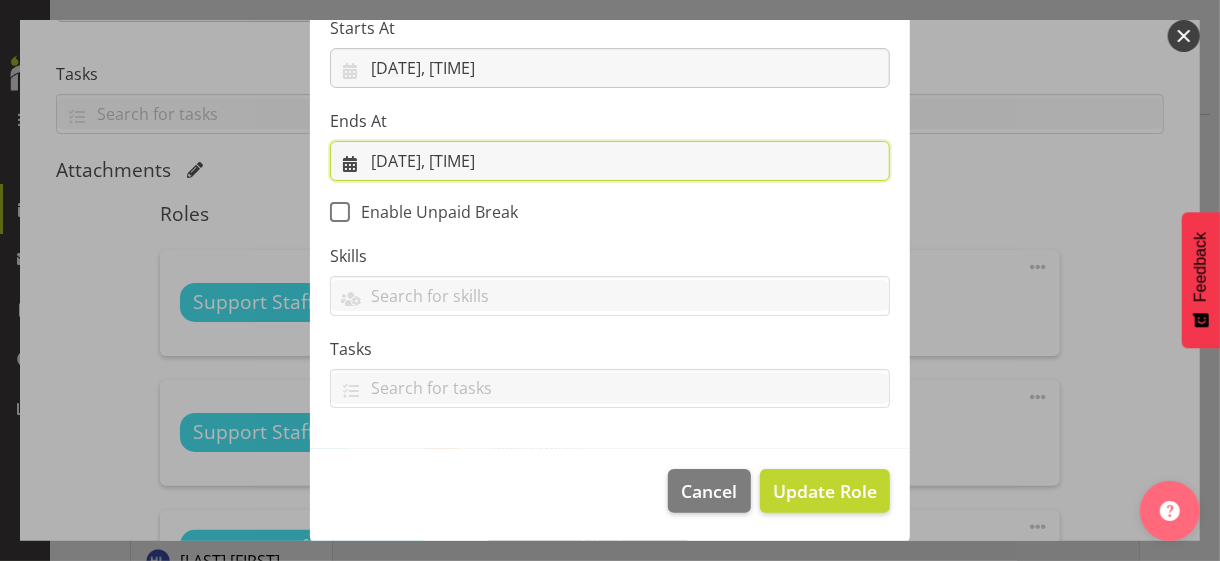 click on "[DATE], [TIME]" at bounding box center [610, 161] 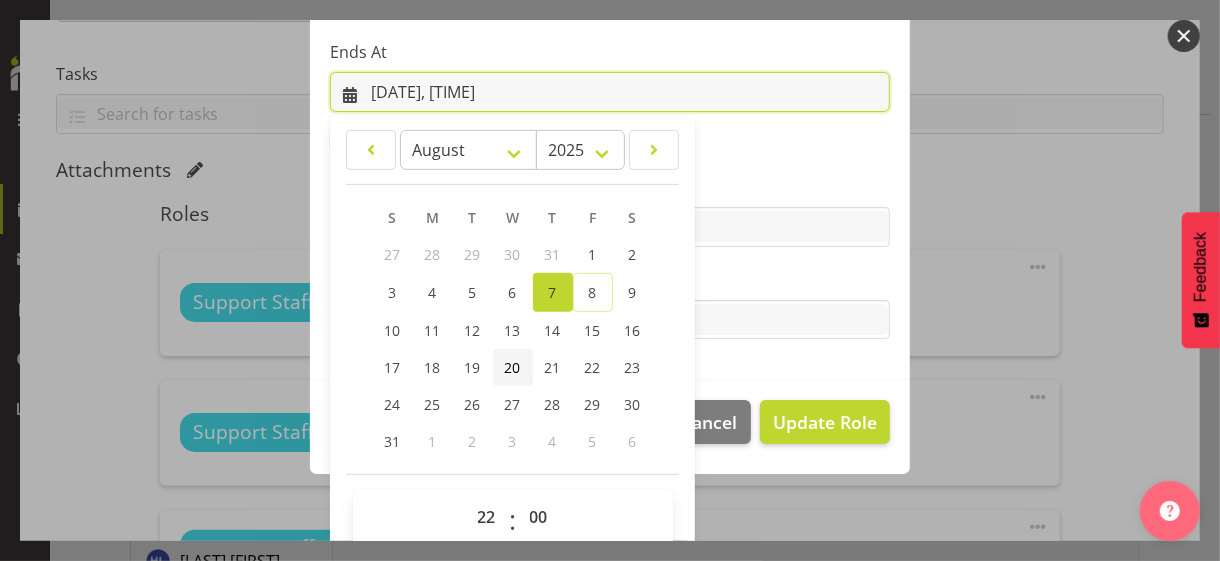 scroll, scrollTop: 441, scrollLeft: 0, axis: vertical 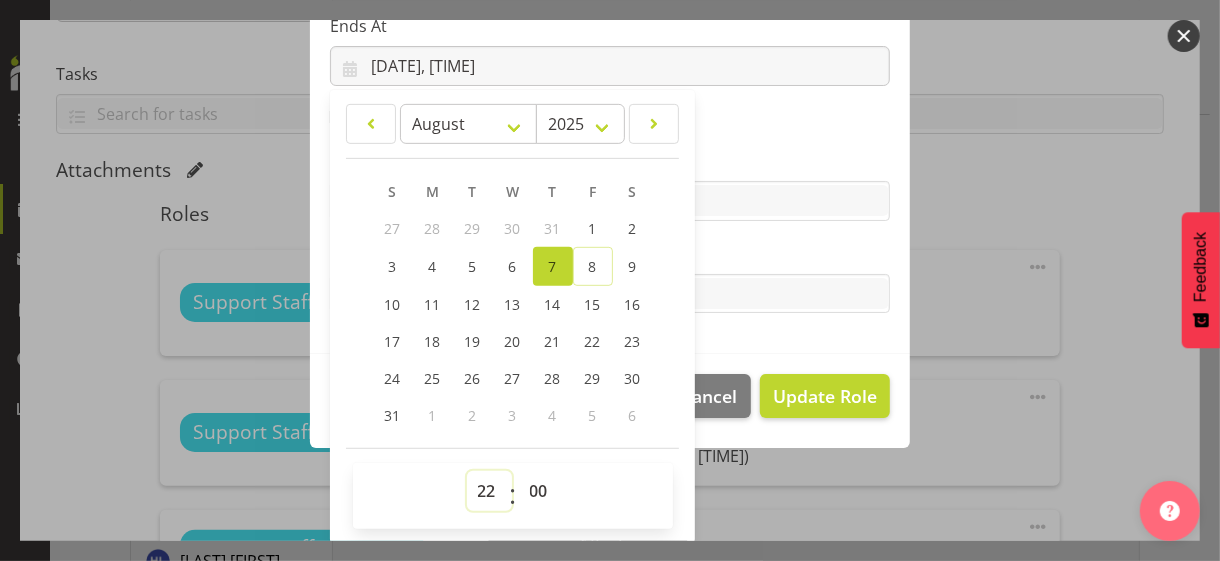 click on "00   01   02   03   04   05   06   07   08   09   10   11   12   13   14   15   16   17   18   19   20   21   22   23" at bounding box center (489, 491) 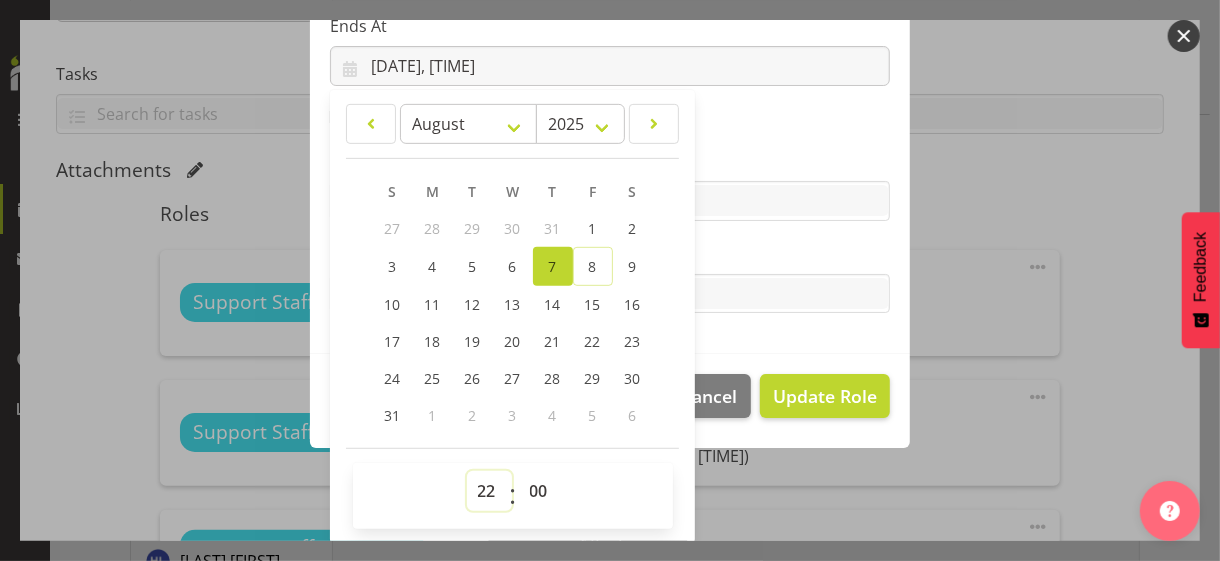 select on "18" 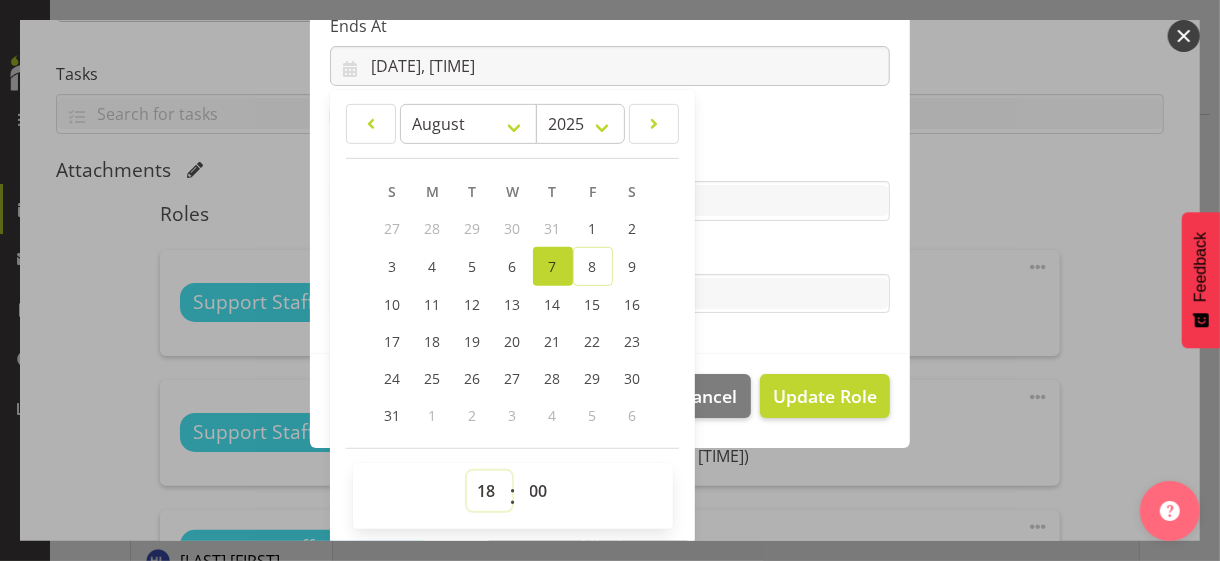click on "00   01   02   03   04   05   06   07   08   09   10   11   12   13   14   15   16   17   18   19   20   21   22   23" at bounding box center (489, 491) 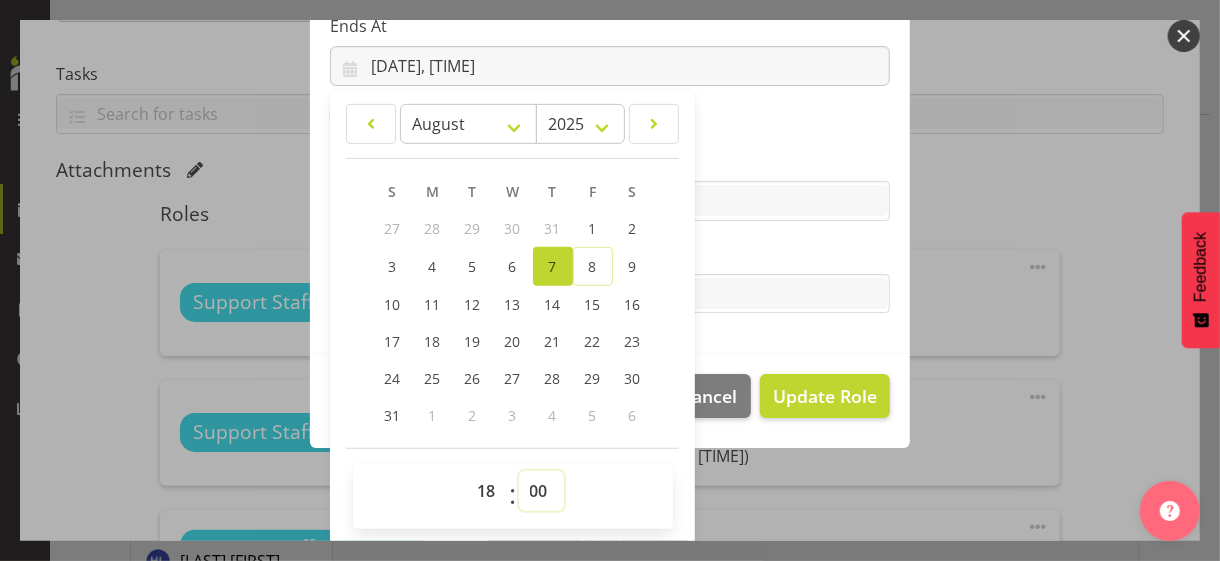 drag, startPoint x: 533, startPoint y: 484, endPoint x: 533, endPoint y: 471, distance: 13 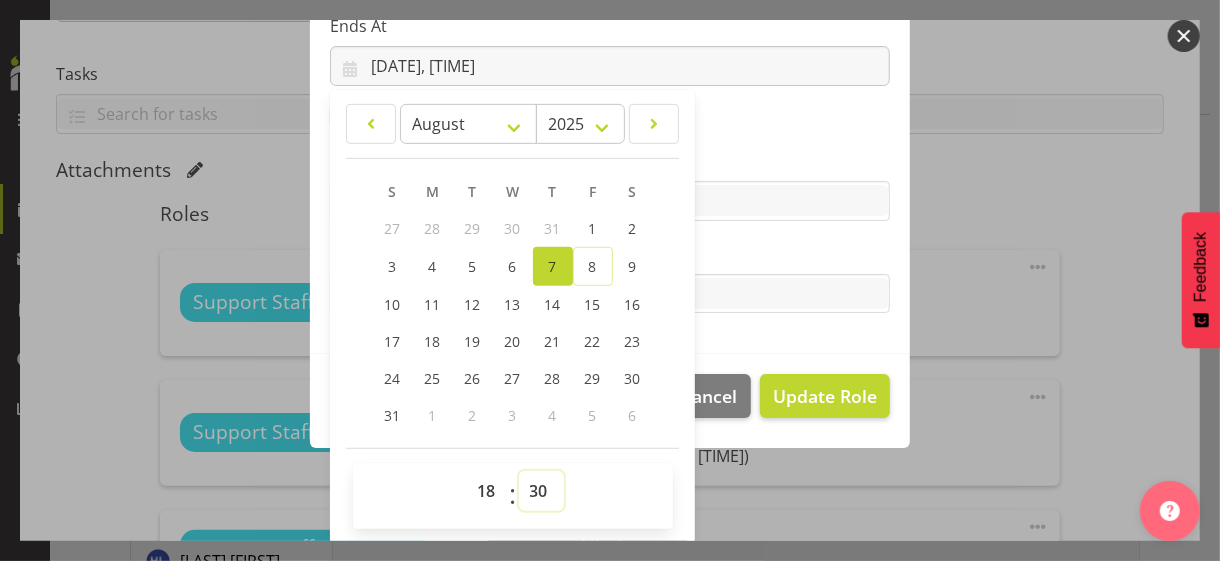 click on "00   01   02   03   04   05   06   07   08   09   10   11   12   13   14   15   16   17   18   19   20   21   22   23   24   25   26   27   28   29   30   31   32   33   34   35   36   37   38   39   40   41   42   43   44   45   46   47   48   49   50   51   52   53   54   55   56   57   58   59" at bounding box center [541, 491] 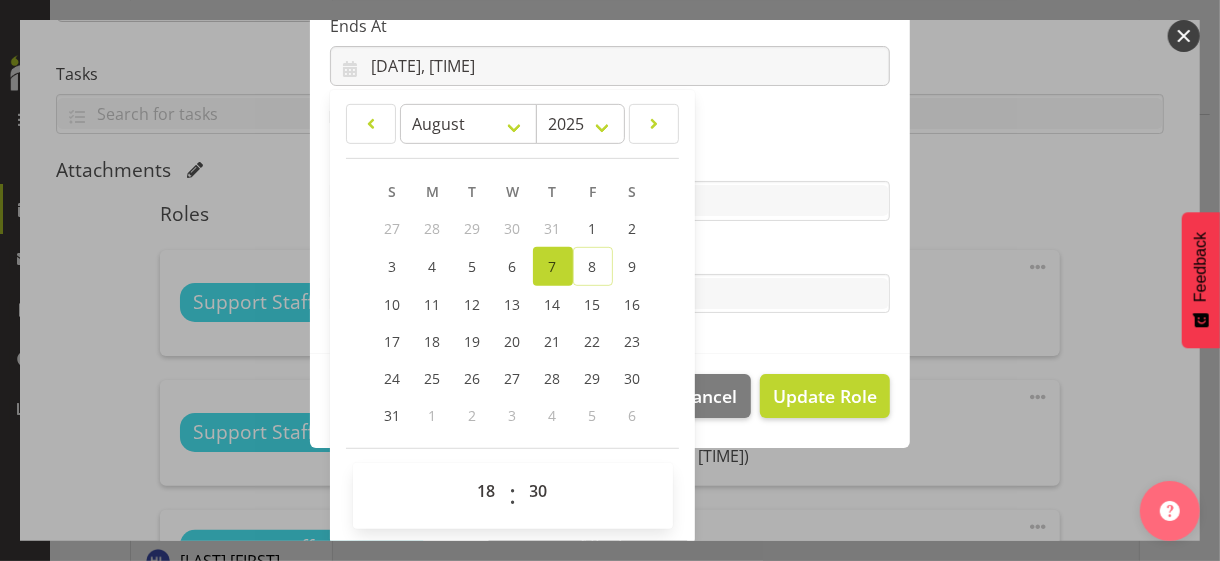 click on "Tasks" at bounding box center (610, 254) 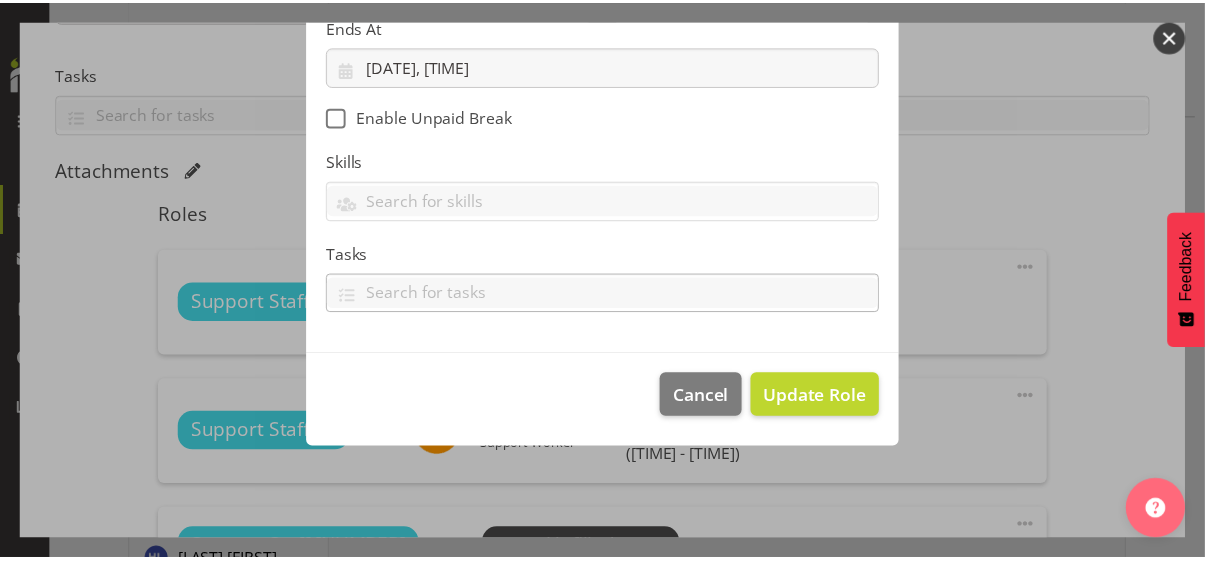 scroll, scrollTop: 346, scrollLeft: 0, axis: vertical 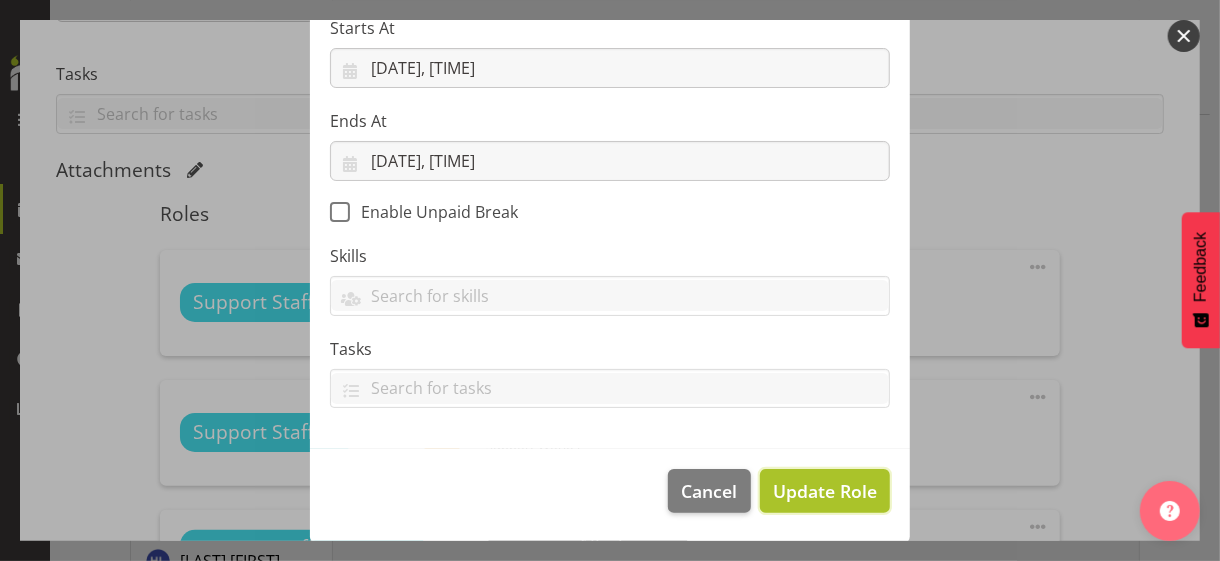 click on "Update Role" at bounding box center [825, 491] 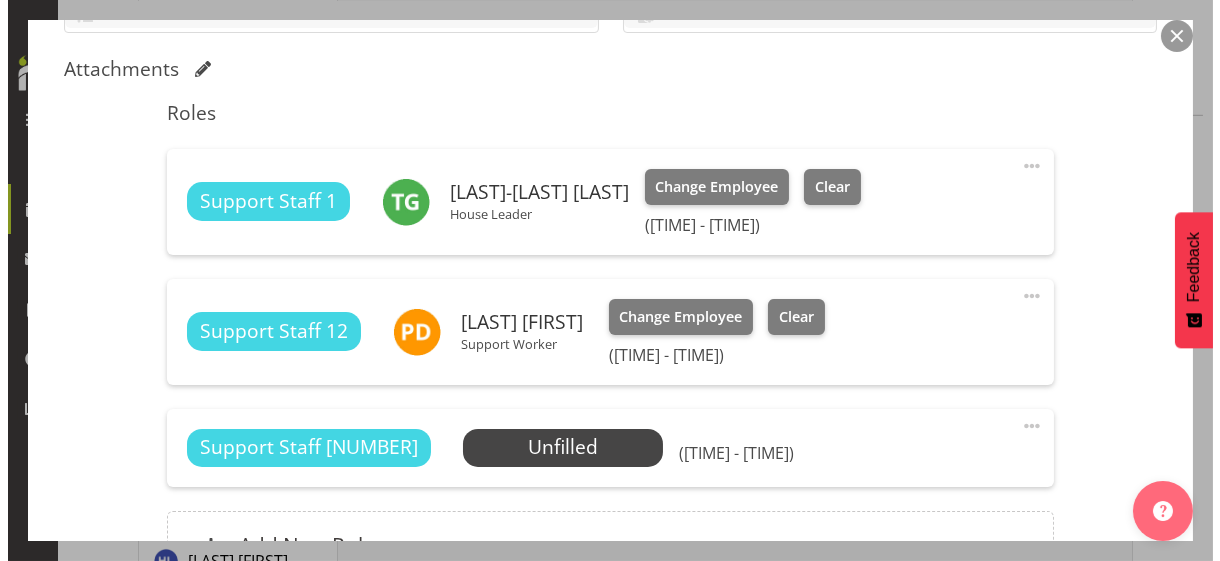 scroll, scrollTop: 600, scrollLeft: 0, axis: vertical 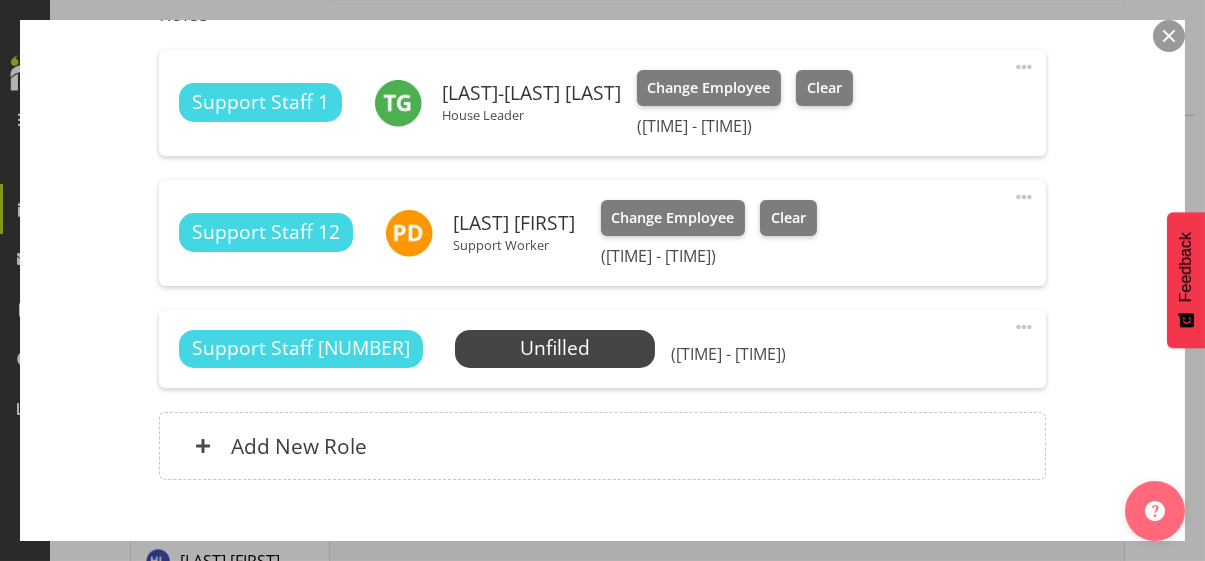 click at bounding box center (1024, 327) 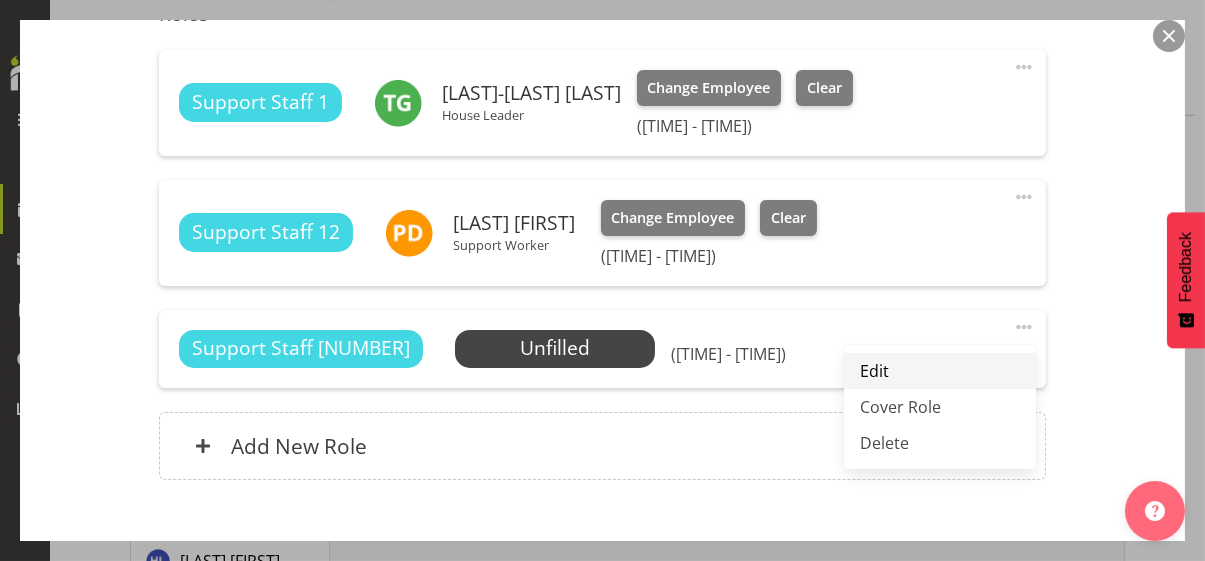 click on "Edit" at bounding box center (940, 371) 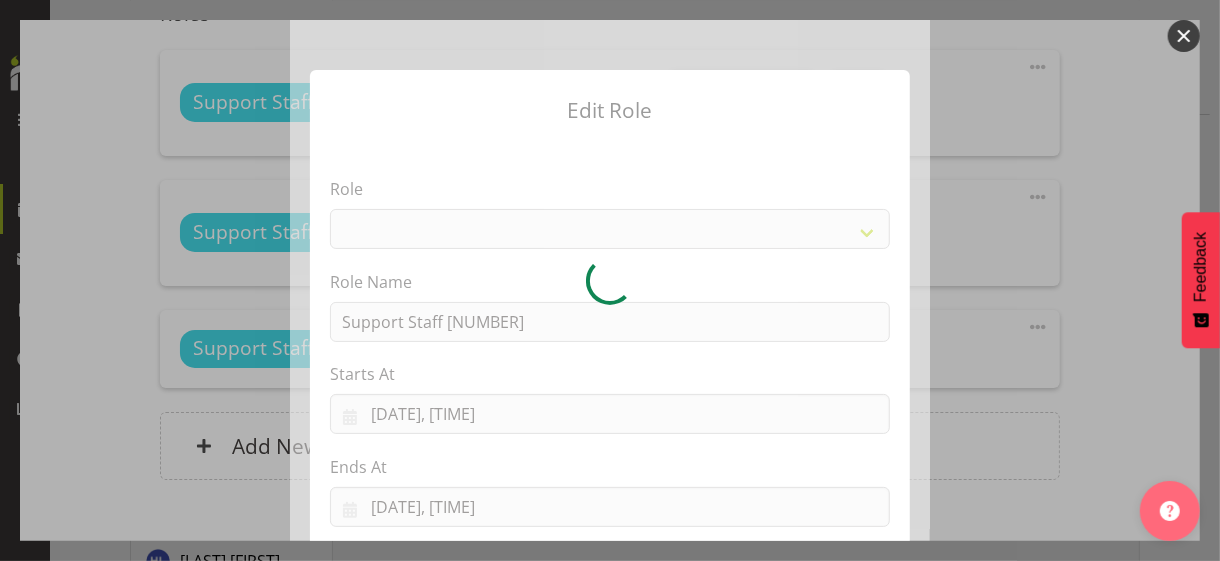 select on "1091" 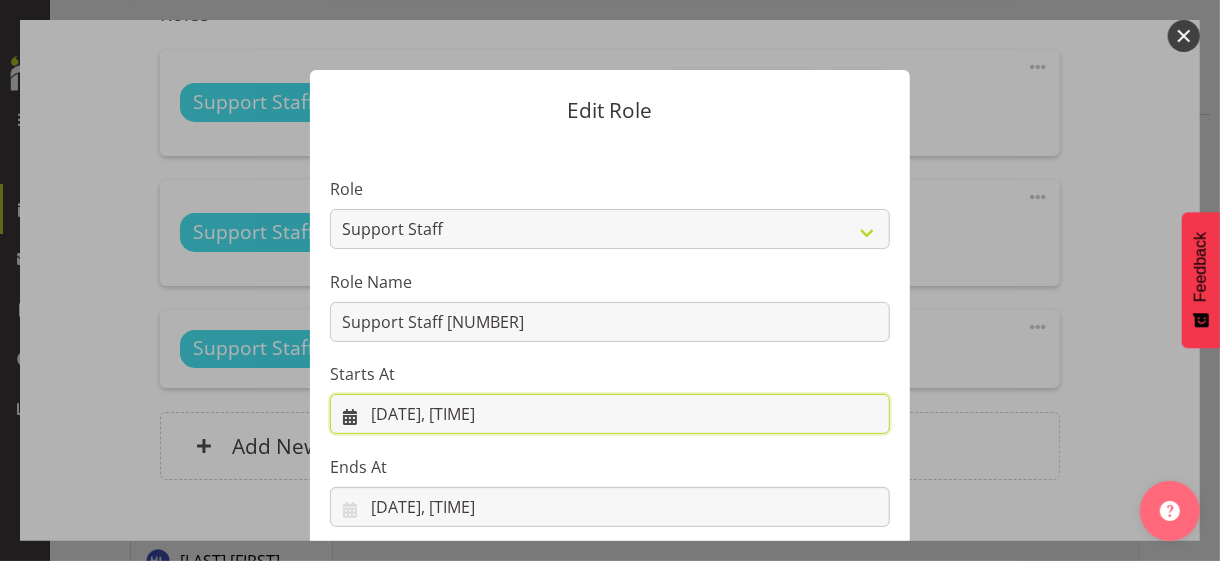 click on "[DATE], [TIME]" at bounding box center [610, 414] 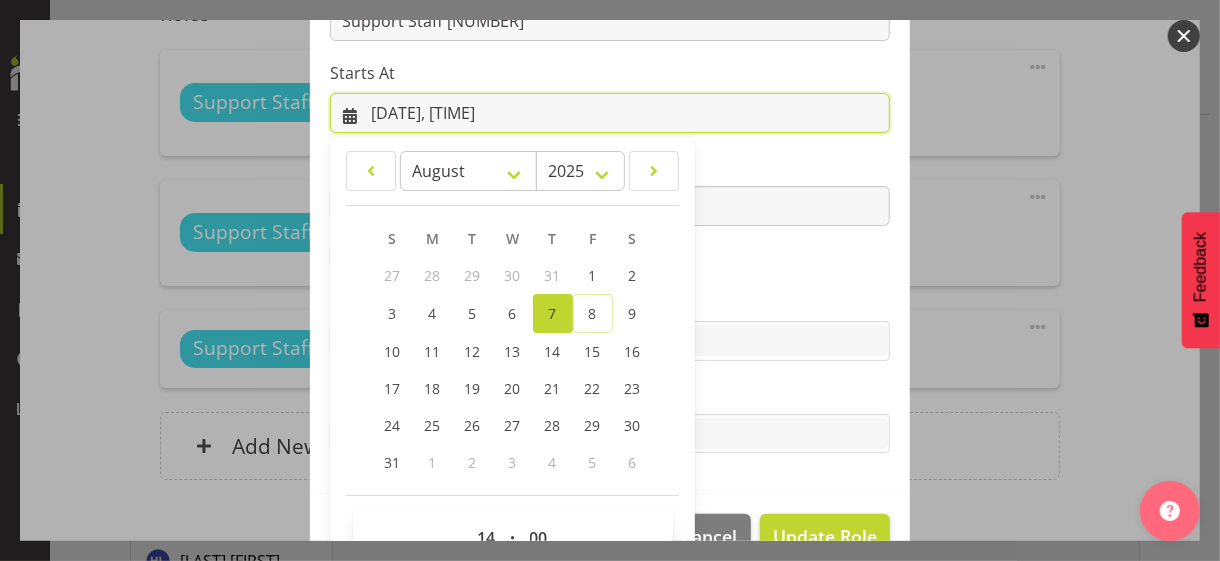 scroll, scrollTop: 347, scrollLeft: 0, axis: vertical 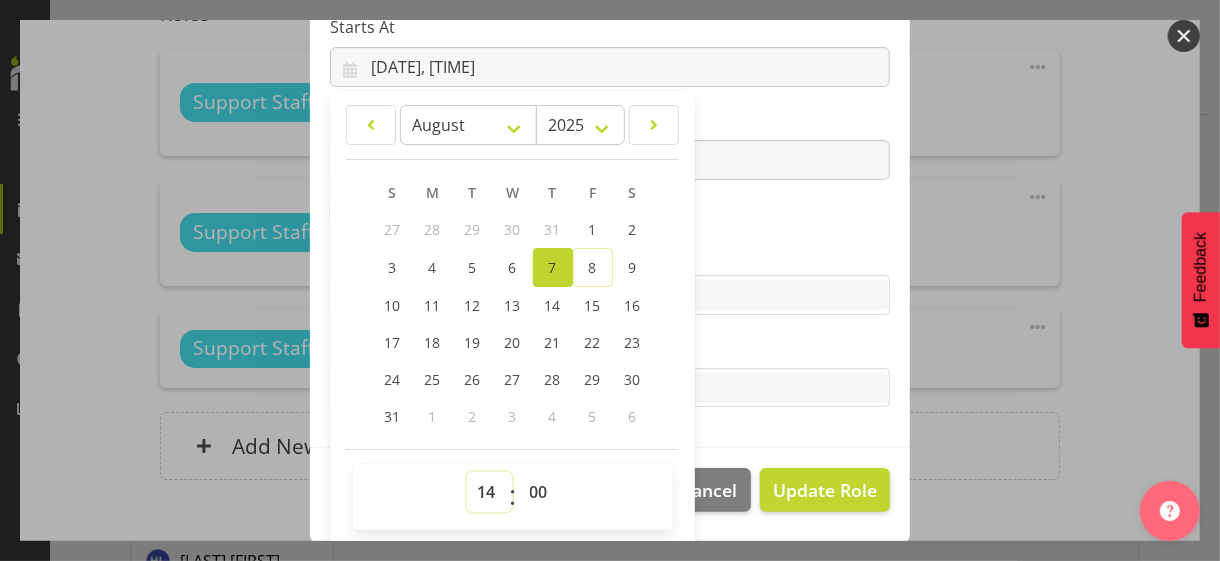 drag, startPoint x: 476, startPoint y: 488, endPoint x: 476, endPoint y: 470, distance: 18 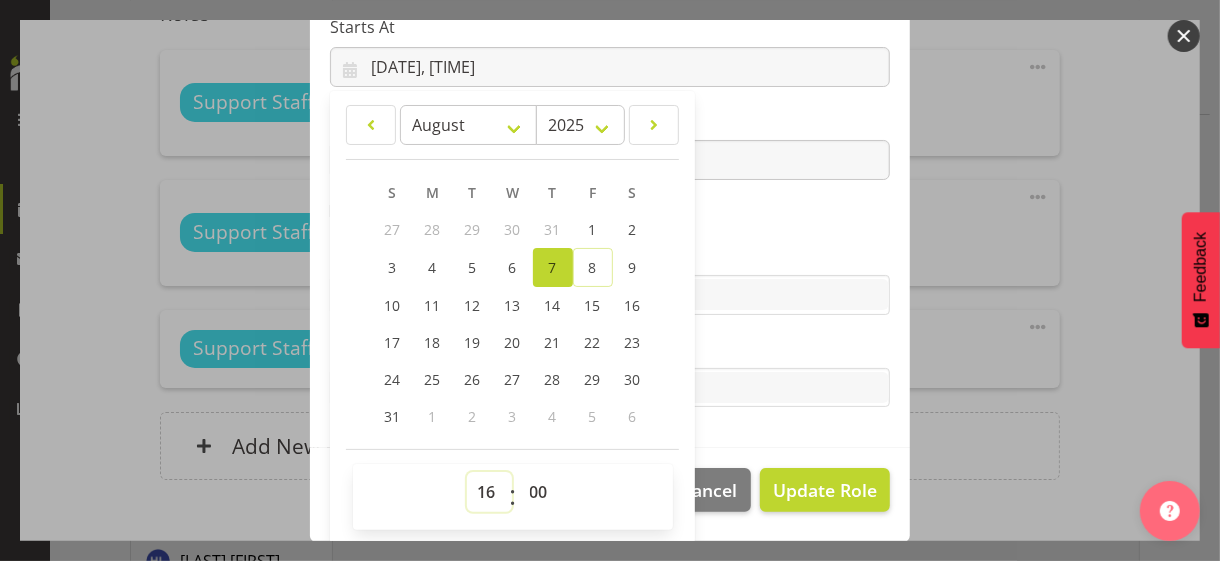 click on "00   01   02   03   04   05   06   07   08   09   10   11   12   13   14   15   16   17   18   19   20   21   22   23" at bounding box center [489, 492] 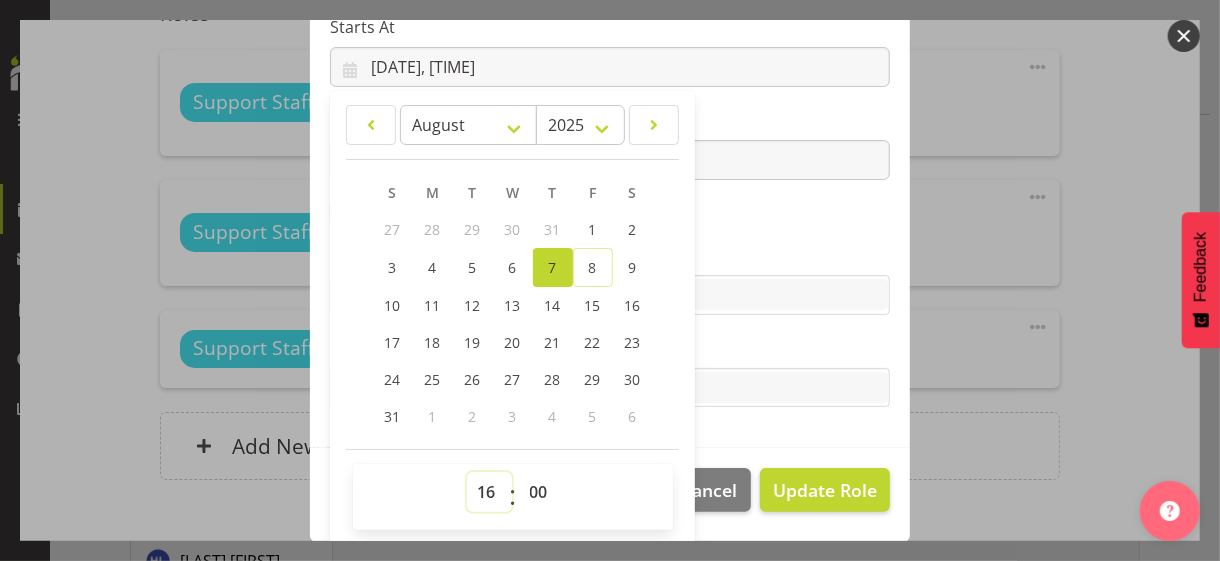 type on "[DATE], [TIME]" 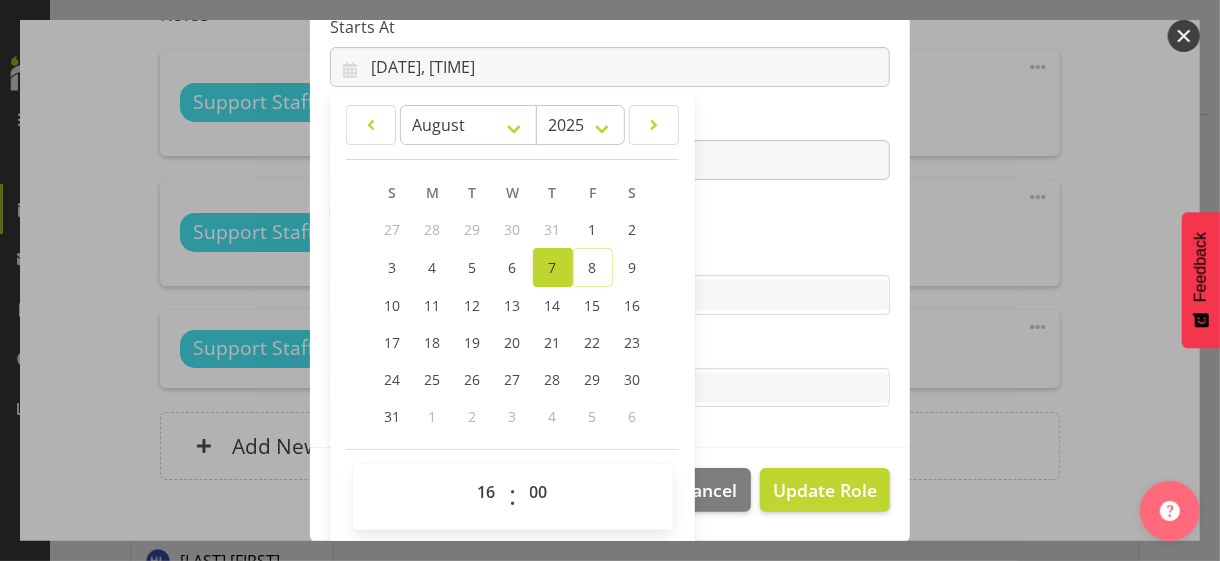 click on "Skills" at bounding box center [610, 255] 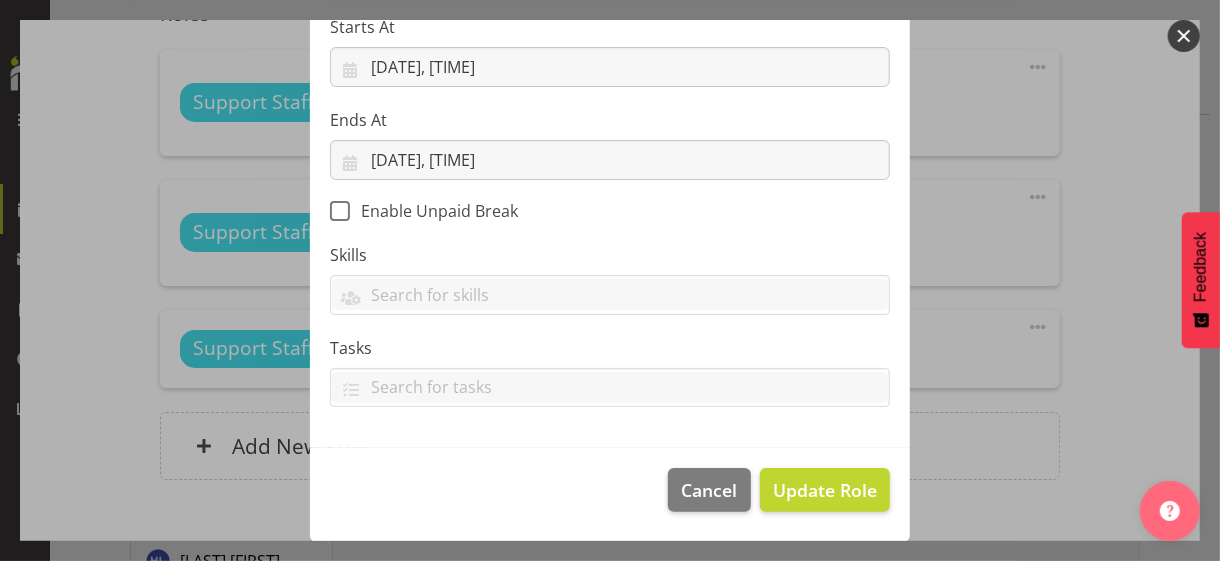 scroll, scrollTop: 346, scrollLeft: 0, axis: vertical 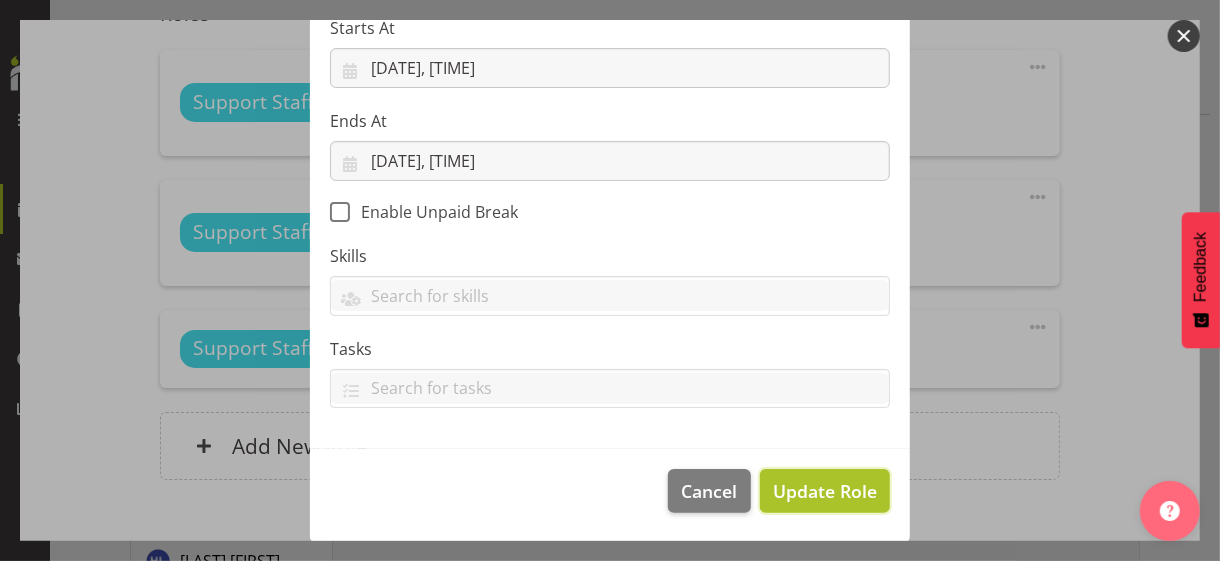 click on "Update Role" at bounding box center (825, 491) 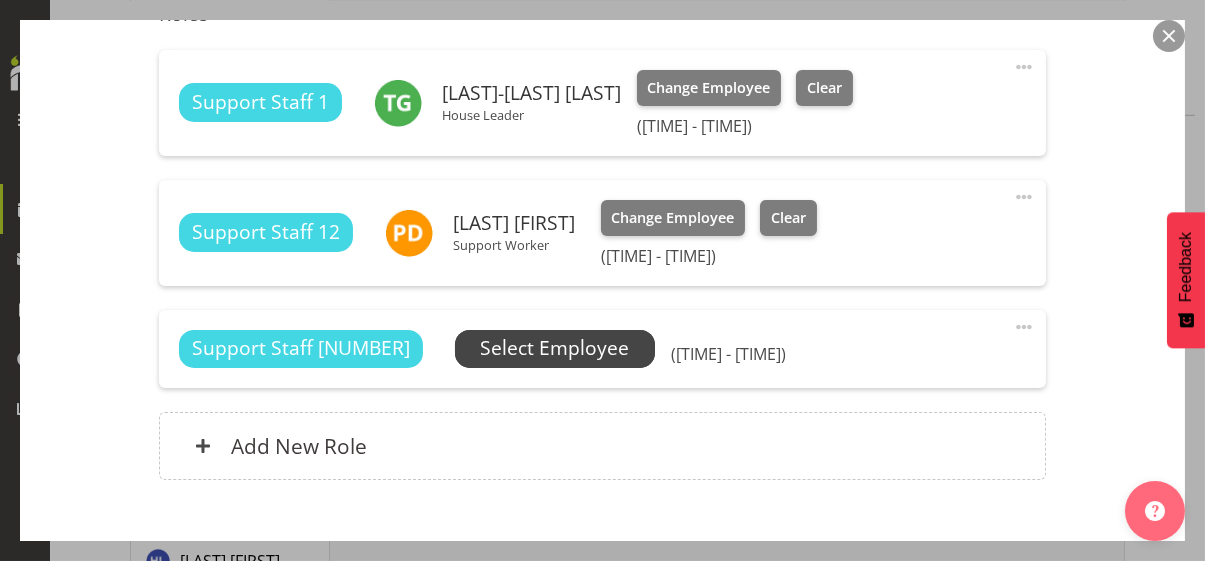 click on "Select Employee" at bounding box center [554, 348] 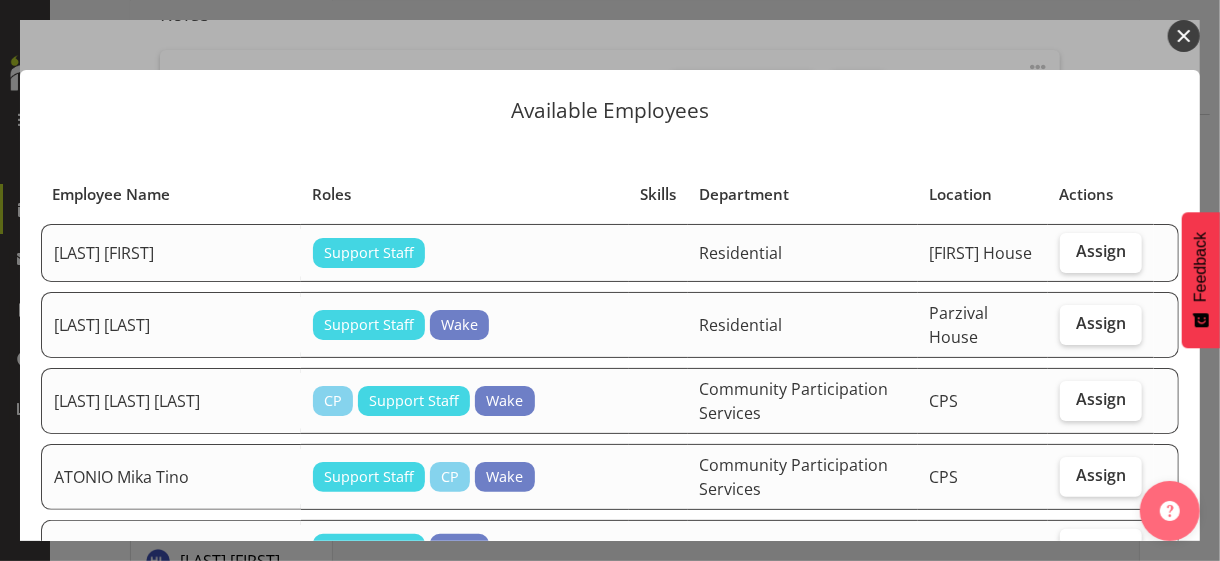scroll, scrollTop: 200, scrollLeft: 0, axis: vertical 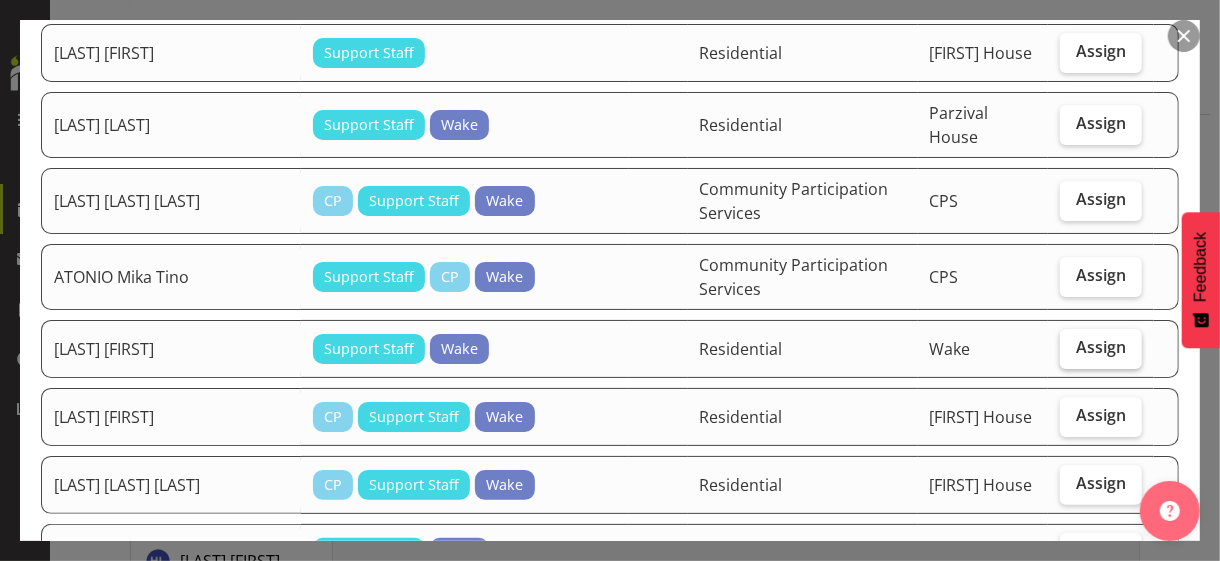 click on "Assign" at bounding box center (1101, 347) 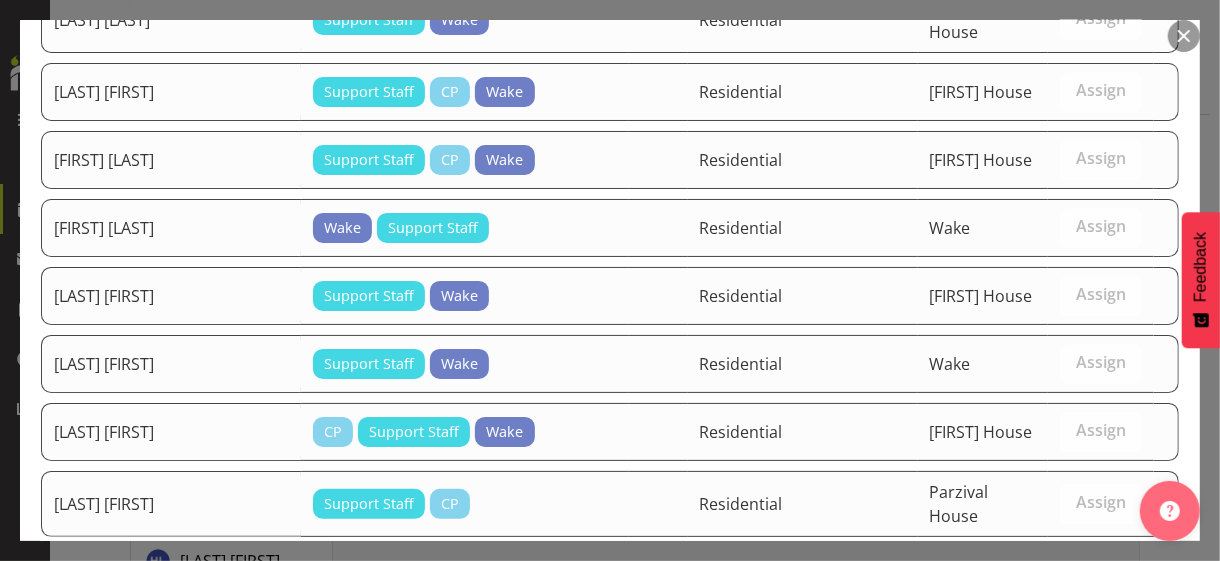 scroll, scrollTop: 3046, scrollLeft: 0, axis: vertical 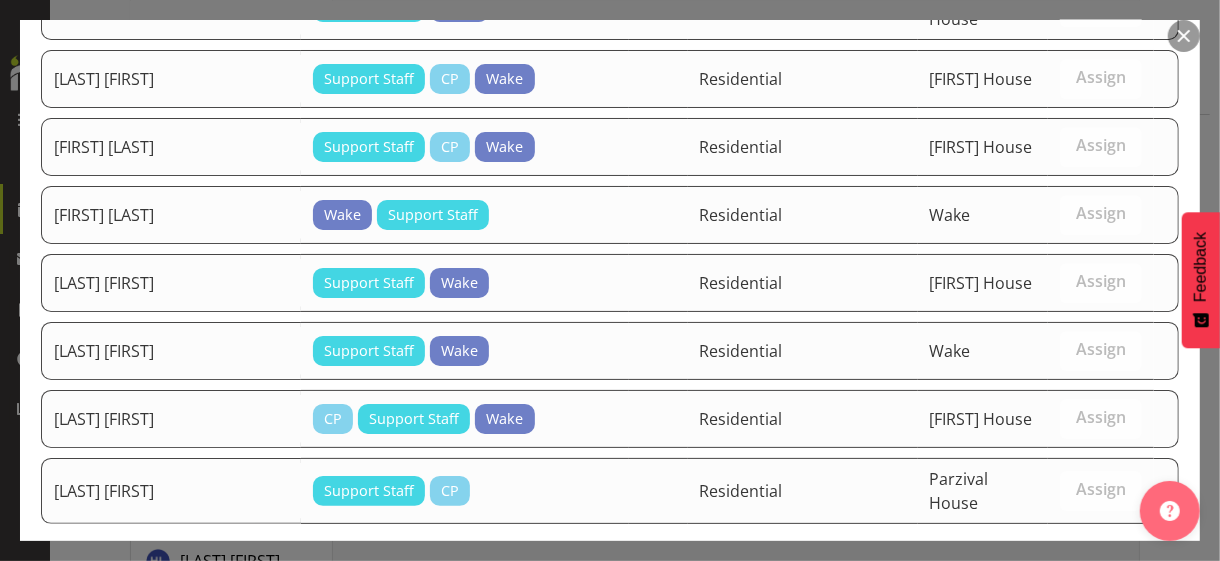 click on "Assign [LAST] [FIRST]" at bounding box center (1078, 597) 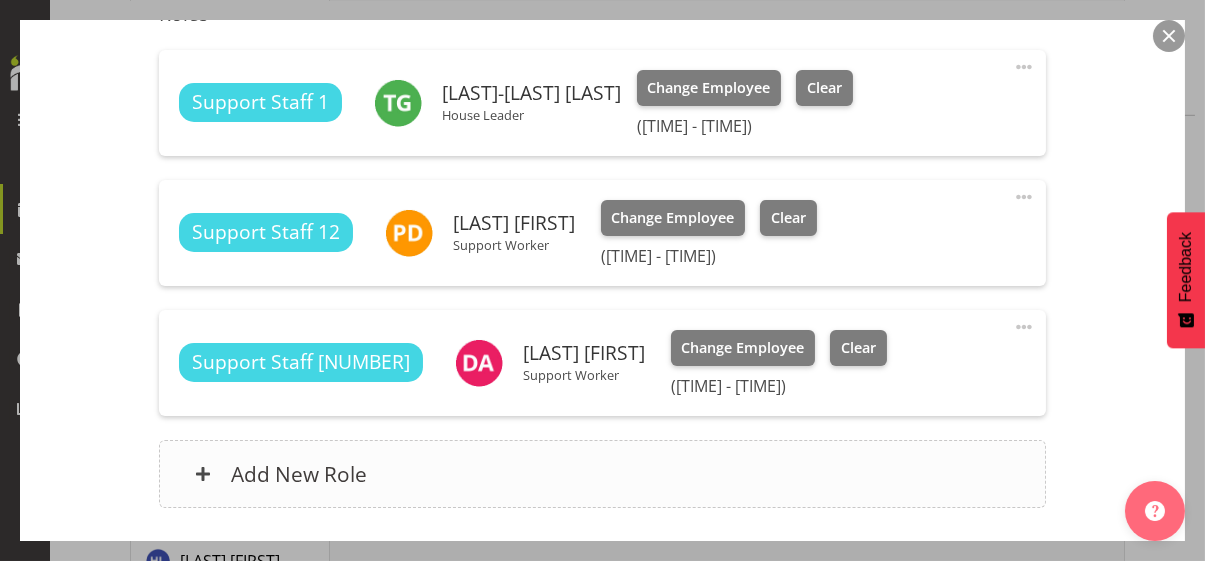 click on "Add New Role" at bounding box center [602, 474] 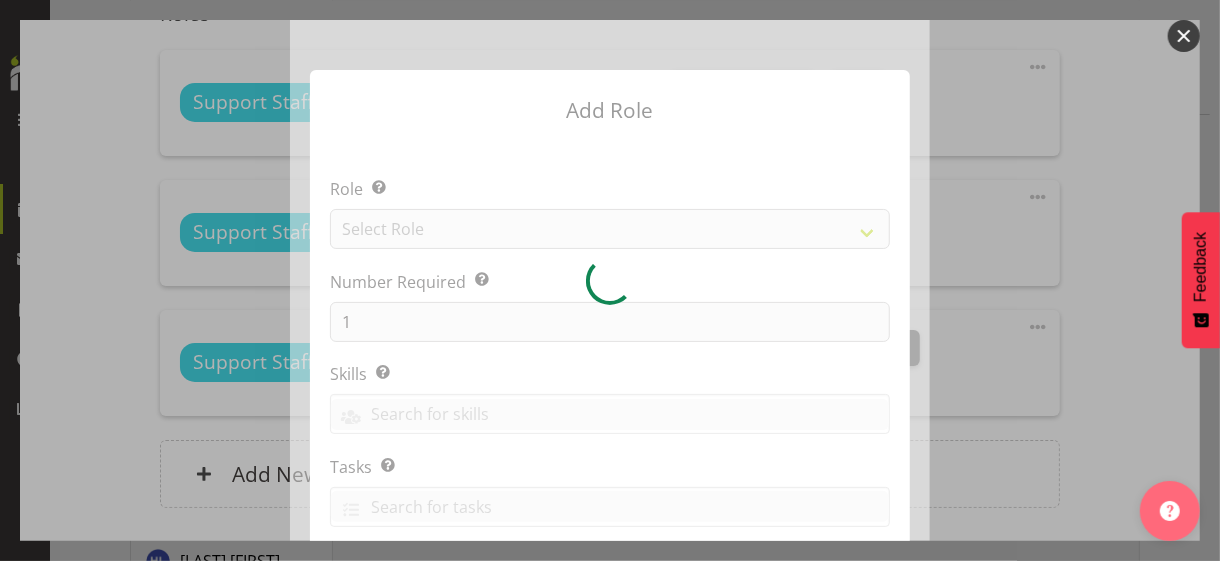 click at bounding box center (610, 280) 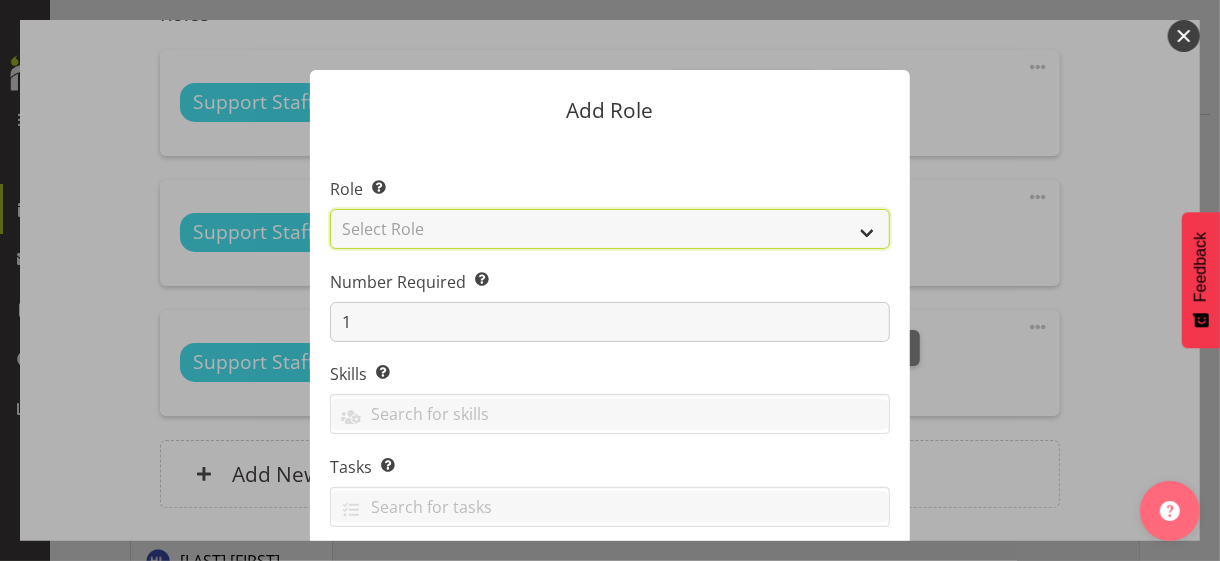 click on "Select Role  CP House Leader Support Staff Wake" at bounding box center [610, 229] 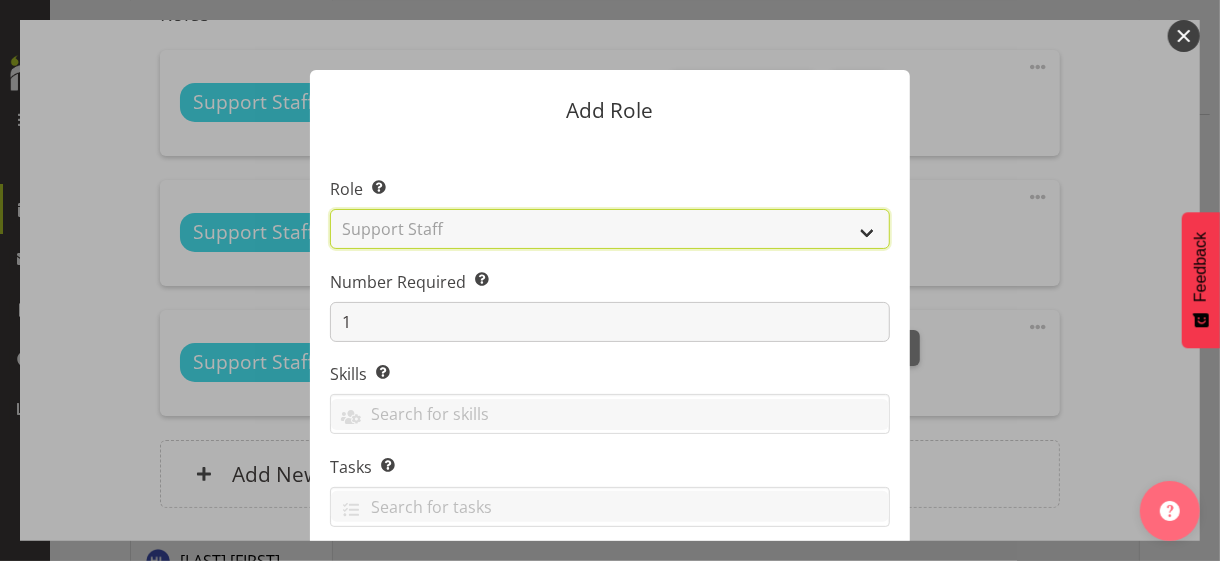 click on "Select Role  CP House Leader Support Staff Wake" at bounding box center [610, 229] 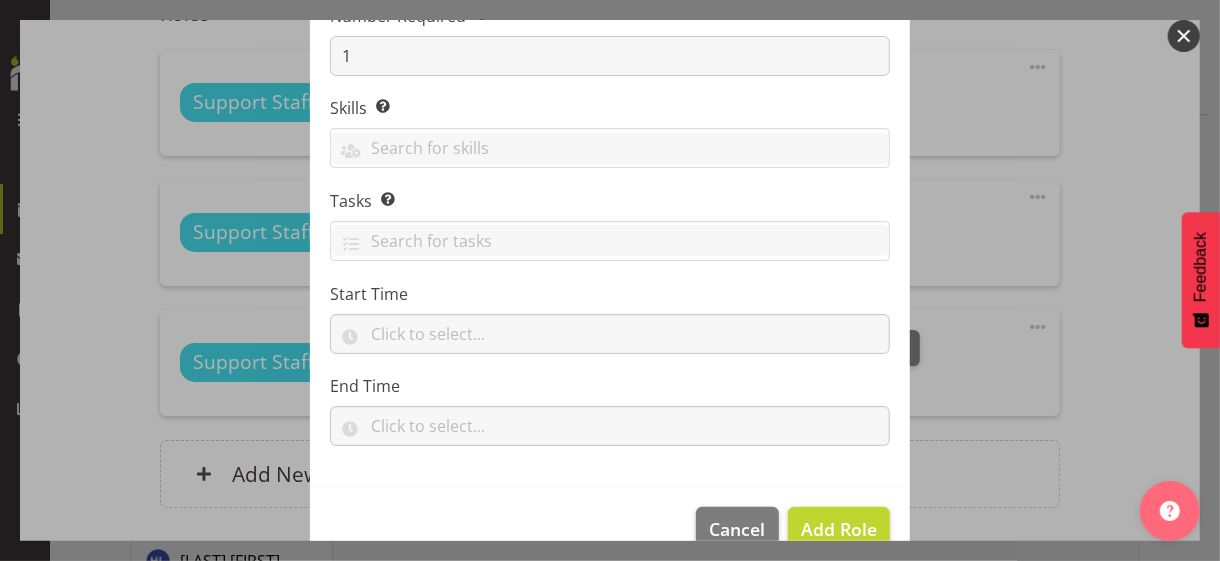 scroll, scrollTop: 304, scrollLeft: 0, axis: vertical 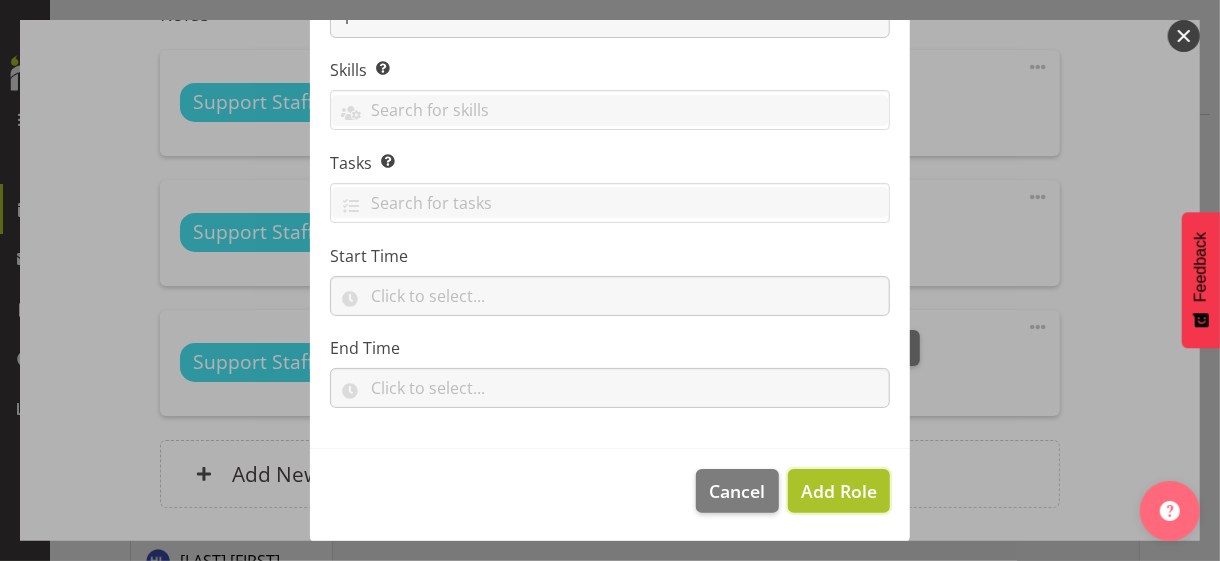 click on "Add Role" at bounding box center [839, 491] 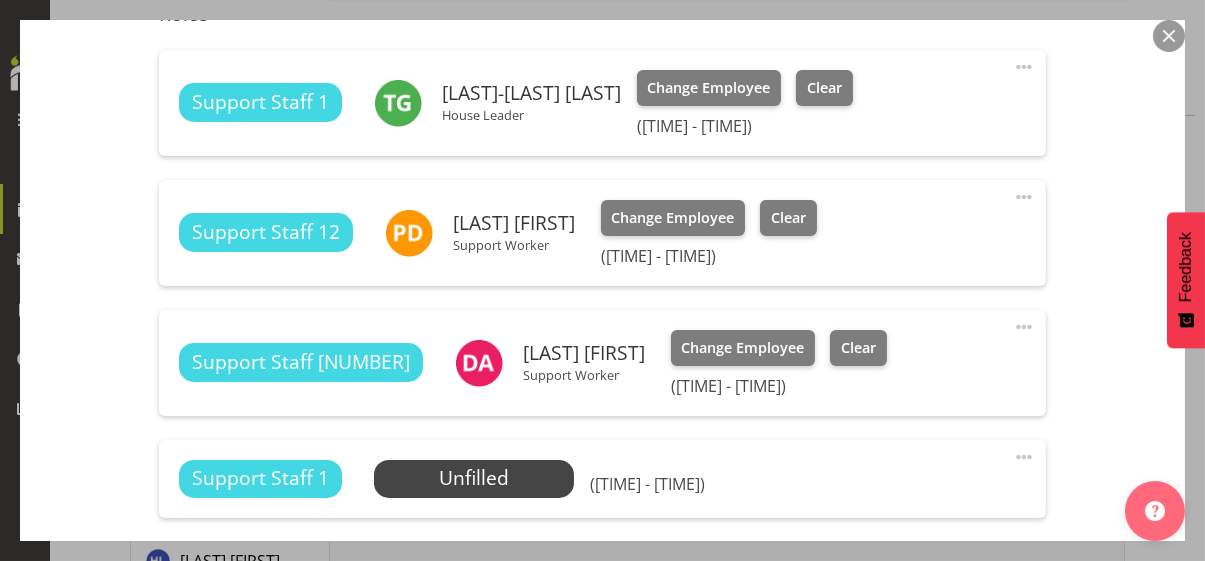 click at bounding box center (1024, 457) 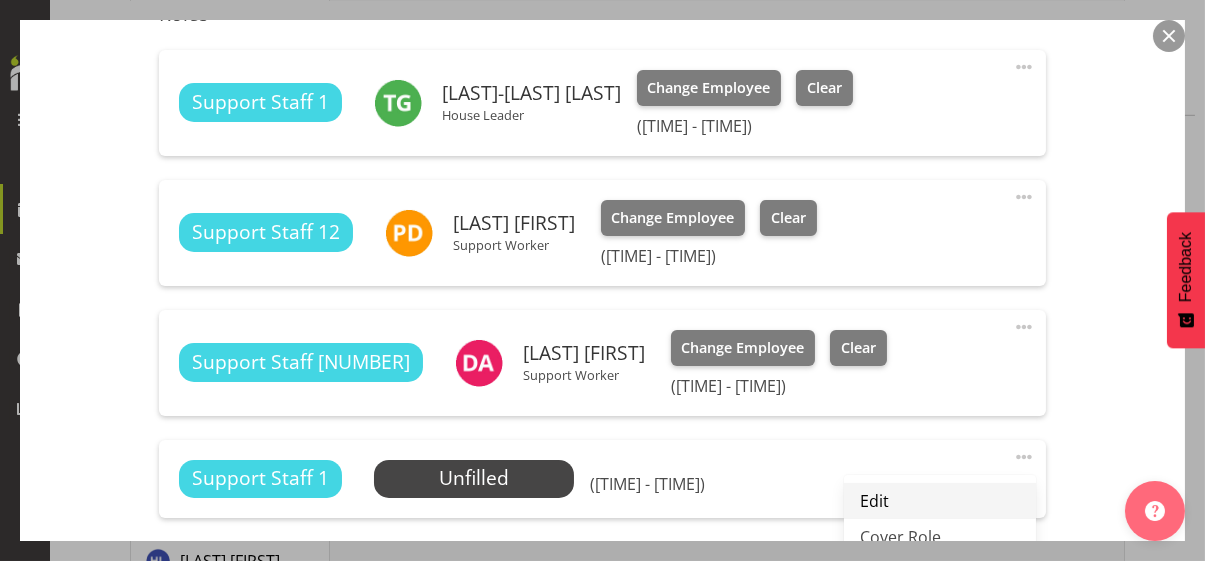 click on "Edit" at bounding box center (940, 501) 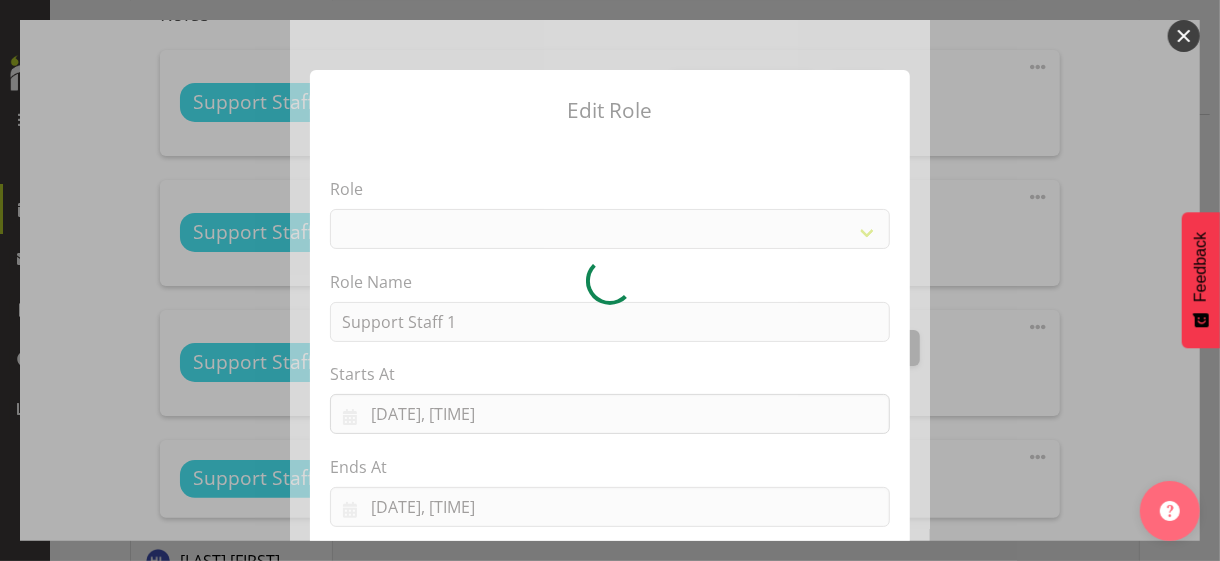 select on "1091" 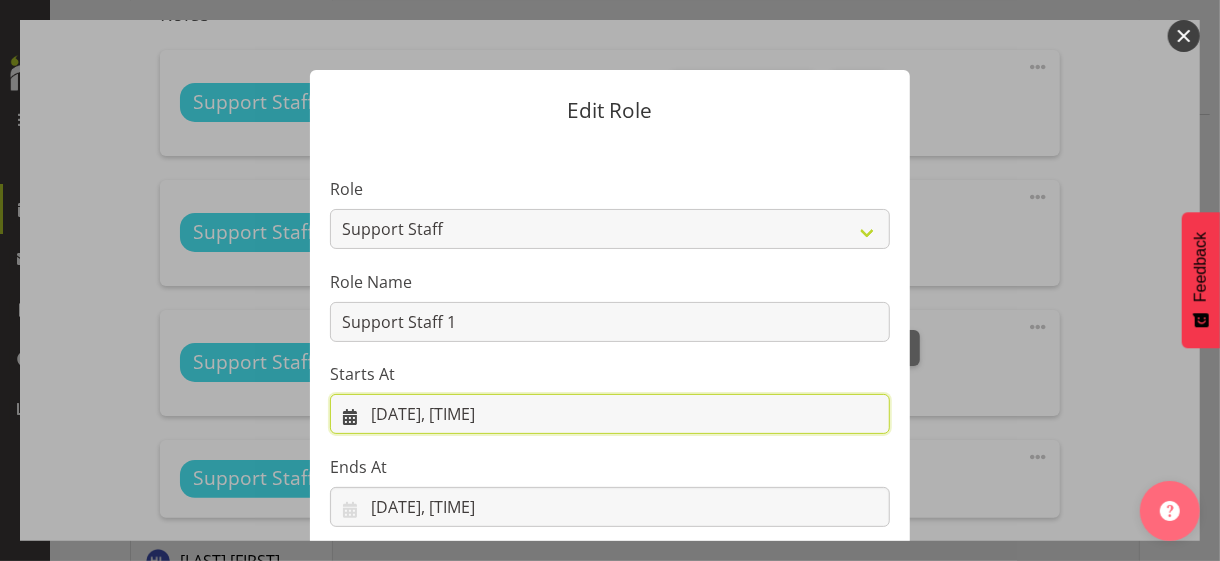 click on "[DATE], [TIME]" at bounding box center [610, 414] 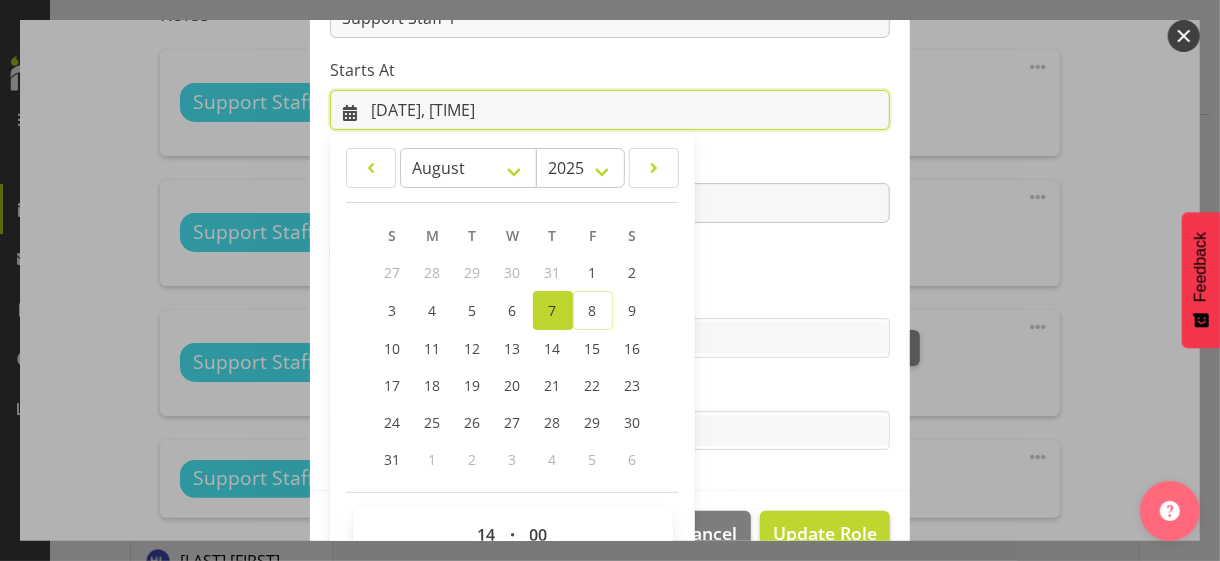 scroll, scrollTop: 347, scrollLeft: 0, axis: vertical 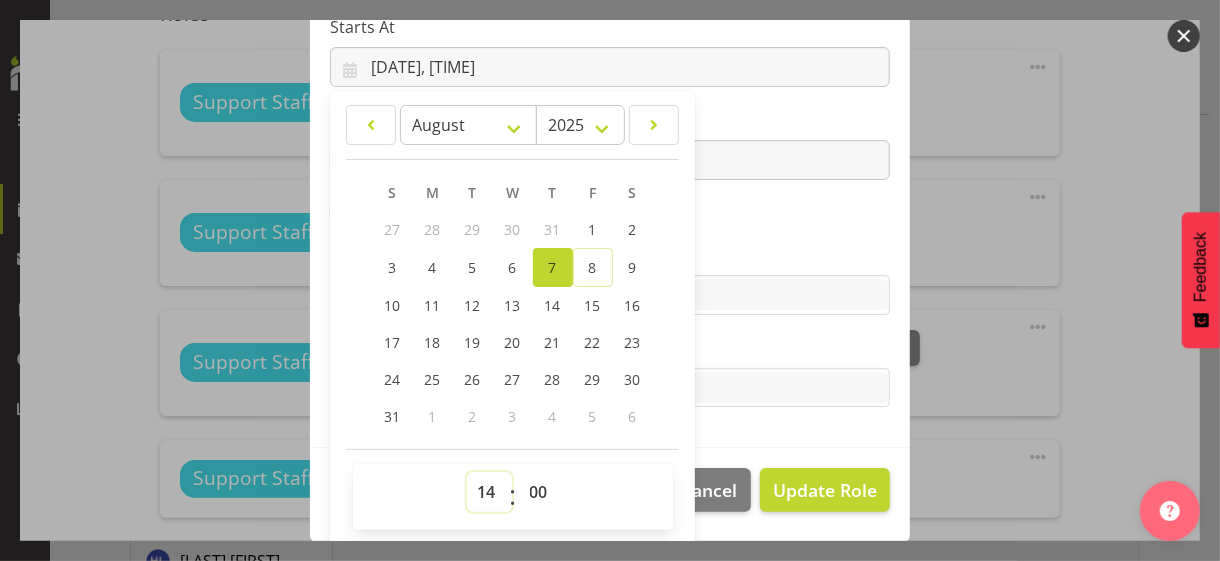 click on "00   01   02   03   04   05   06   07   08   09   10   11   12   13   14   15   16   17   18   19   20   21   22   23" at bounding box center (489, 492) 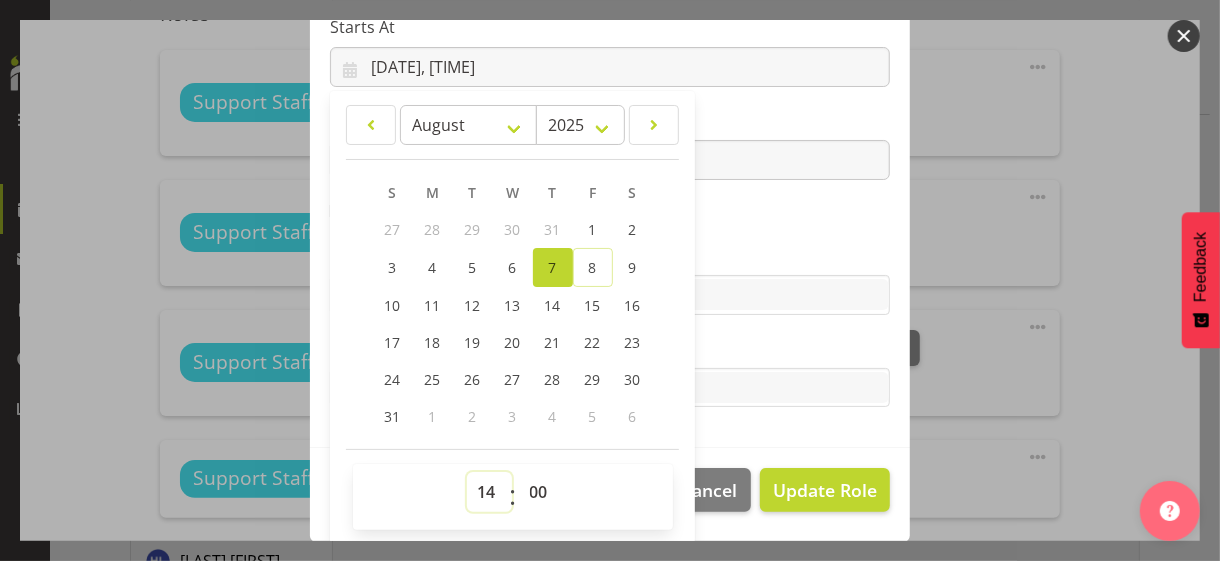 select on "16" 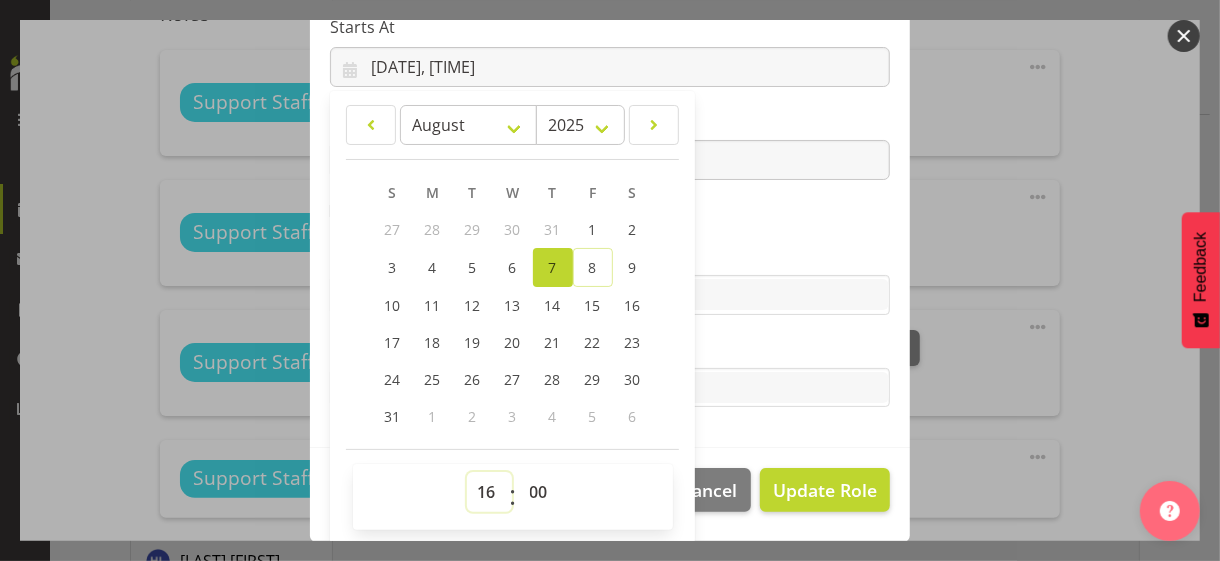 click on "00   01   02   03   04   05   06   07   08   09   10   11   12   13   14   15   16   17   18   19   20   21   22   23" at bounding box center (489, 492) 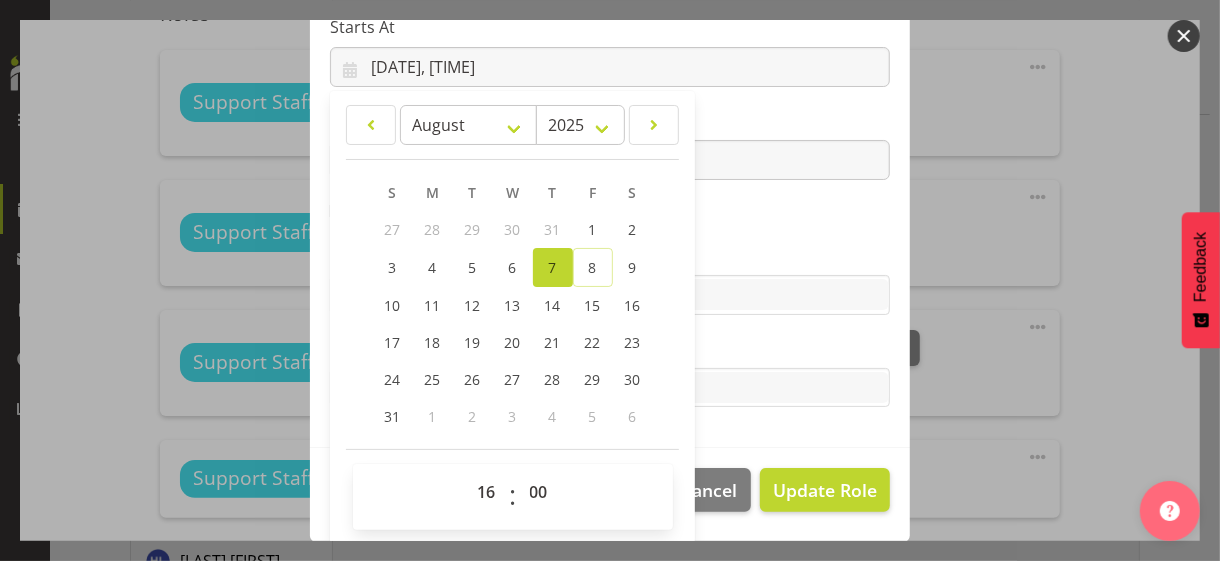 click on "Tasks" at bounding box center [610, 348] 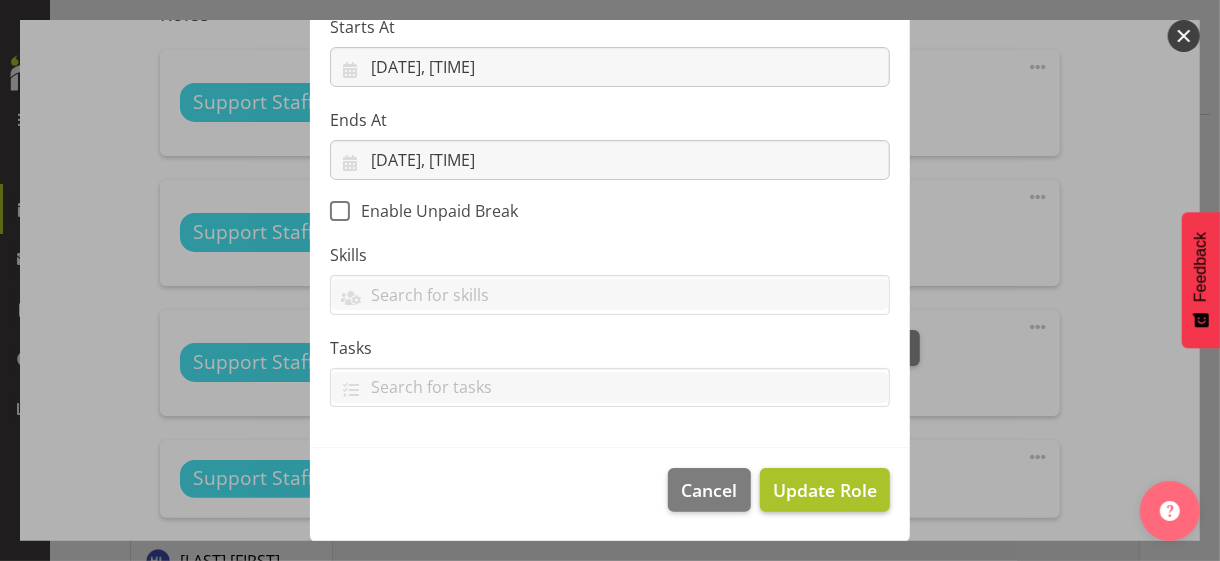scroll, scrollTop: 346, scrollLeft: 0, axis: vertical 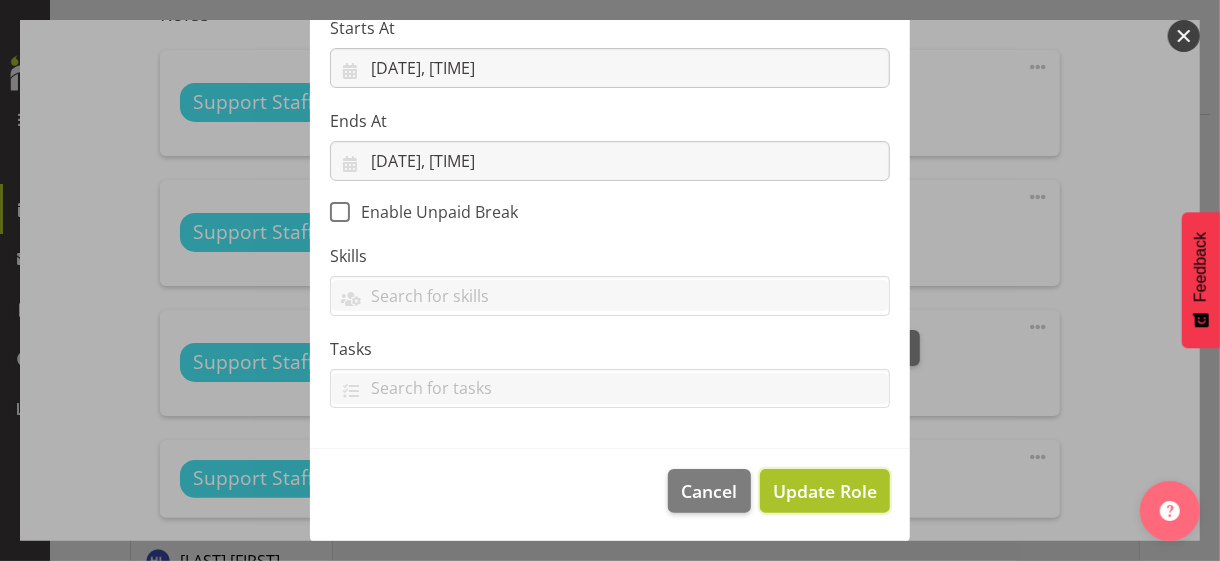 click on "Update Role" at bounding box center (825, 491) 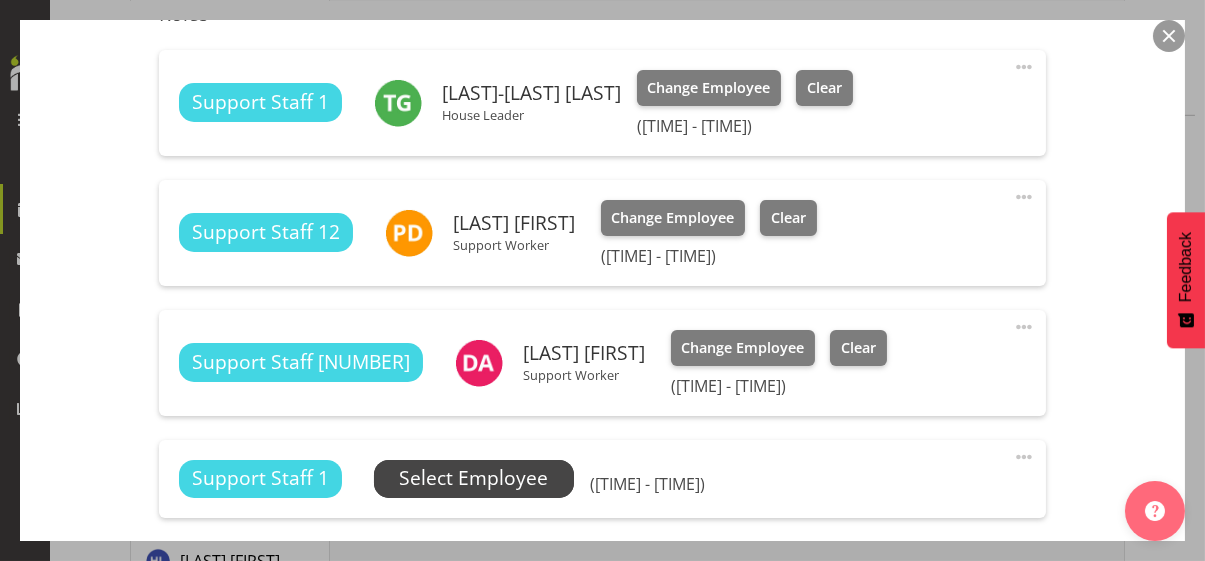click on "Select Employee" at bounding box center [473, 478] 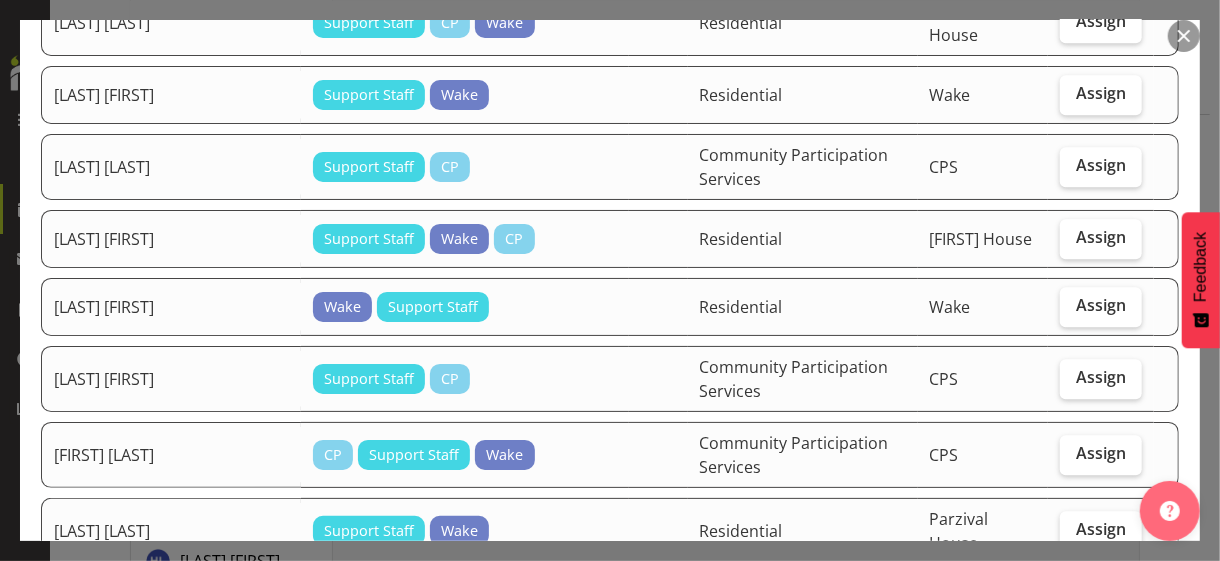 scroll, scrollTop: 2500, scrollLeft: 0, axis: vertical 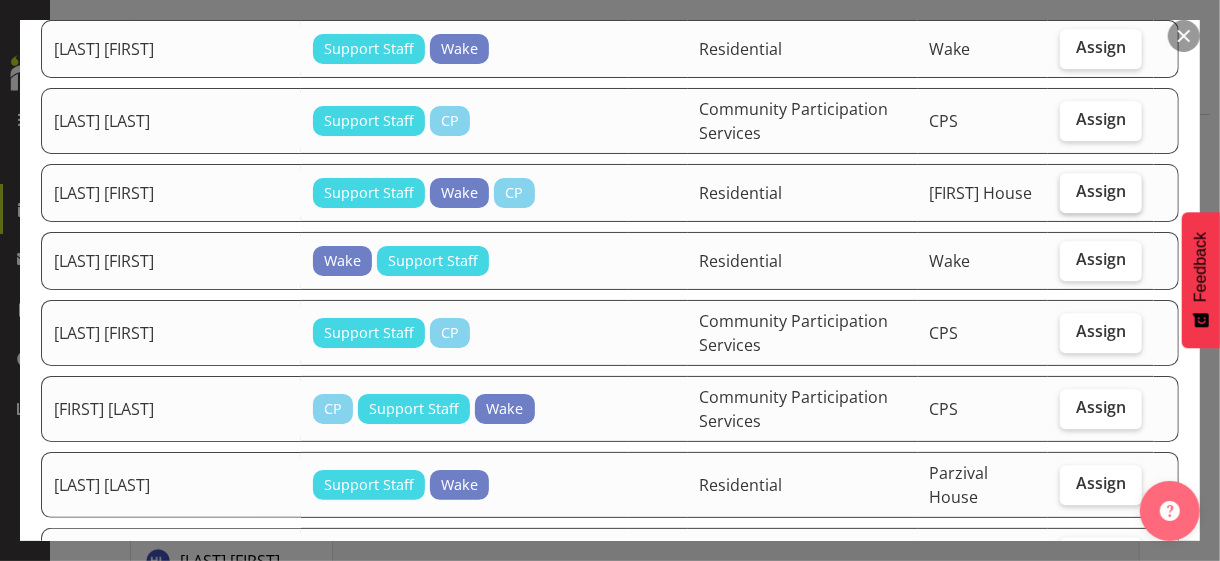 click on "Assign" at bounding box center [1101, 191] 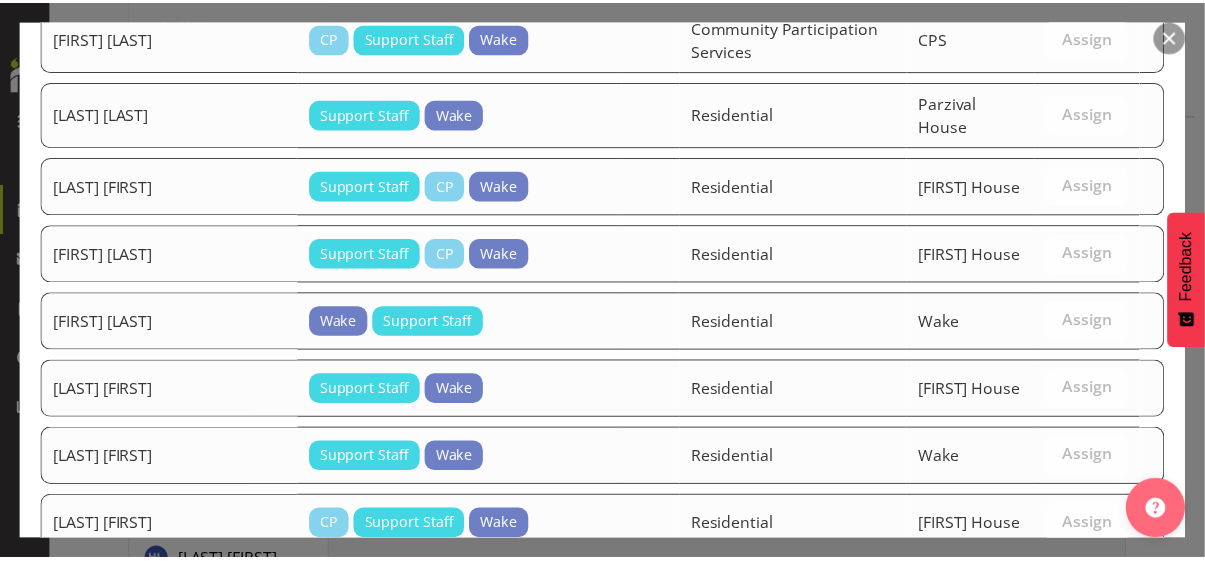 scroll, scrollTop: 2979, scrollLeft: 0, axis: vertical 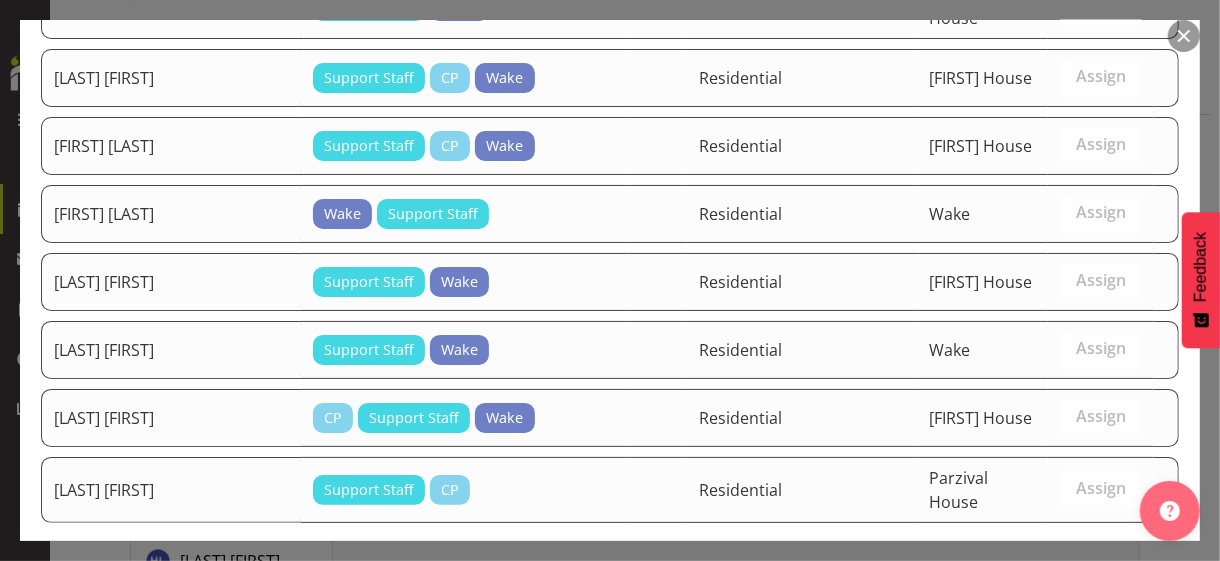 click on "Assign [LAST] [FIRST]" at bounding box center [1078, 596] 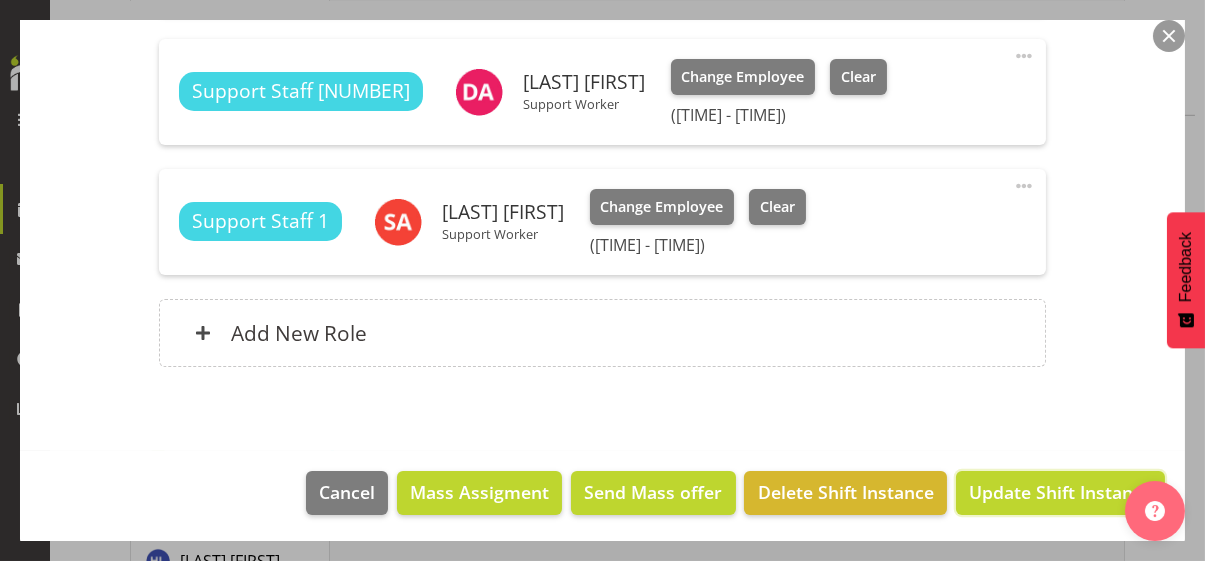 click on "Update Shift Instance" at bounding box center (1060, 492) 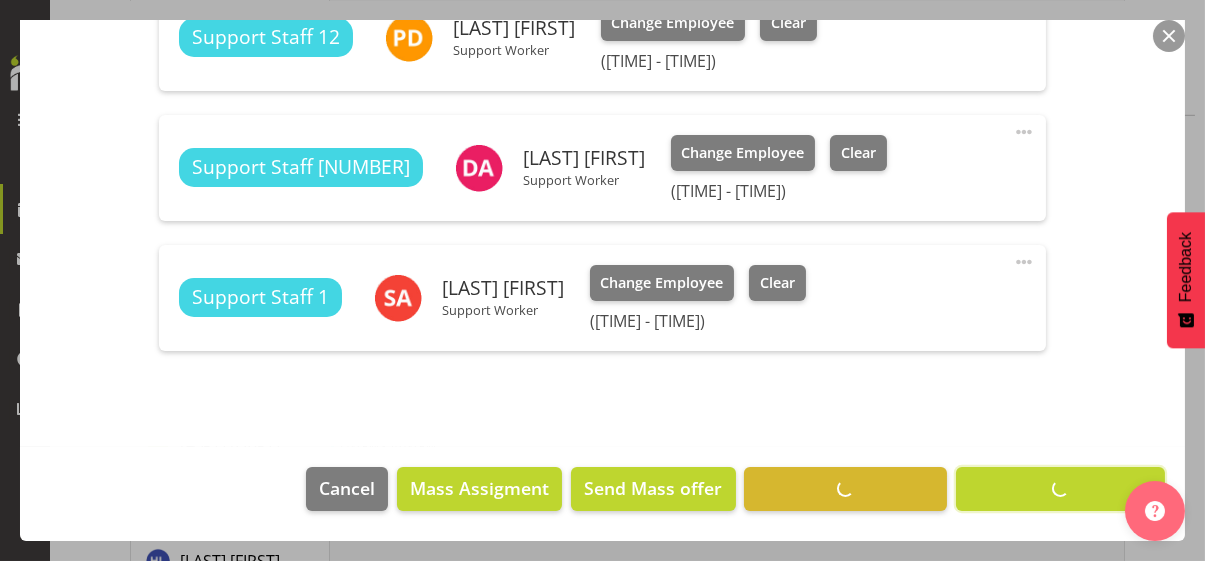 scroll, scrollTop: 792, scrollLeft: 0, axis: vertical 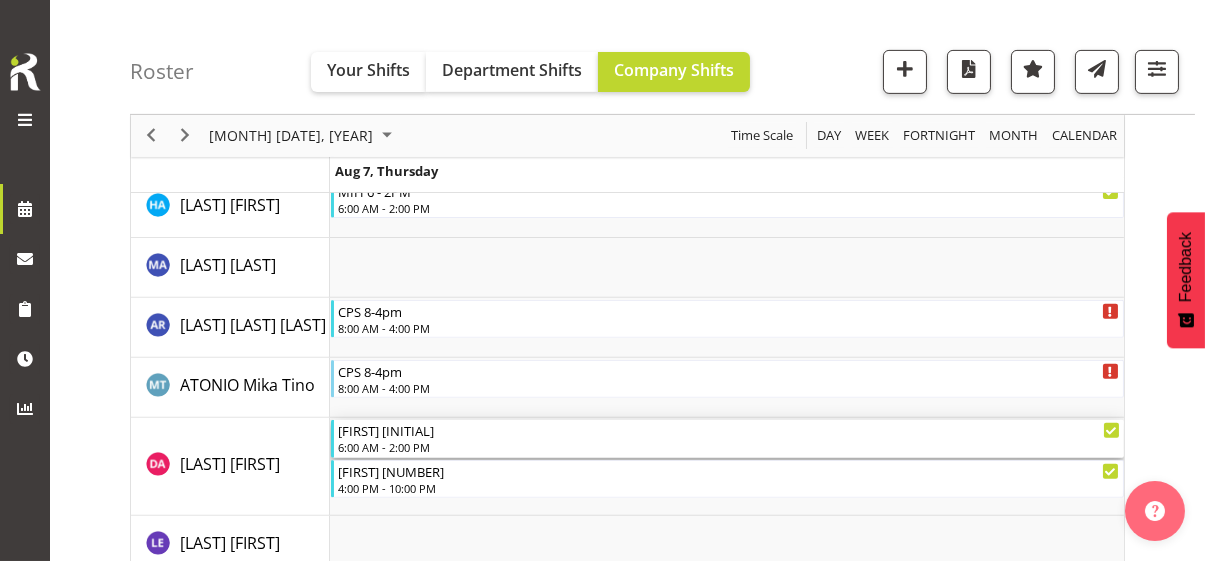 click on "6:00 AM - 2:00 PM" at bounding box center (729, 447) 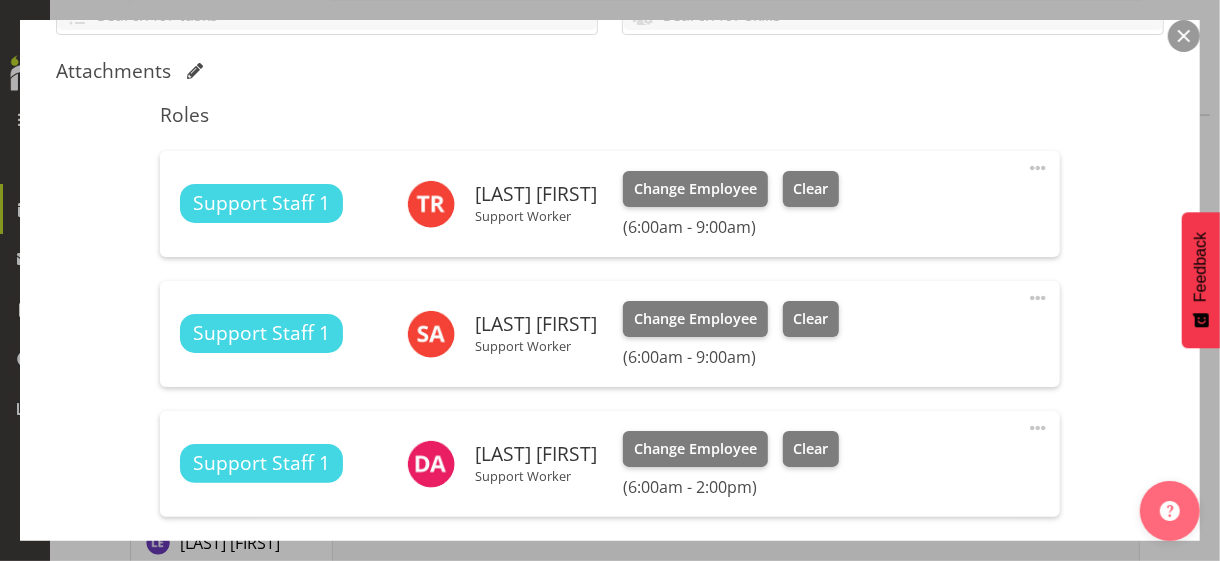 scroll, scrollTop: 500, scrollLeft: 0, axis: vertical 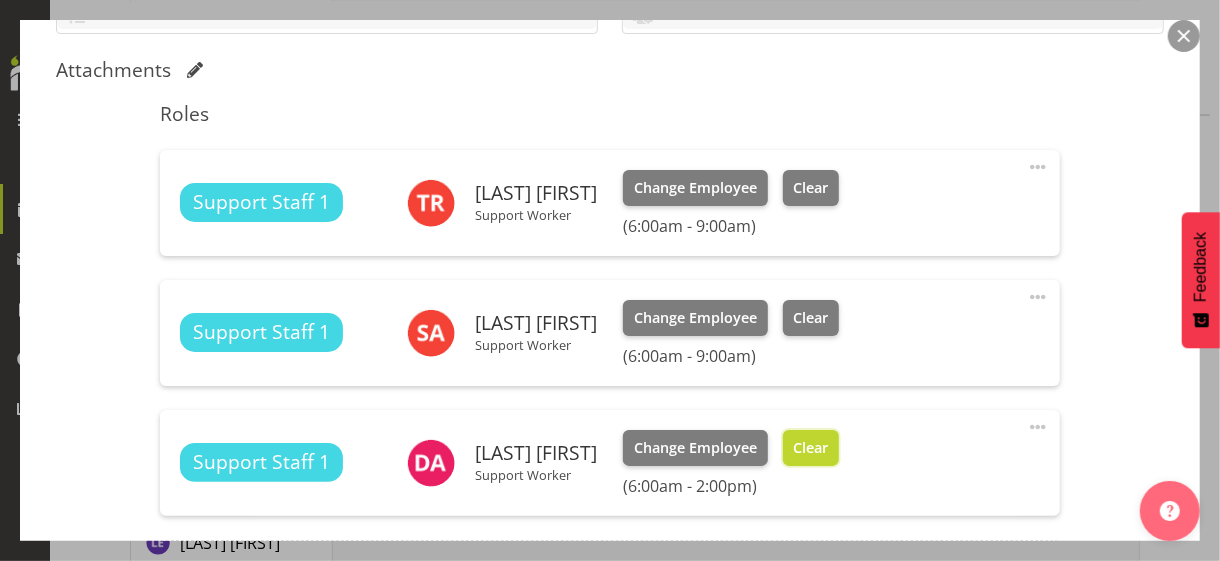 click on "Clear" at bounding box center [811, 448] 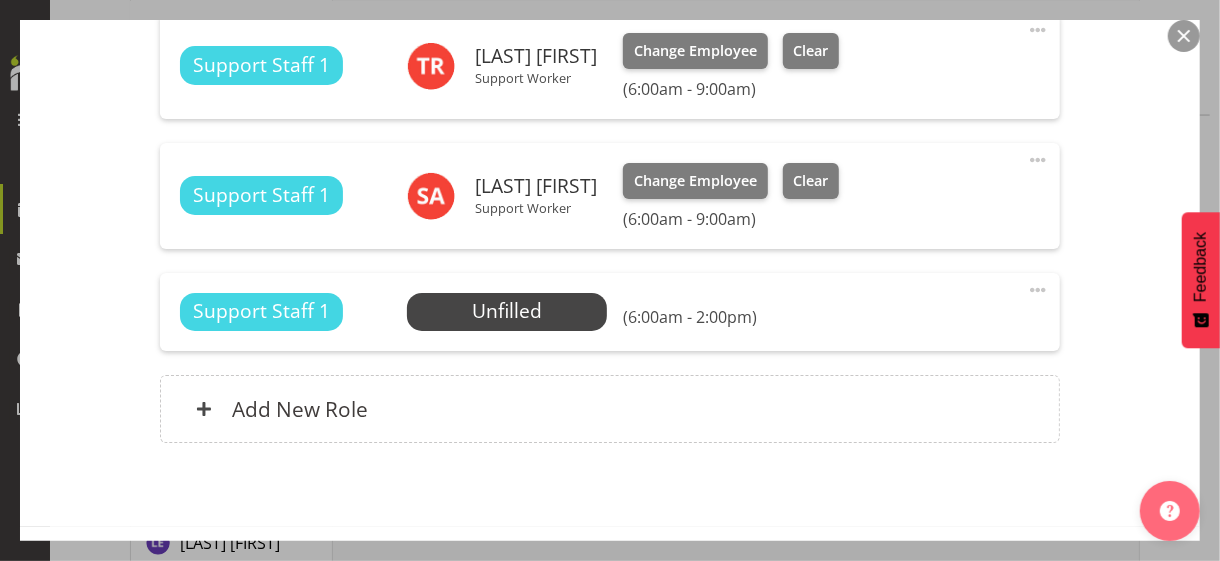 scroll, scrollTop: 714, scrollLeft: 0, axis: vertical 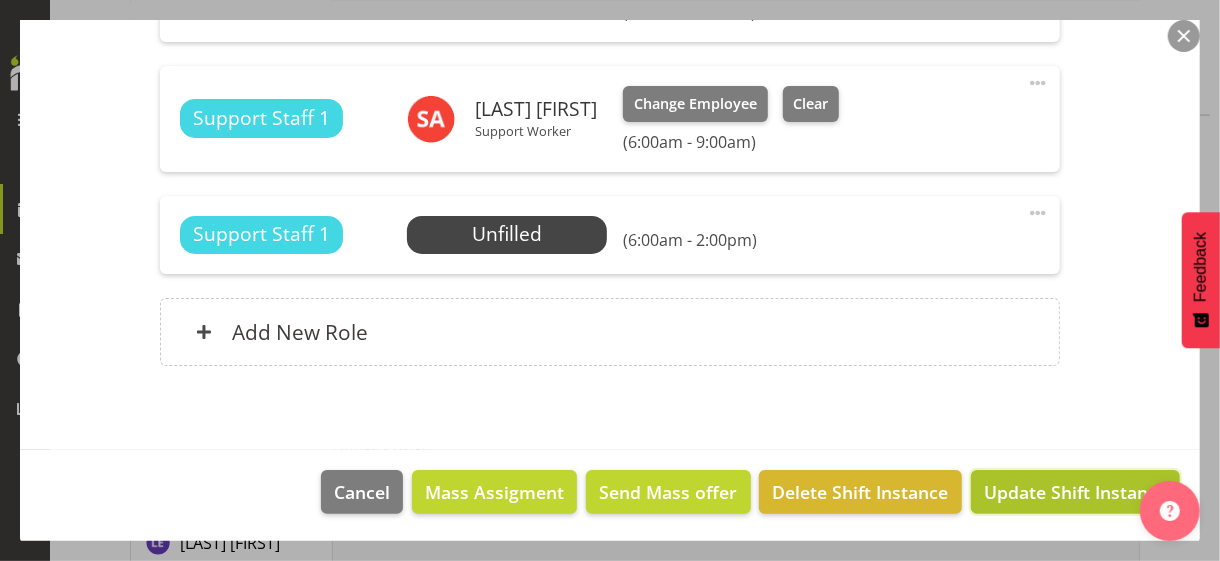 click on "Update Shift Instance" at bounding box center [1075, 492] 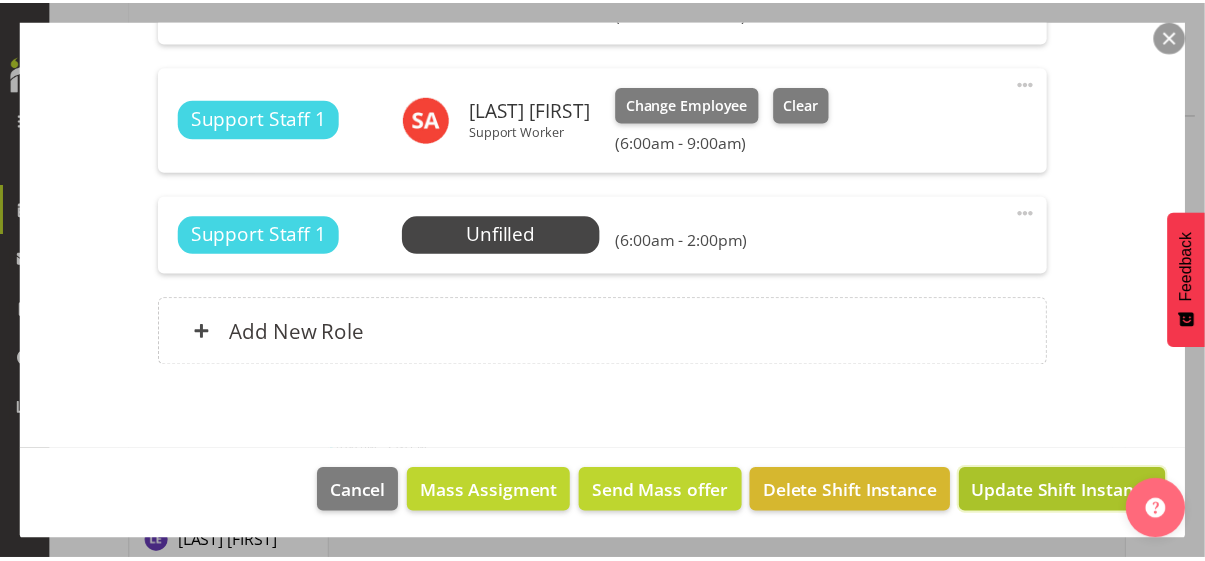 scroll, scrollTop: 634, scrollLeft: 0, axis: vertical 